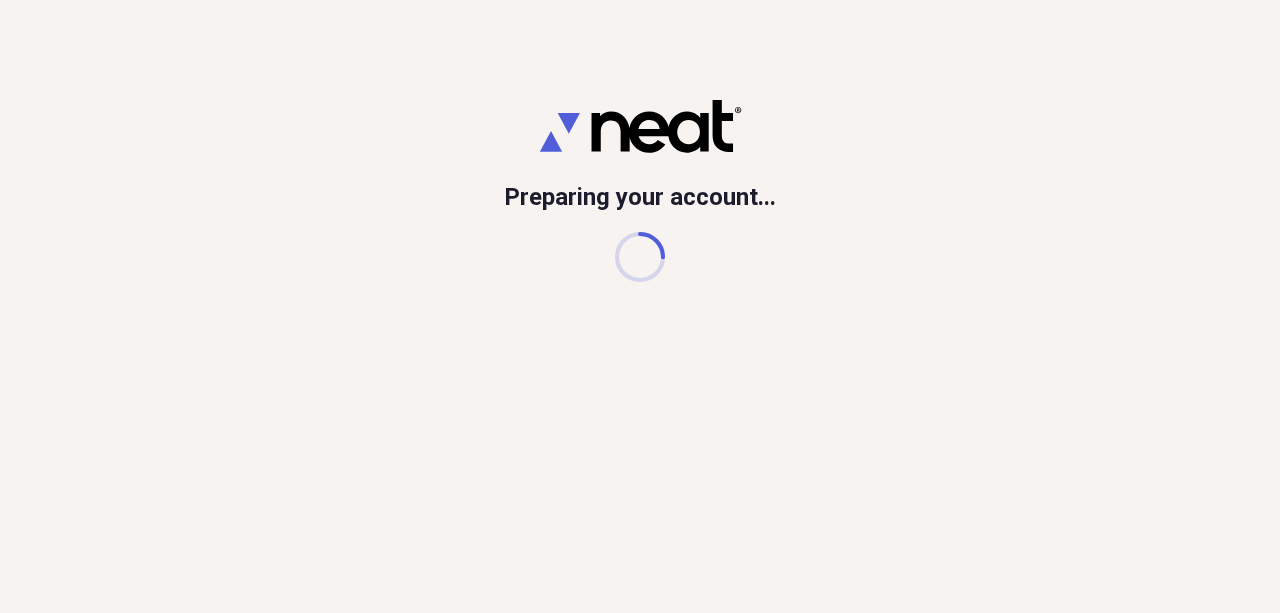 scroll, scrollTop: 0, scrollLeft: 0, axis: both 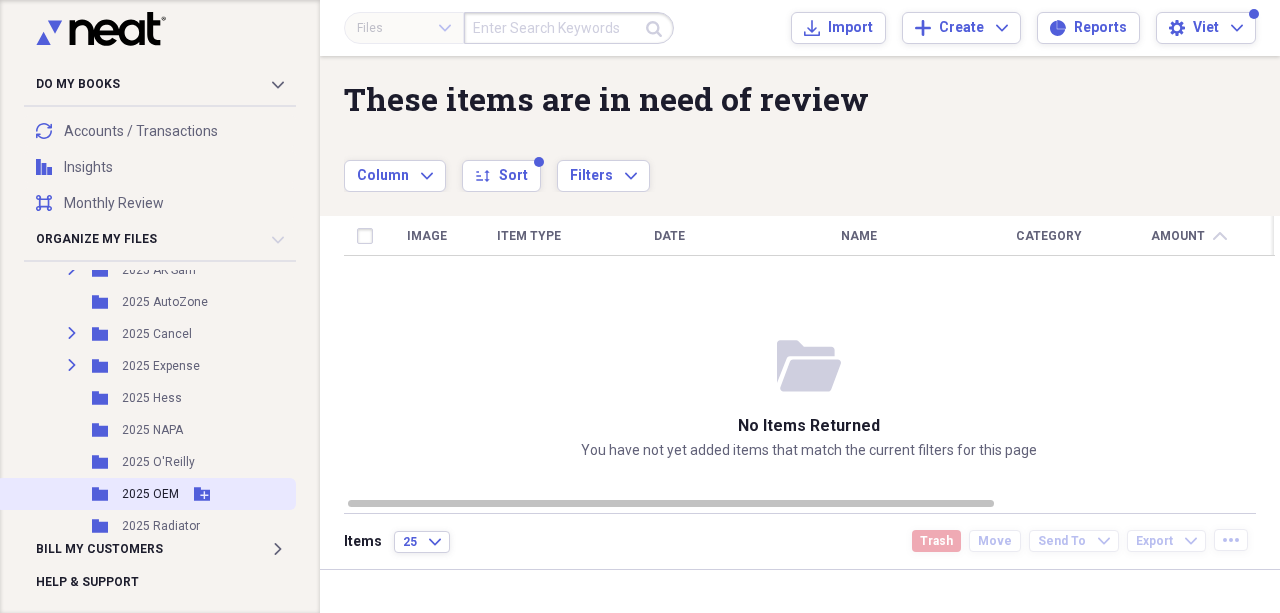 click on "2025 OEM" at bounding box center [150, 494] 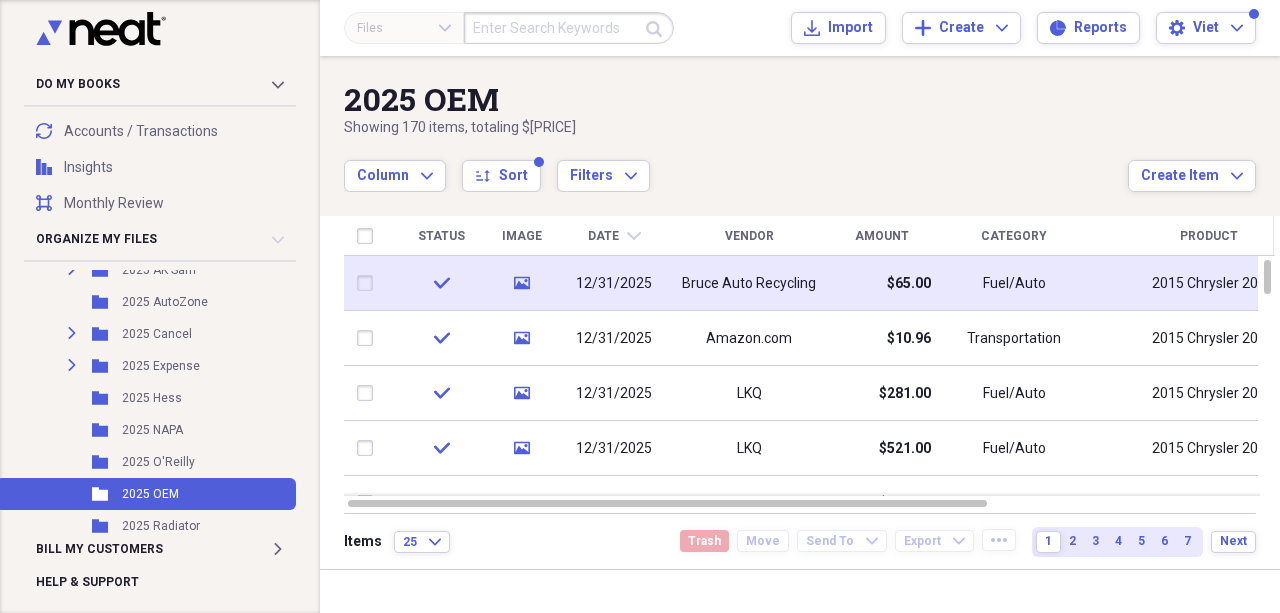 click on "12/31/2025" at bounding box center [614, 283] 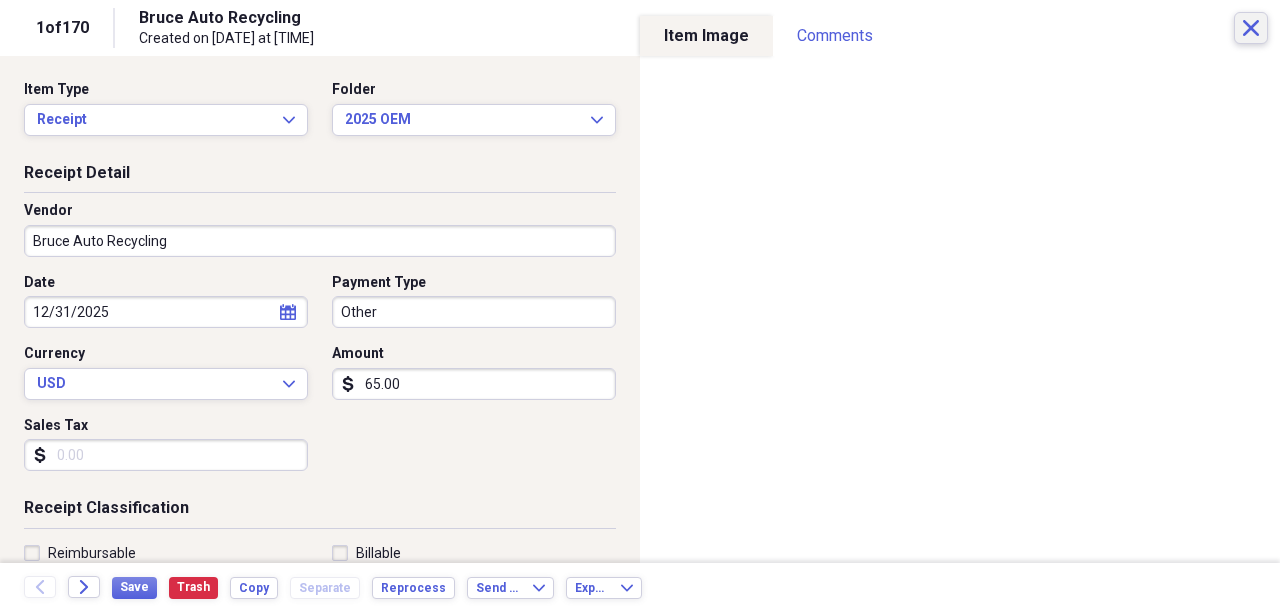 click on "Close" 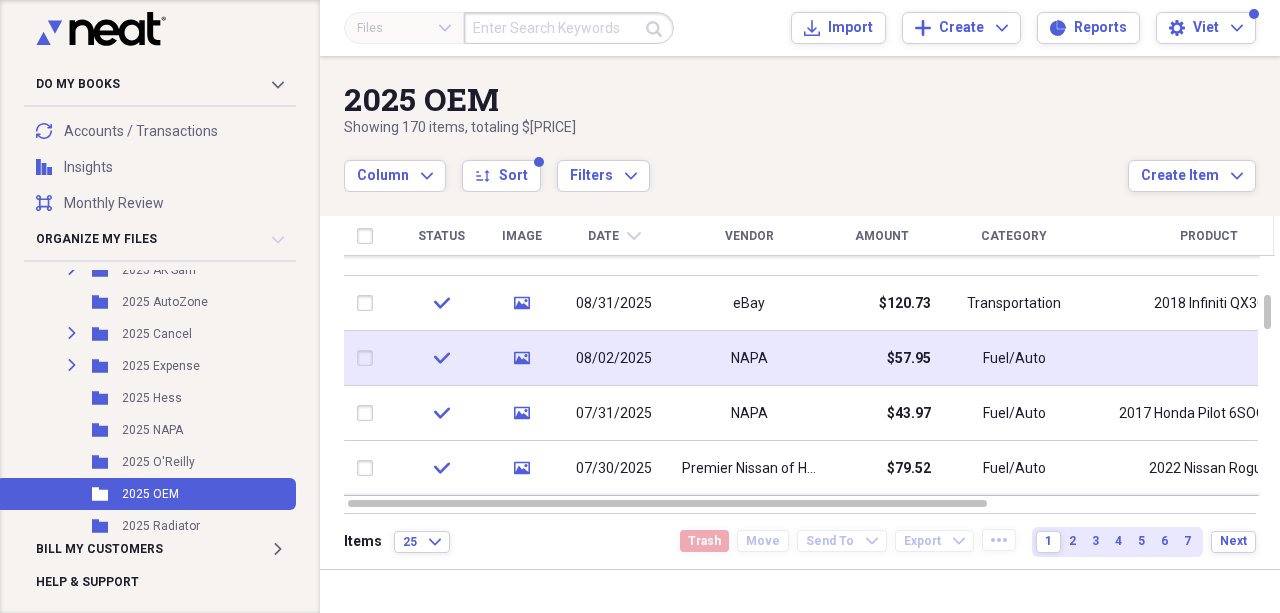 click on "NAPA" at bounding box center (749, 358) 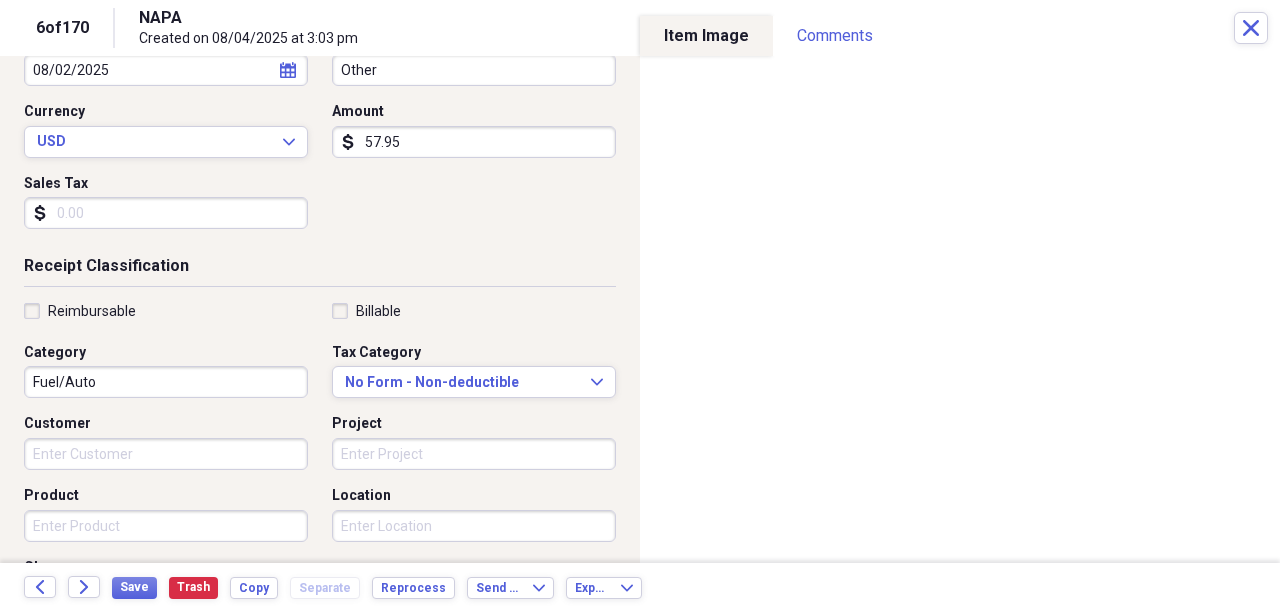 scroll, scrollTop: 266, scrollLeft: 0, axis: vertical 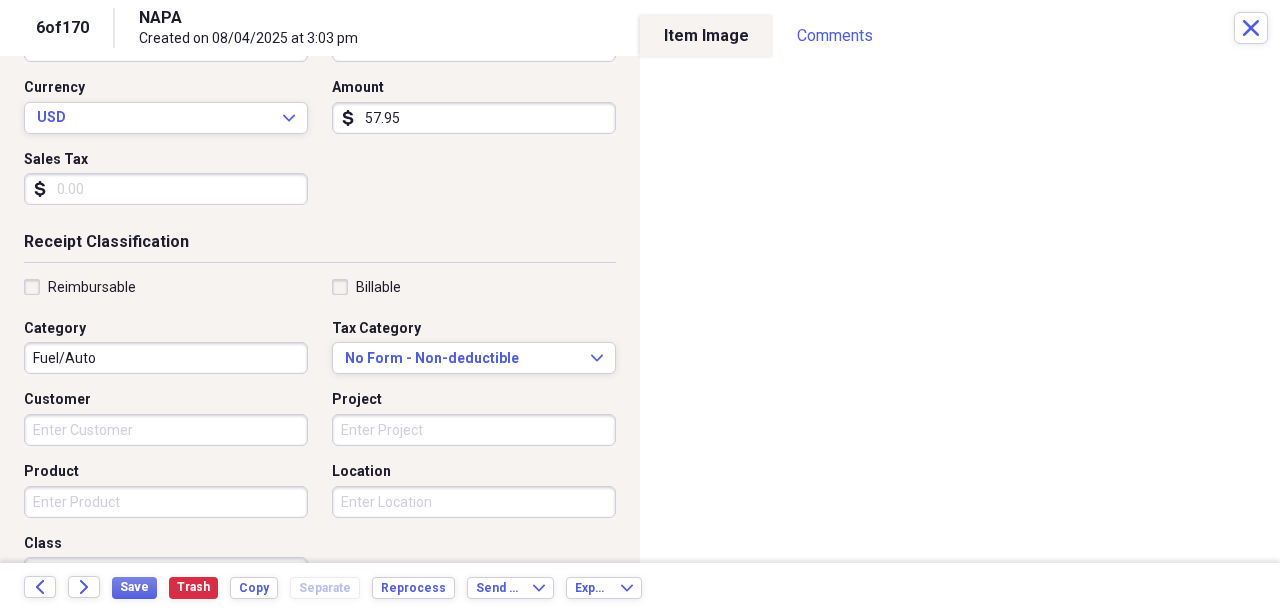 click on "Product" at bounding box center (166, 502) 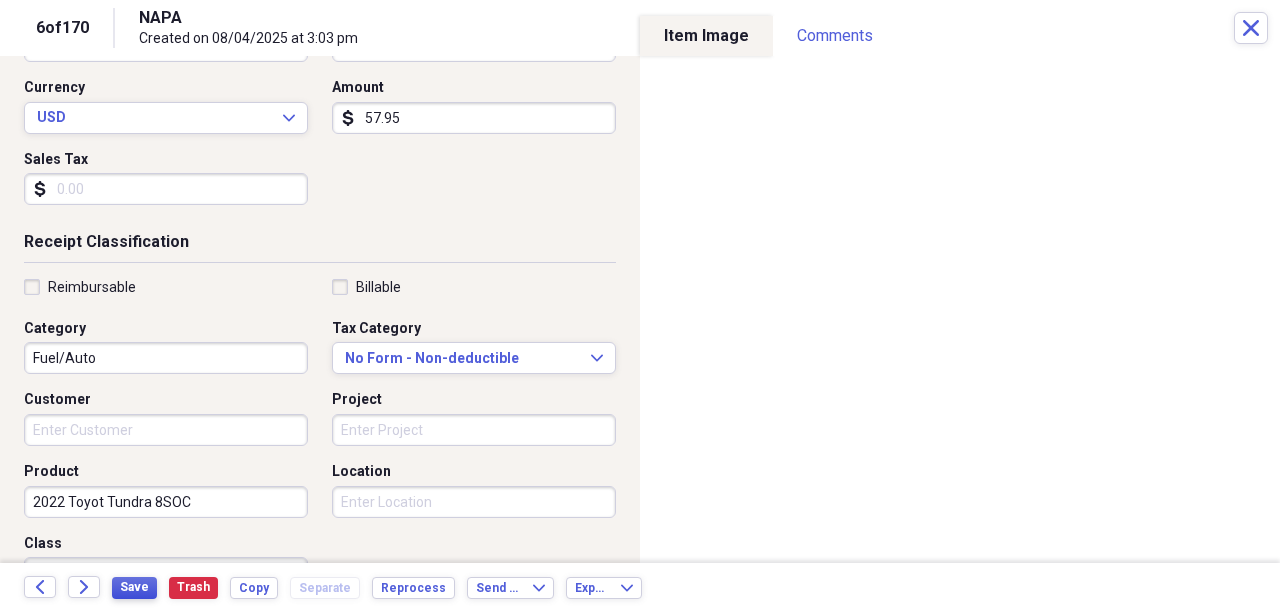 click on "Save" at bounding box center (134, 587) 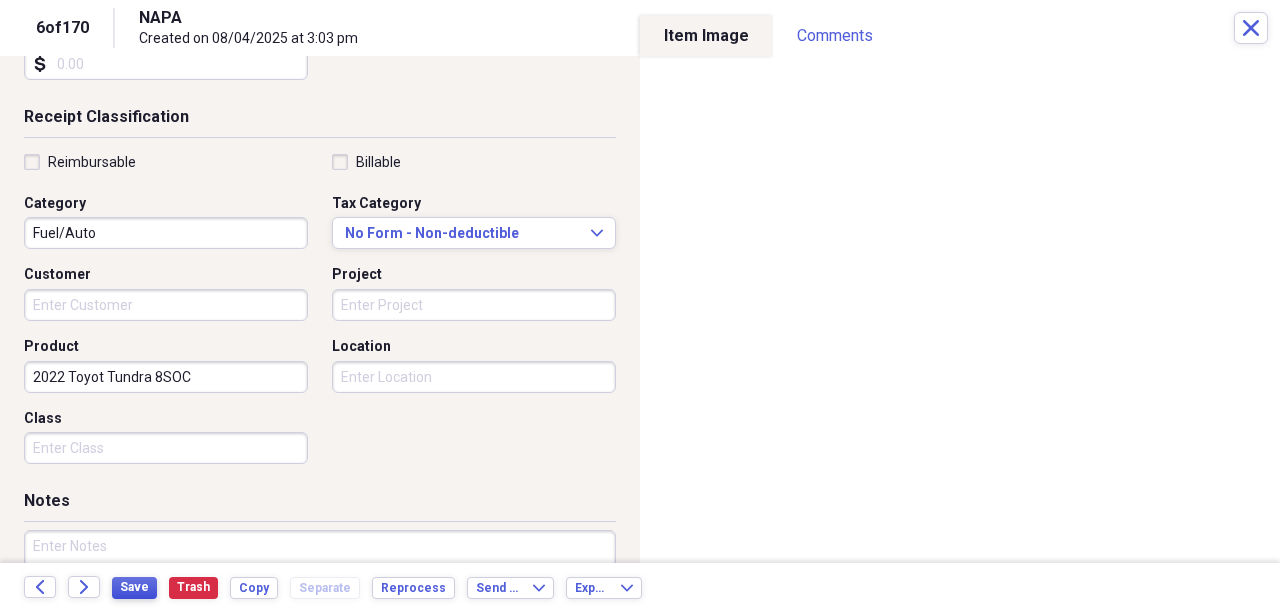 scroll, scrollTop: 466, scrollLeft: 0, axis: vertical 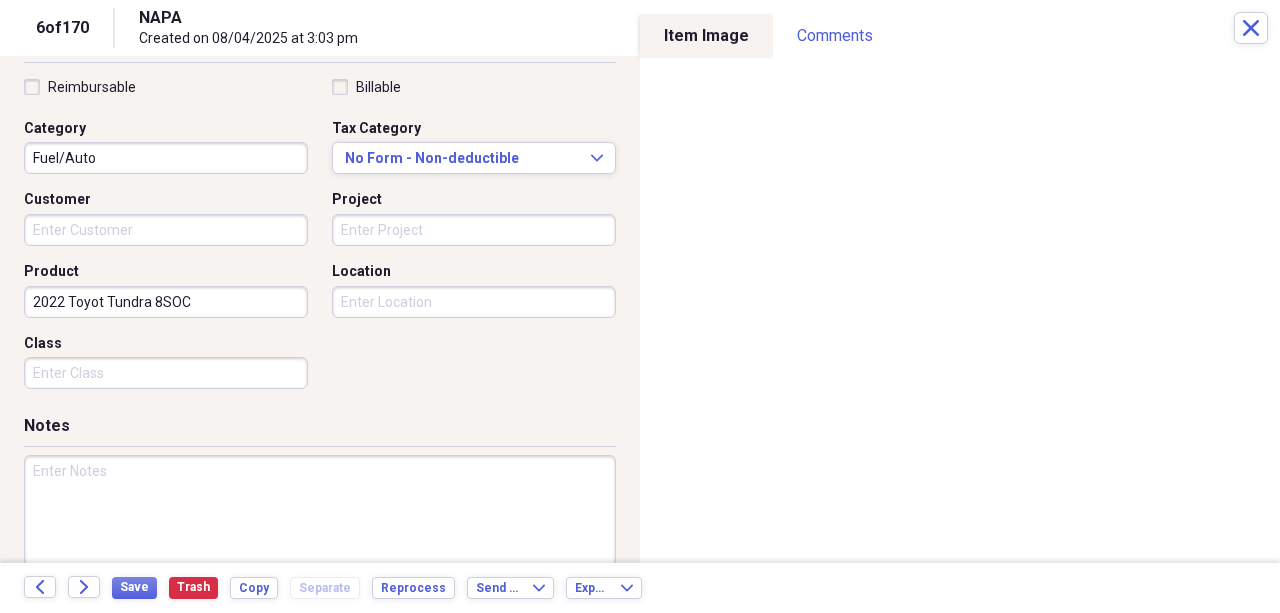 click on "Do My Books Collapse transactions Accounts / Transactions insights Insights reconciliation Monthly Review Organize My Files Collapse Unfiled Needs Review Unfiled All Files Unfiled Unfiled Unfiled Saved Reports Collapse My Cabinet My Cabinet Add Folder Expand Folder 2020 Add Folder Expand Folder 2021 Add Folder Expand Folder 2022 Add Folder Expand Folder 2023 Add Folder Expand Folder 2024 Add Folder Collapse Open Folder 2025 Add Folder Folder 2025 Advance Auto Add Folder Expand Folder 2025 AK Sam Add Folder Folder 2025 AutoZone Add Folder Expand Folder 2025 Cancel Add Folder Expand Folder 2025 Expense Add Folder Folder 2025 Hess Add Folder Folder 2025 NAPA Add Folder Folder 2025 O'Reilly Add Folder Folder 2025 OEM Add Folder Folder 2025 Radiator Add Folder Folder 2025 Southern Tire Add Folder Folder 2025 TireCo Add Folder Folder 2025 Wheel & Tire Add Folder Folder 2025 XL Parts Add Folder Folder 2025 A Scan - New Add Folder Folder 2025 Scan Chalmette Add Folder Folder 2025 Scan Wheel Add Folder Trash Trash Add" at bounding box center [640, 306] 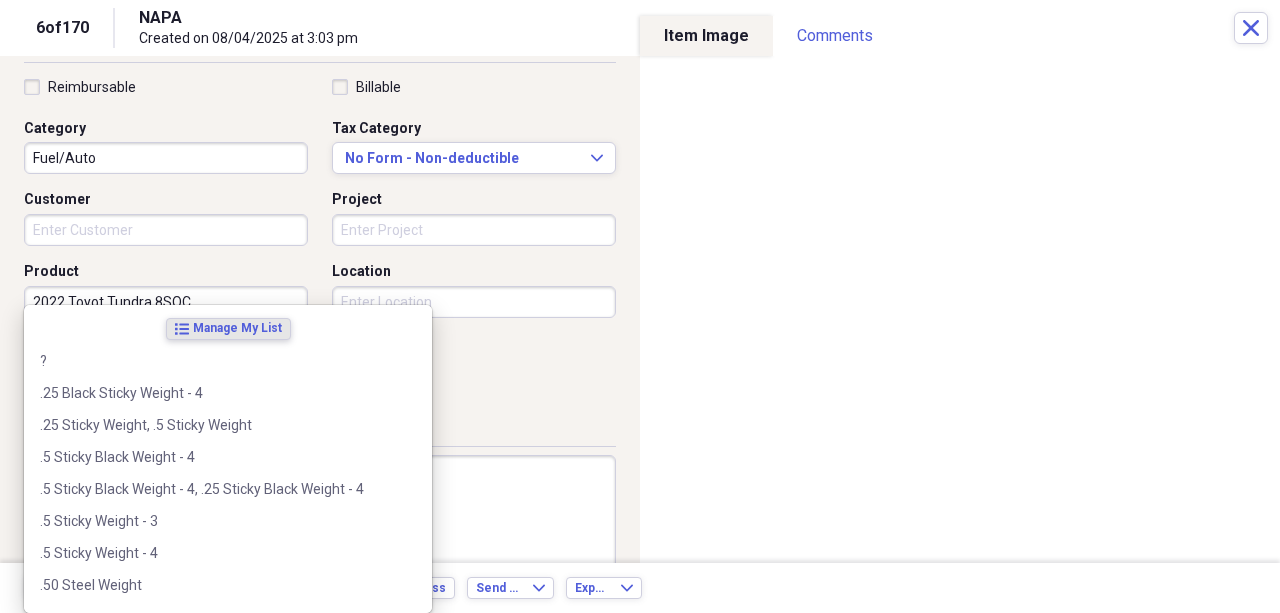 click on "2022 Toyot Tundra 8SOC" at bounding box center [166, 302] 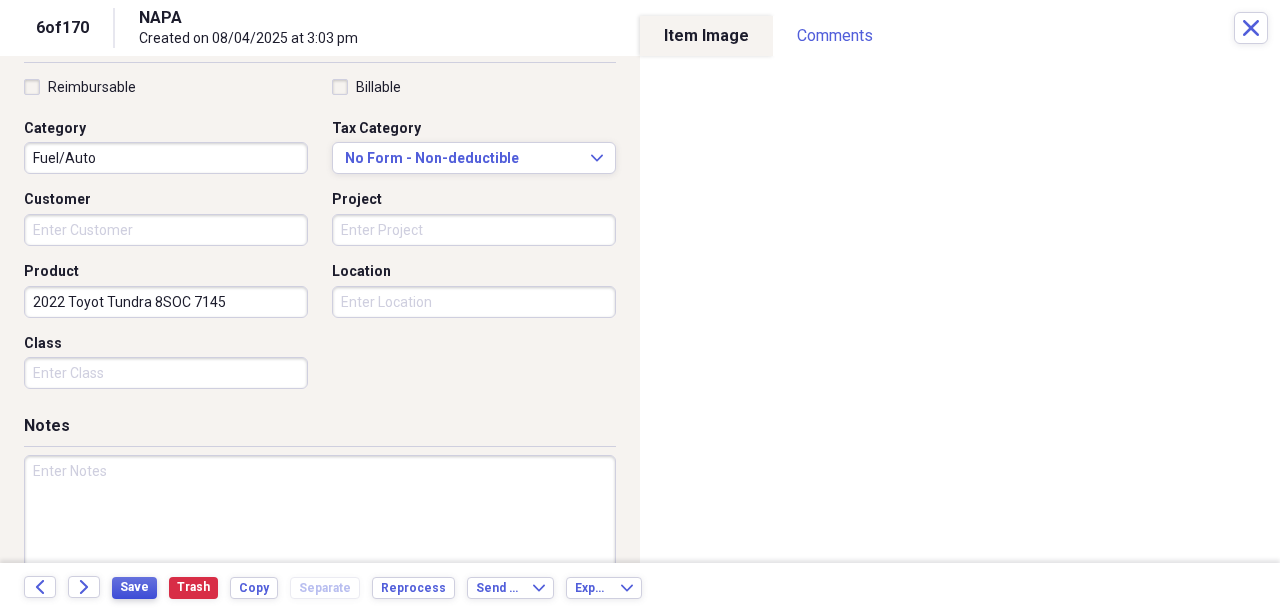 type on "2022 Toyot Tundra 8SOC 7145" 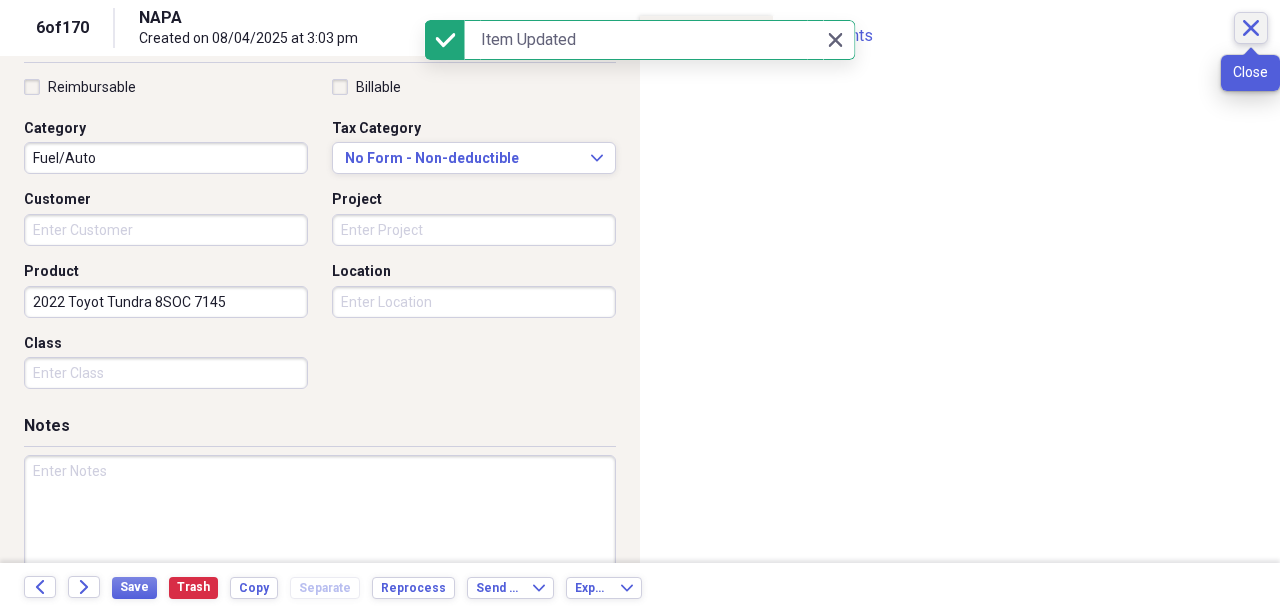 click on "Close" 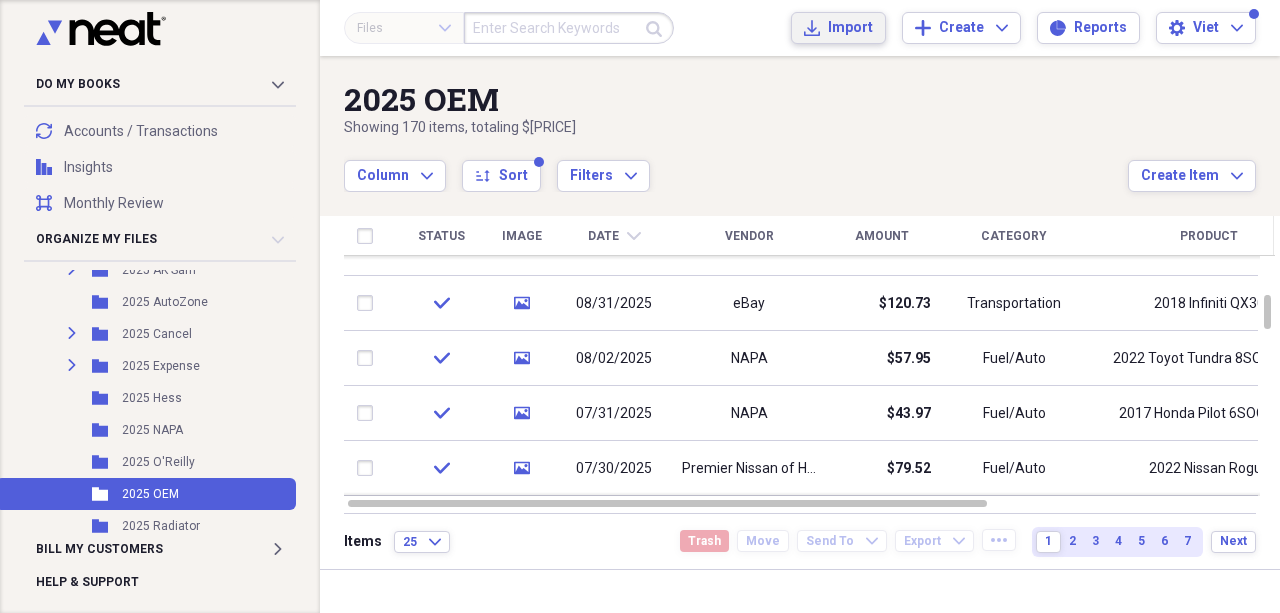 click on "Import Import" at bounding box center [838, 28] 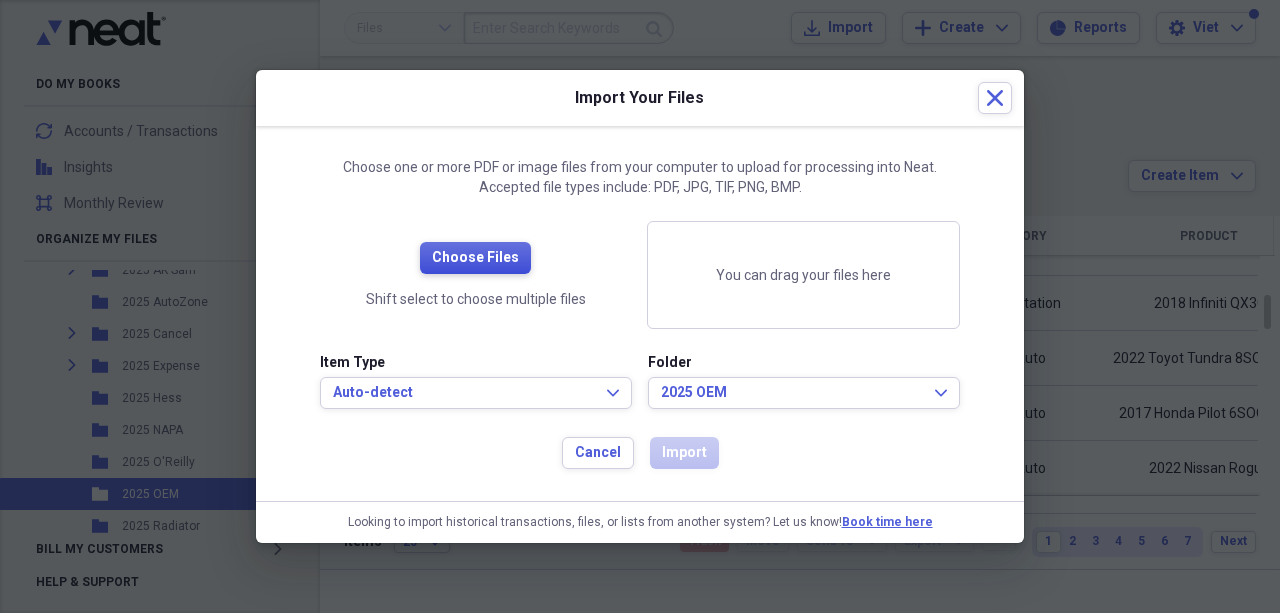 click on "Choose Files" at bounding box center [475, 258] 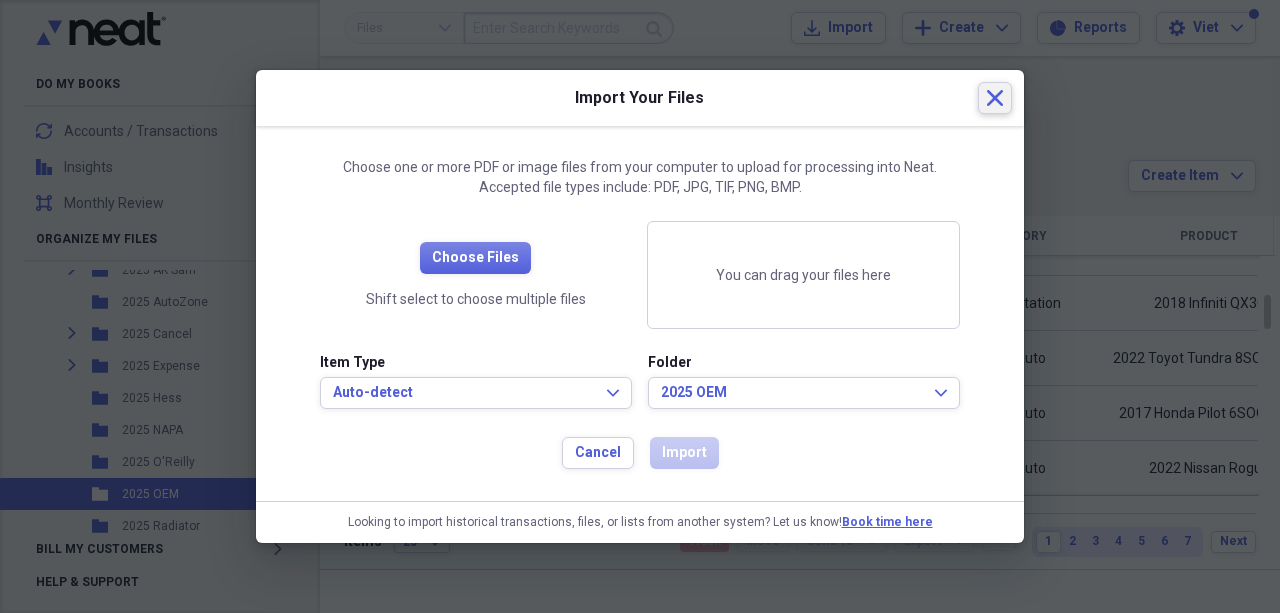 click 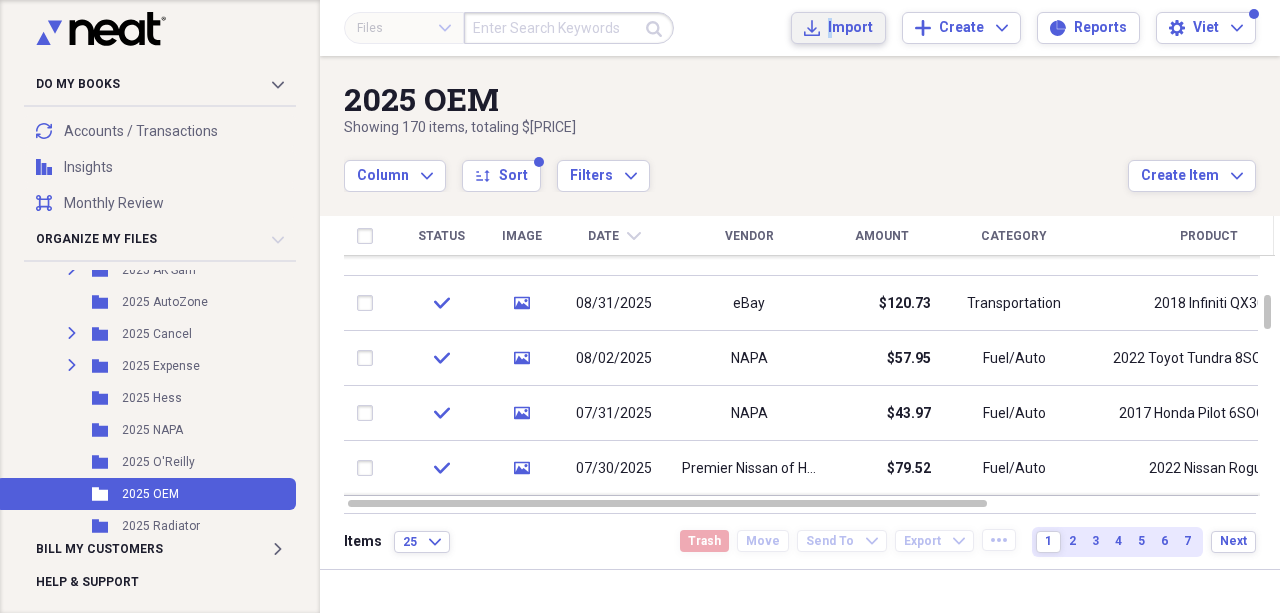 drag, startPoint x: 843, startPoint y: 14, endPoint x: 848, endPoint y: 27, distance: 13.928389 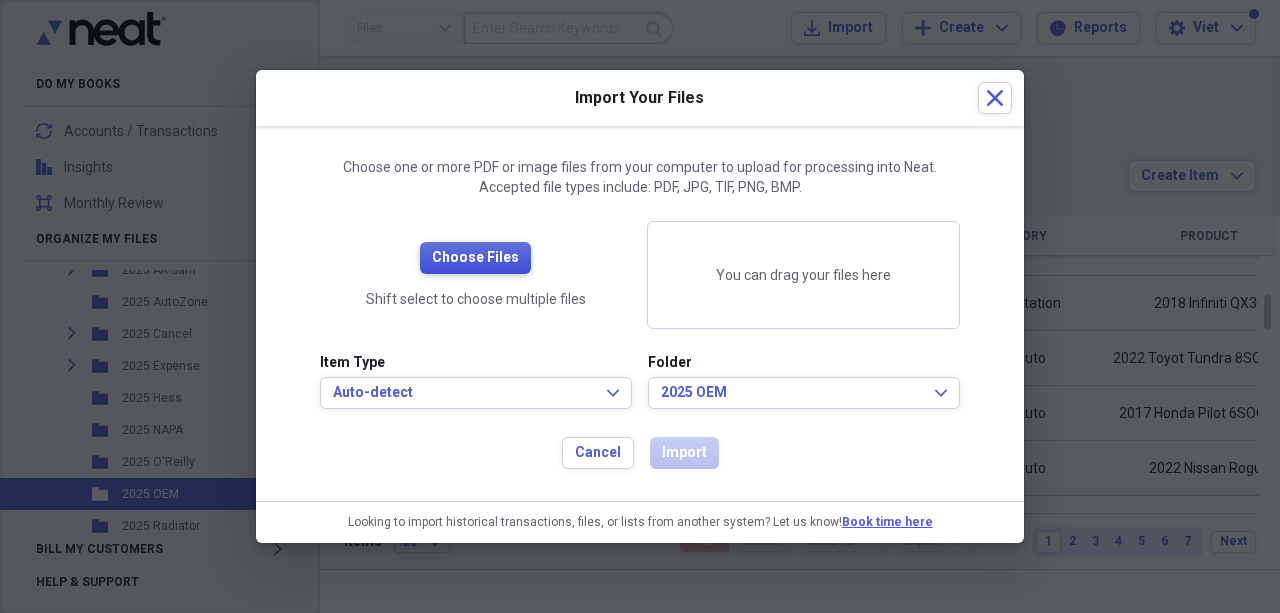 click on "Choose Files" at bounding box center [475, 258] 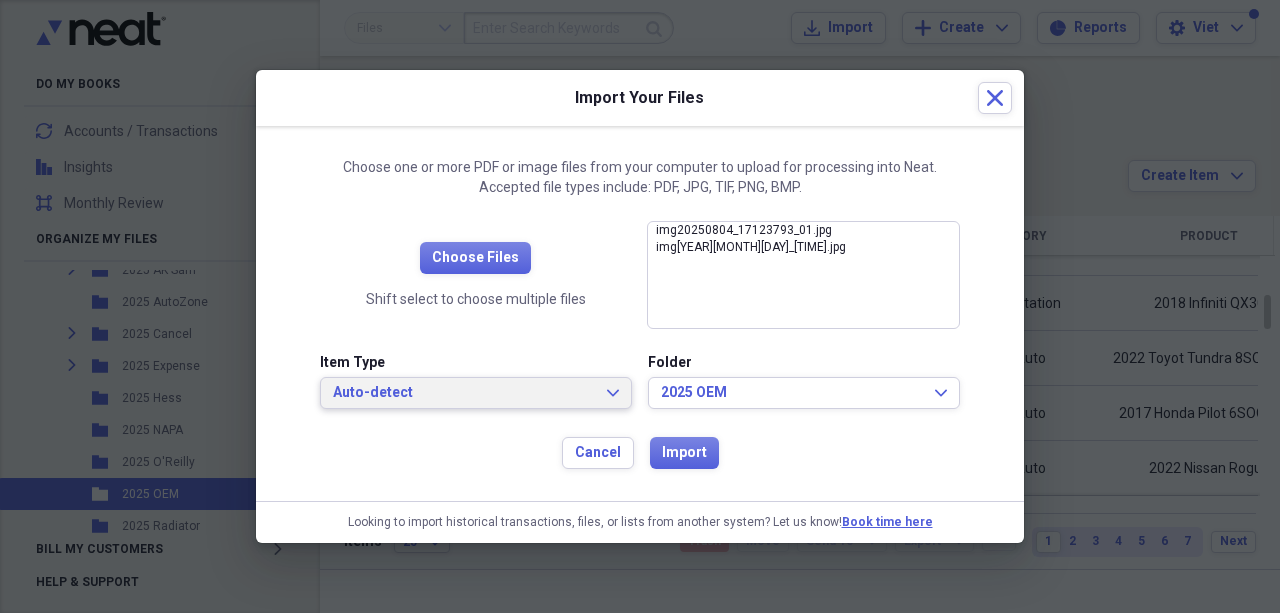 click on "Auto-detect Expand" at bounding box center [476, 393] 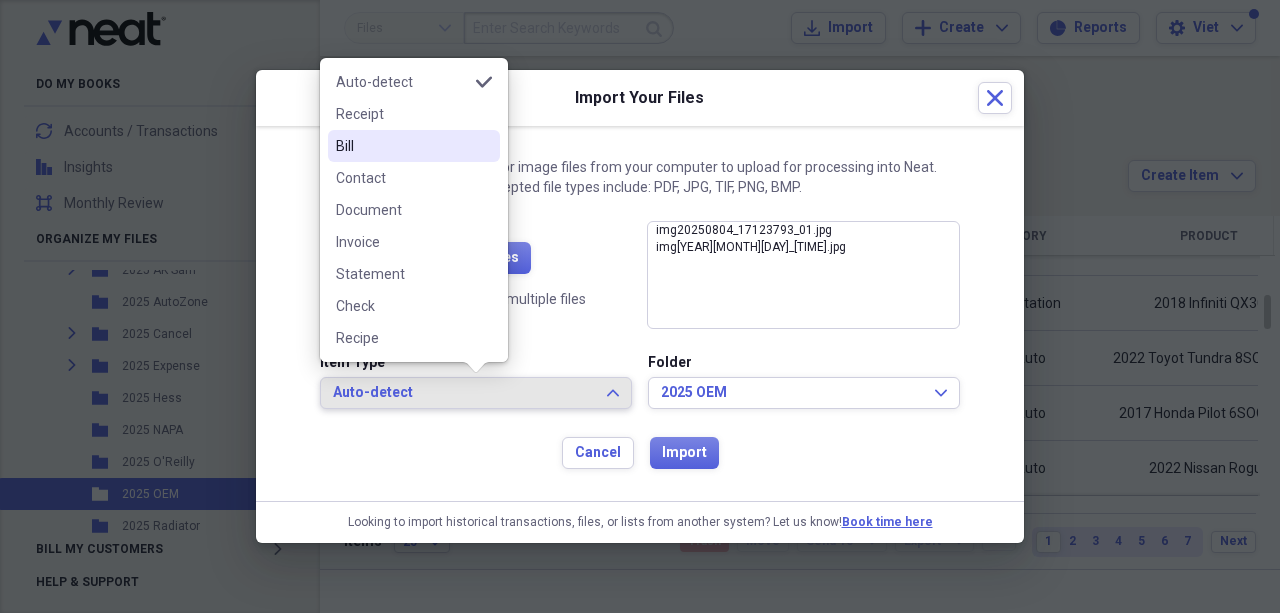 click on "Receipt" at bounding box center (414, 114) 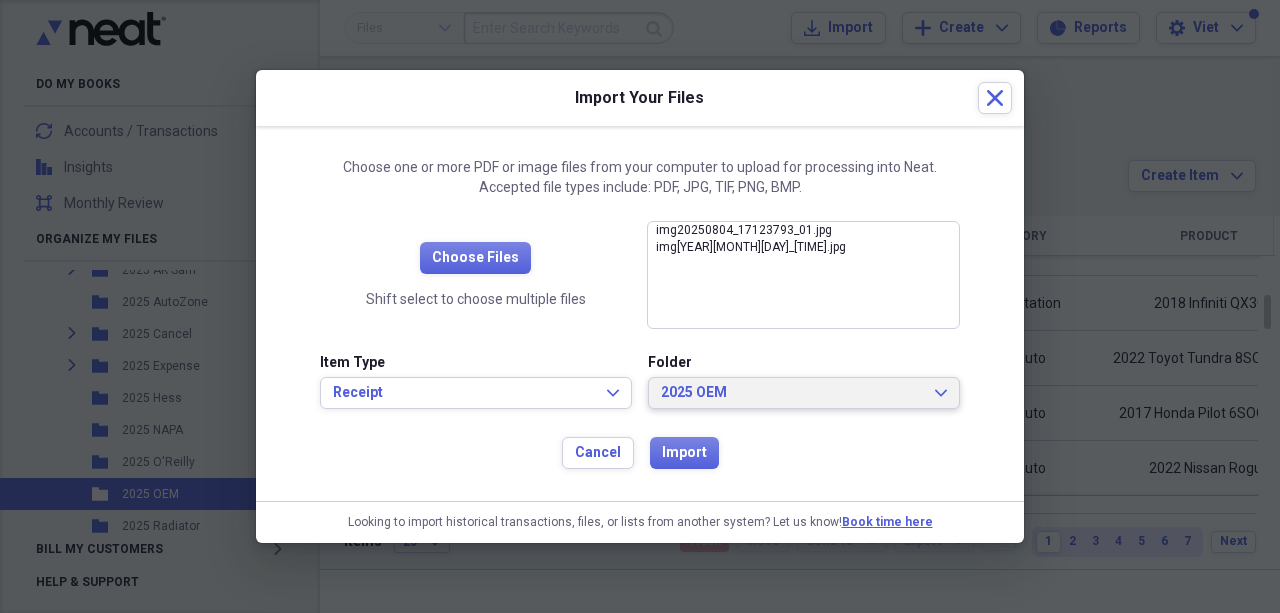 click on "2025 OEM" at bounding box center [792, 393] 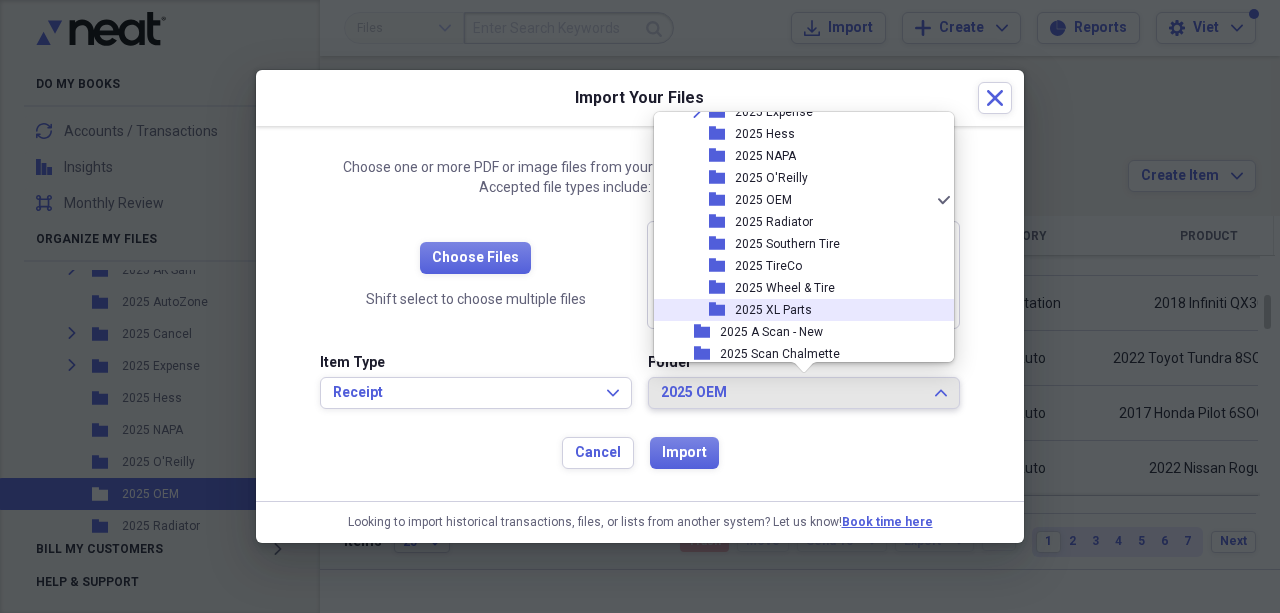 scroll, scrollTop: 1723, scrollLeft: 0, axis: vertical 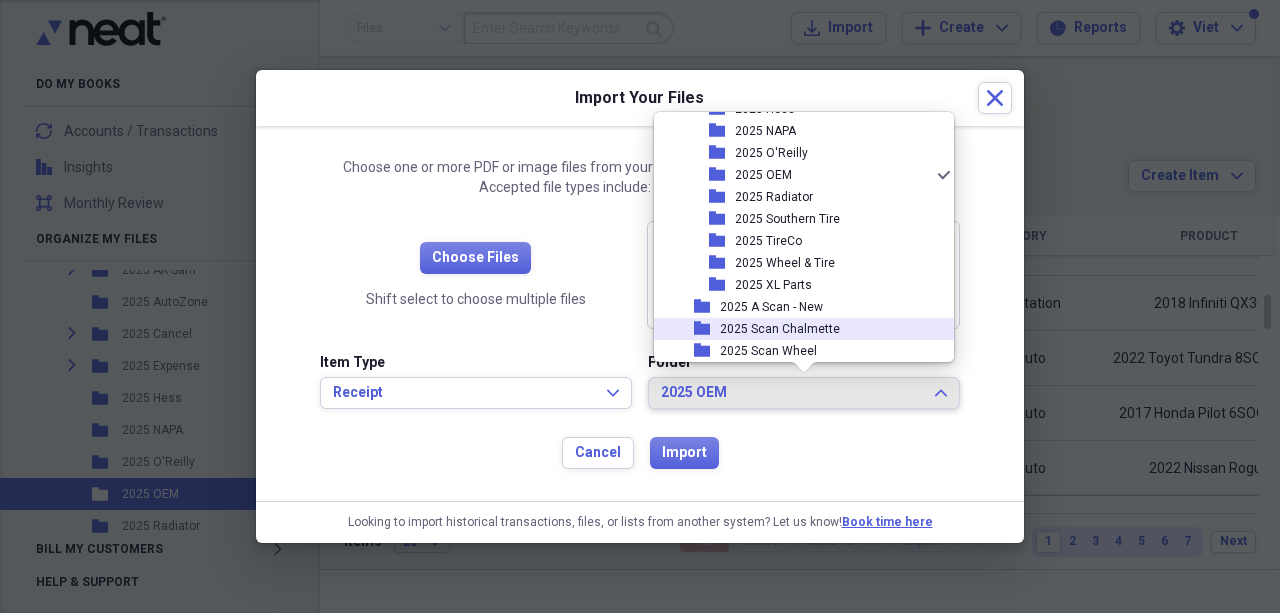 click on "2025 A Scan - New" at bounding box center (771, 307) 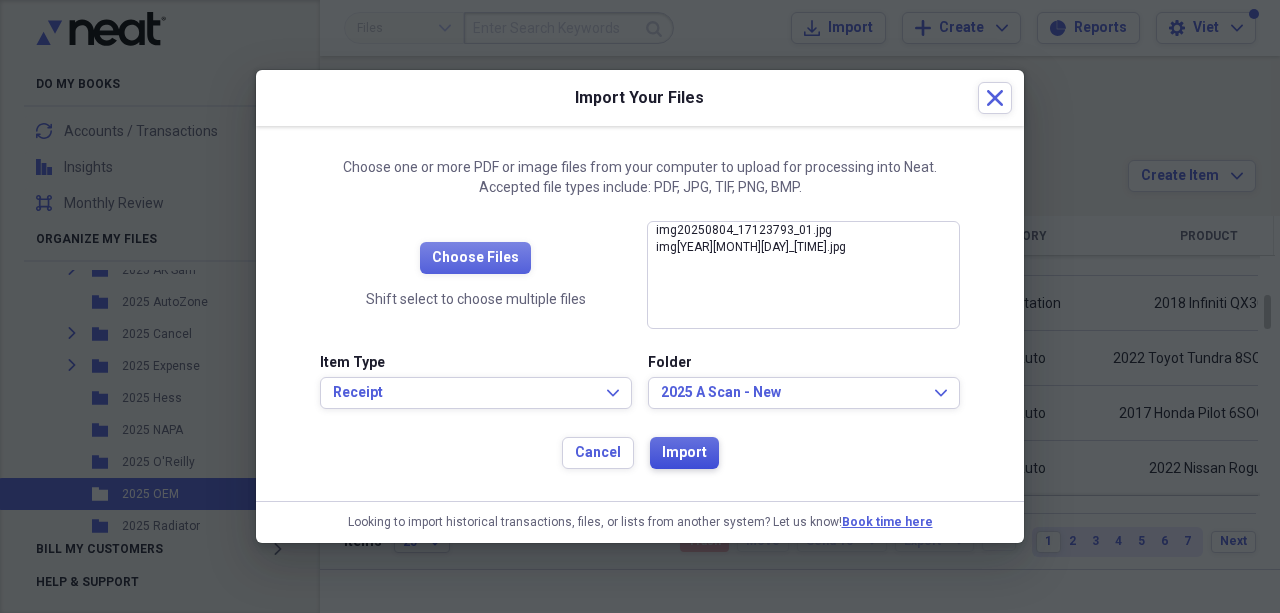 click on "Import" at bounding box center (684, 453) 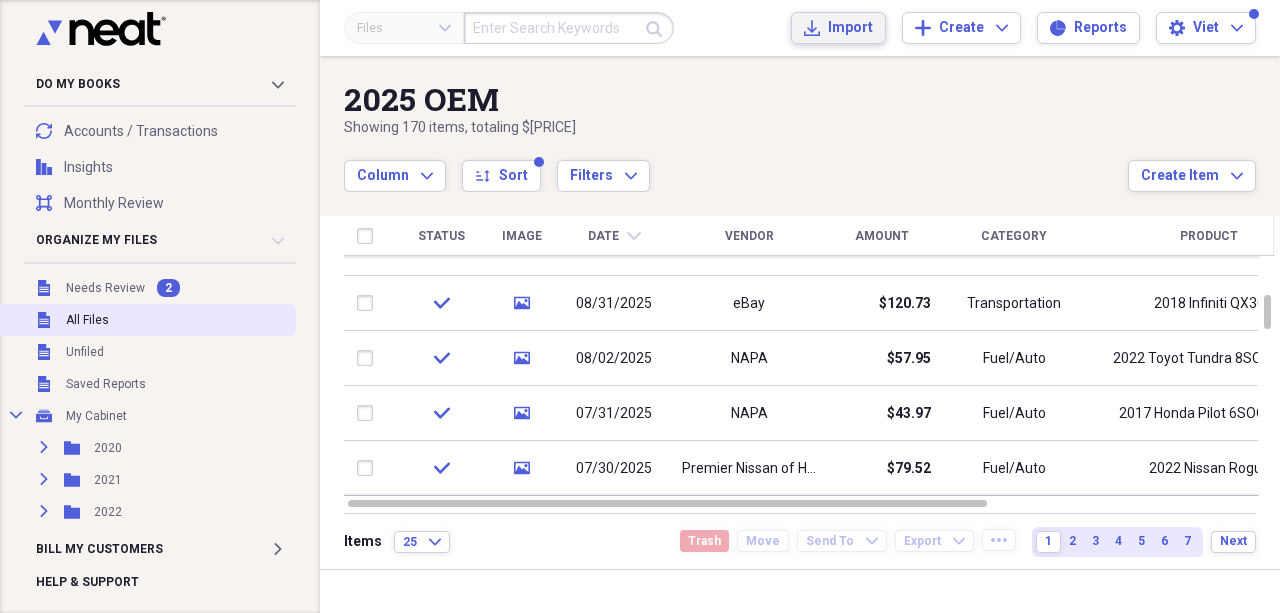 scroll, scrollTop: 0, scrollLeft: 0, axis: both 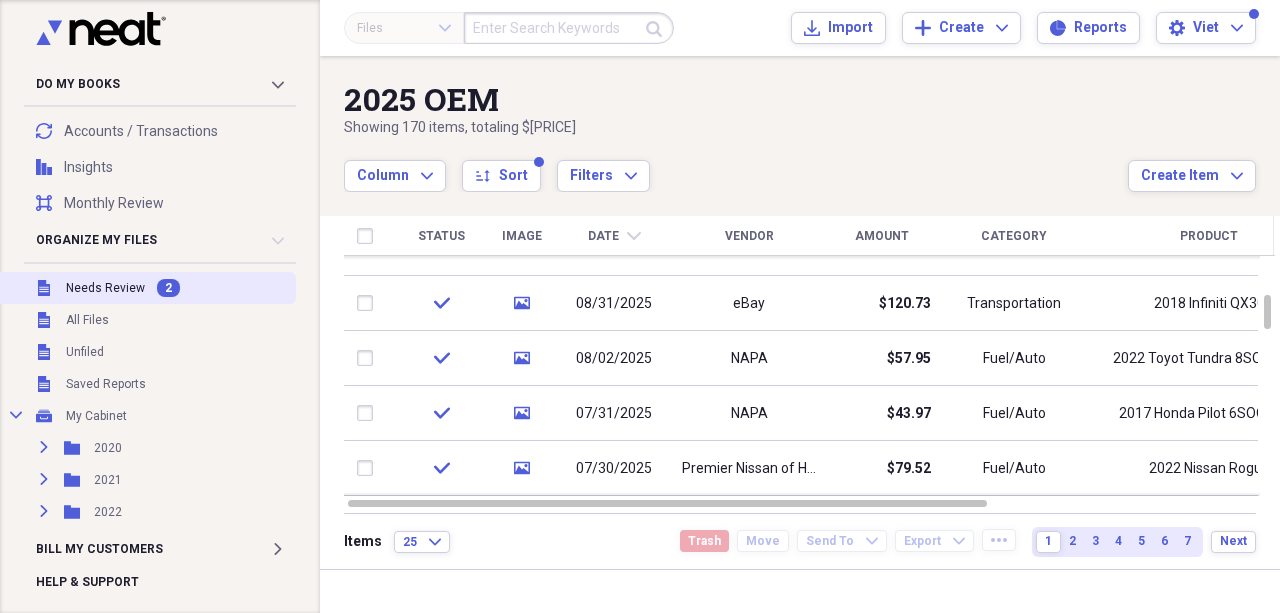 click on "Needs Review" at bounding box center [105, 288] 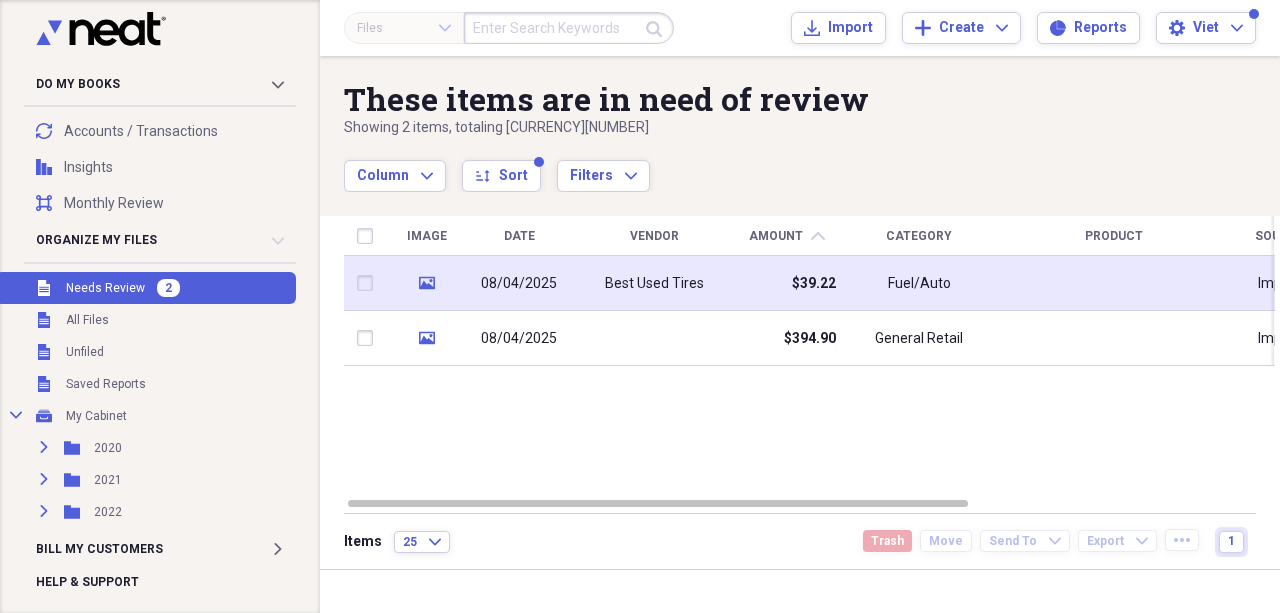click on "Best Used Tires" at bounding box center (654, 283) 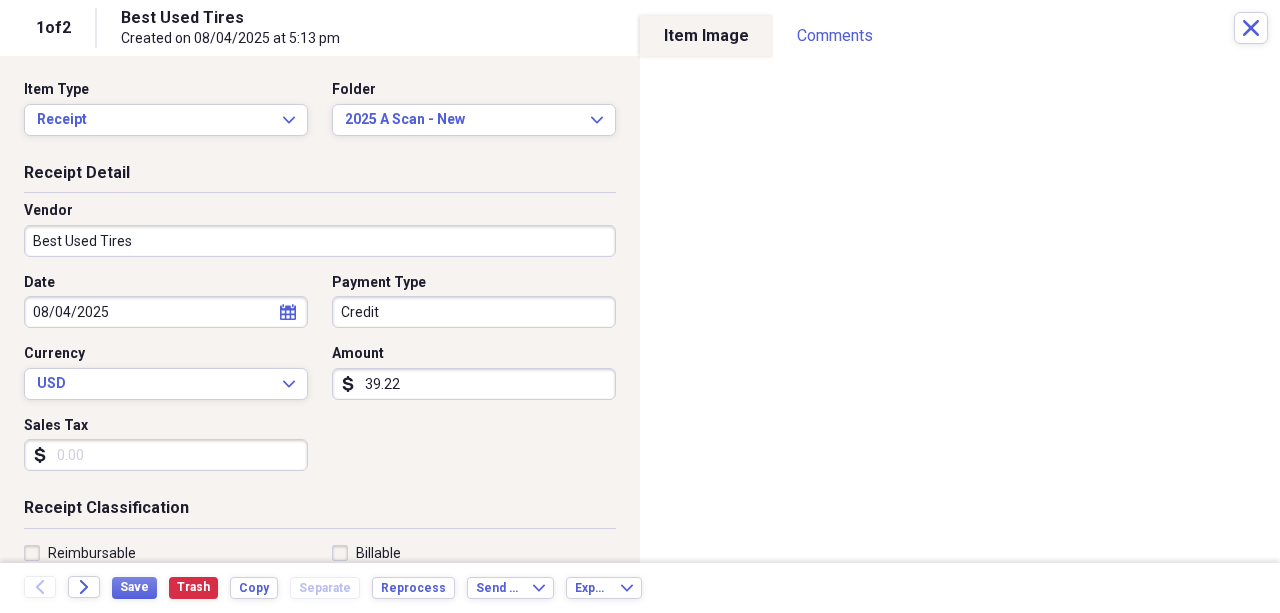 click on "Best Used Tires" at bounding box center [320, 241] 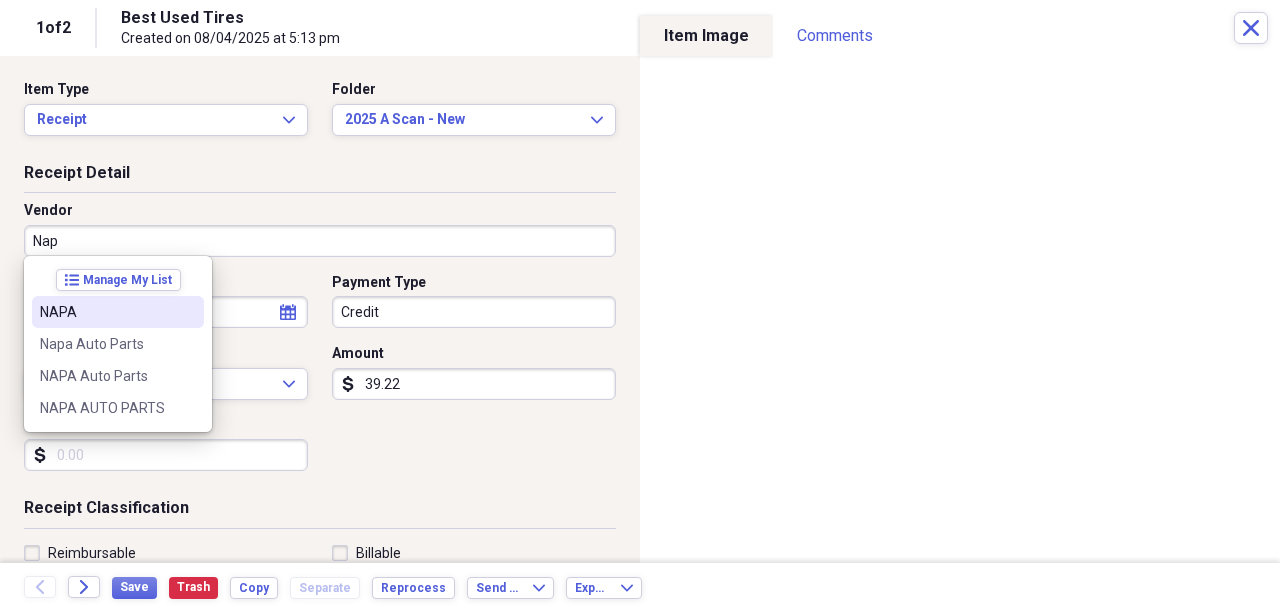 click on "NAPA" at bounding box center (106, 312) 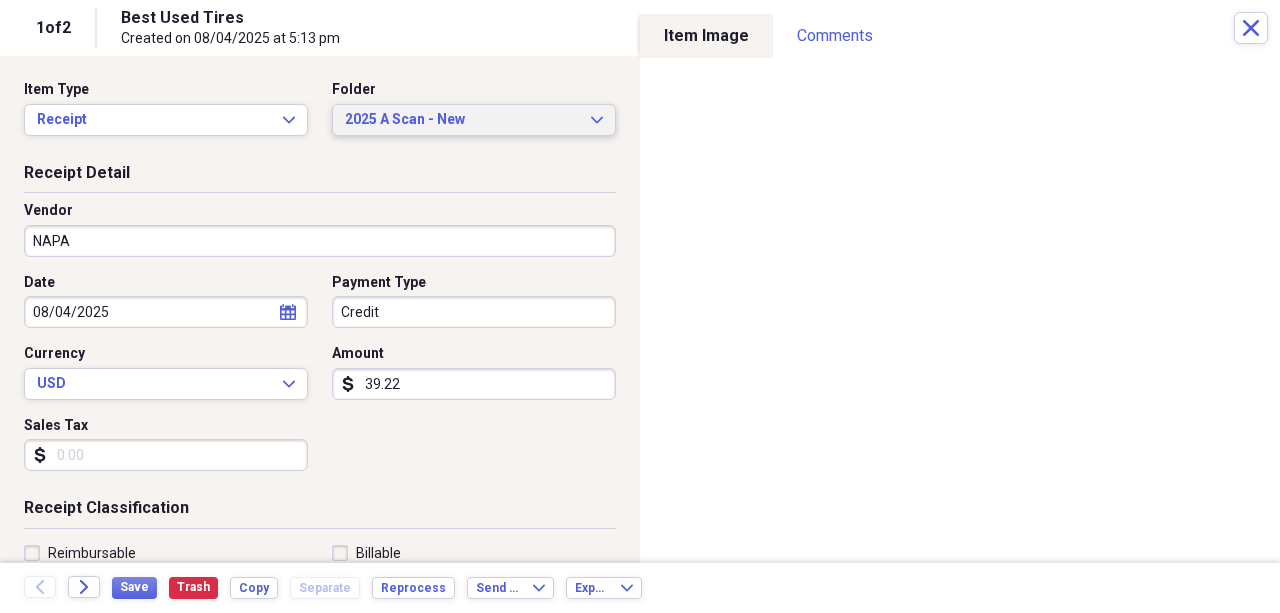 click on "2025 A Scan - New Expand" at bounding box center [474, 120] 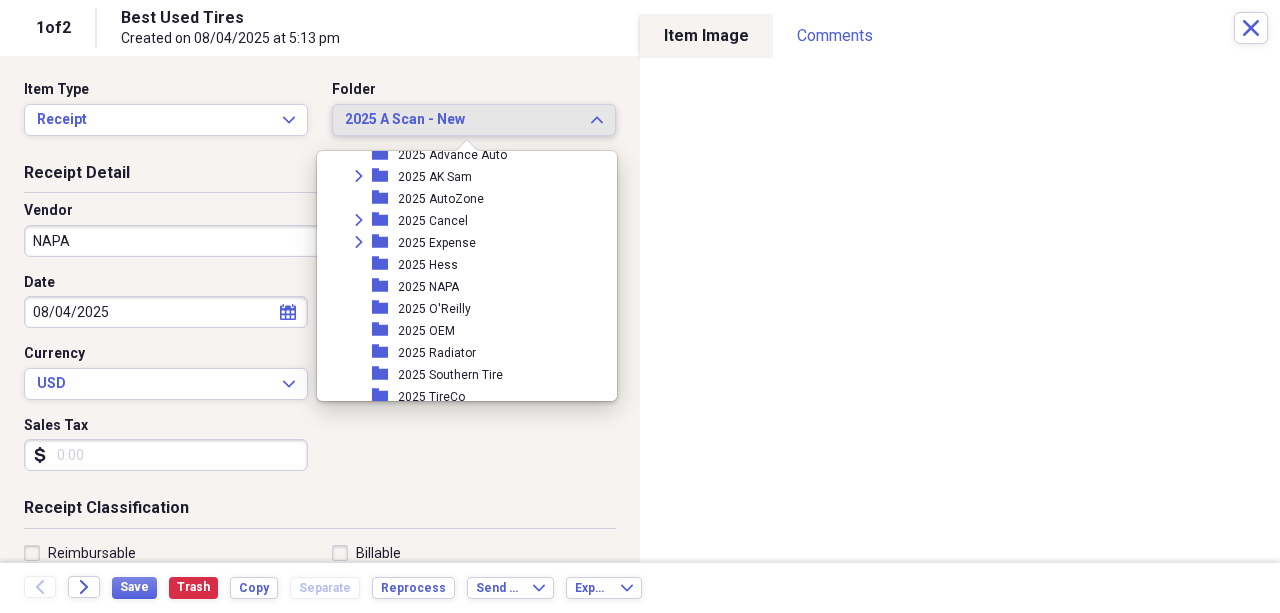 scroll, scrollTop: 1545, scrollLeft: 0, axis: vertical 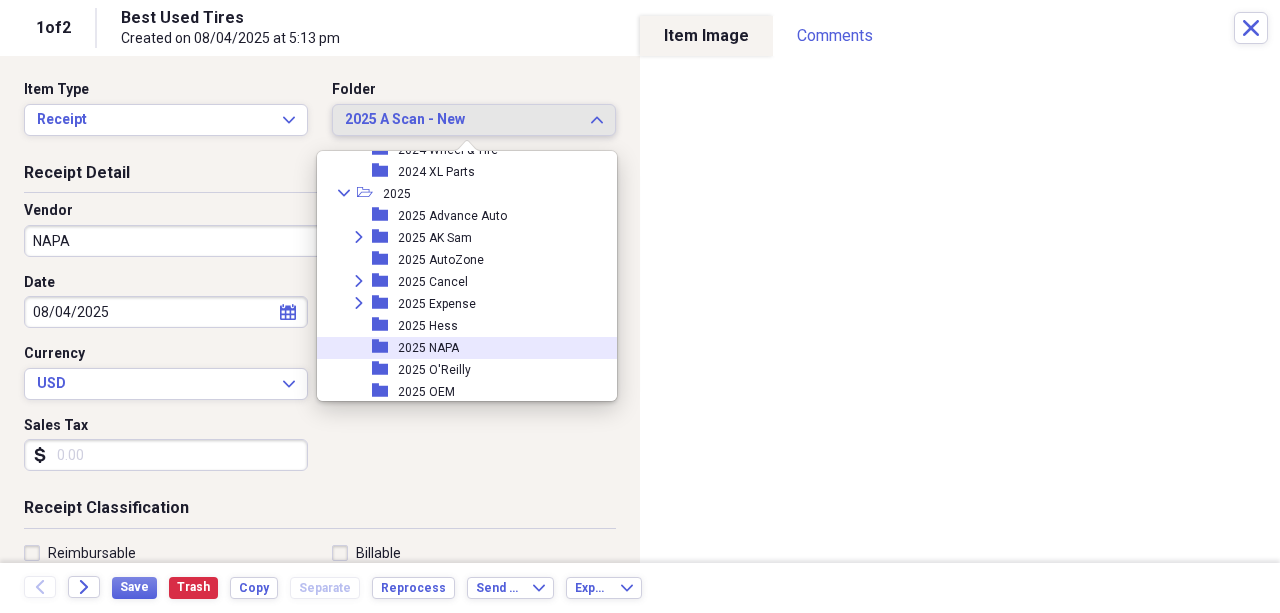 click on "2025 NAPA" at bounding box center (428, 348) 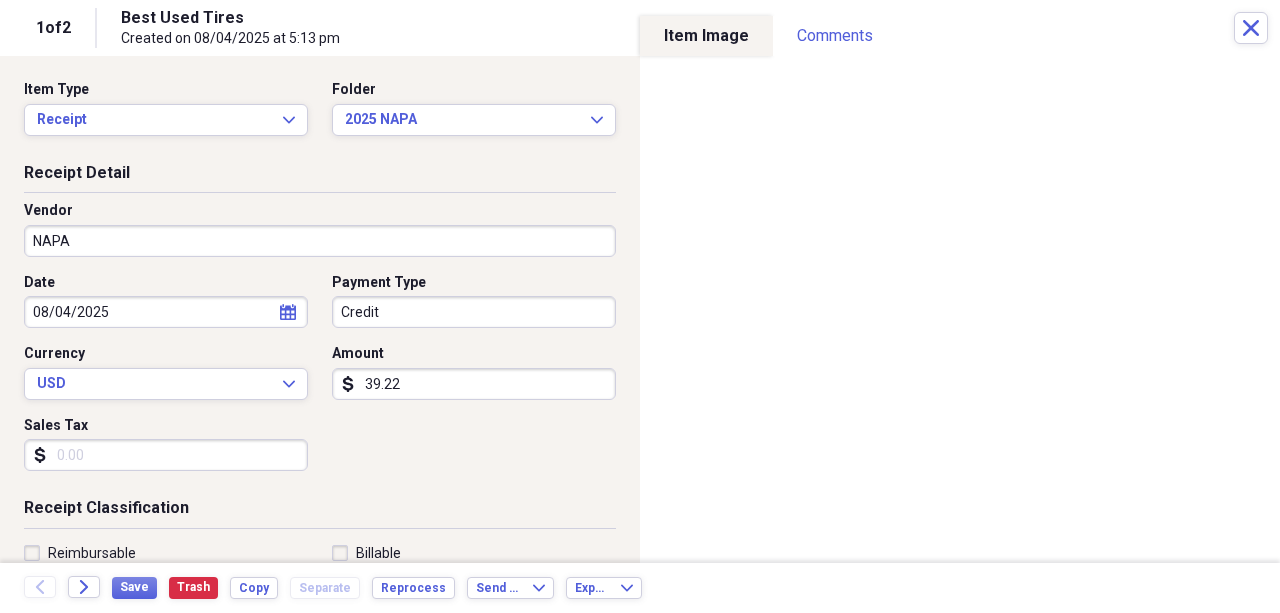 click on "Sales Tax" at bounding box center (166, 455) 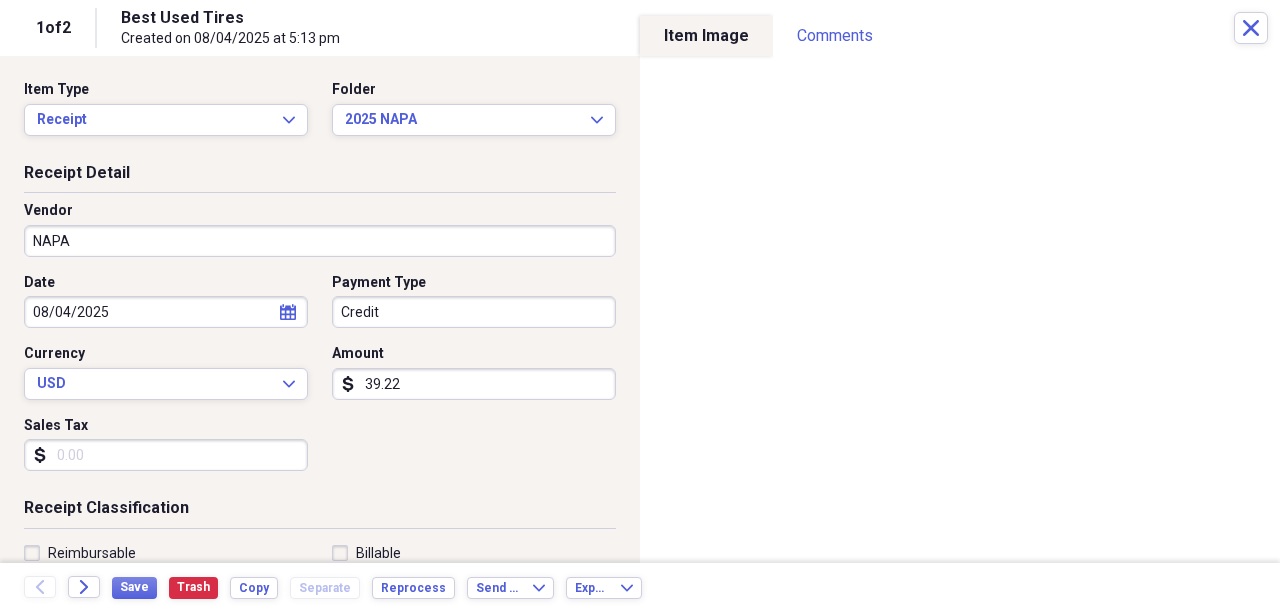 click on "39.22" at bounding box center (474, 384) 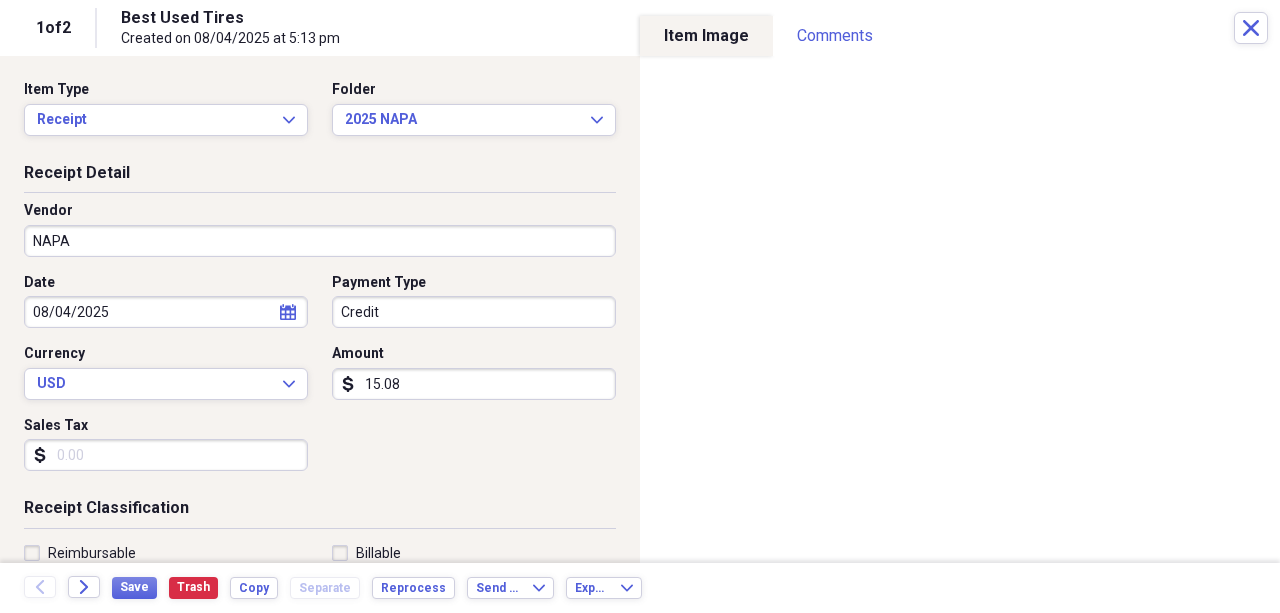 click on "15.08" at bounding box center [474, 384] 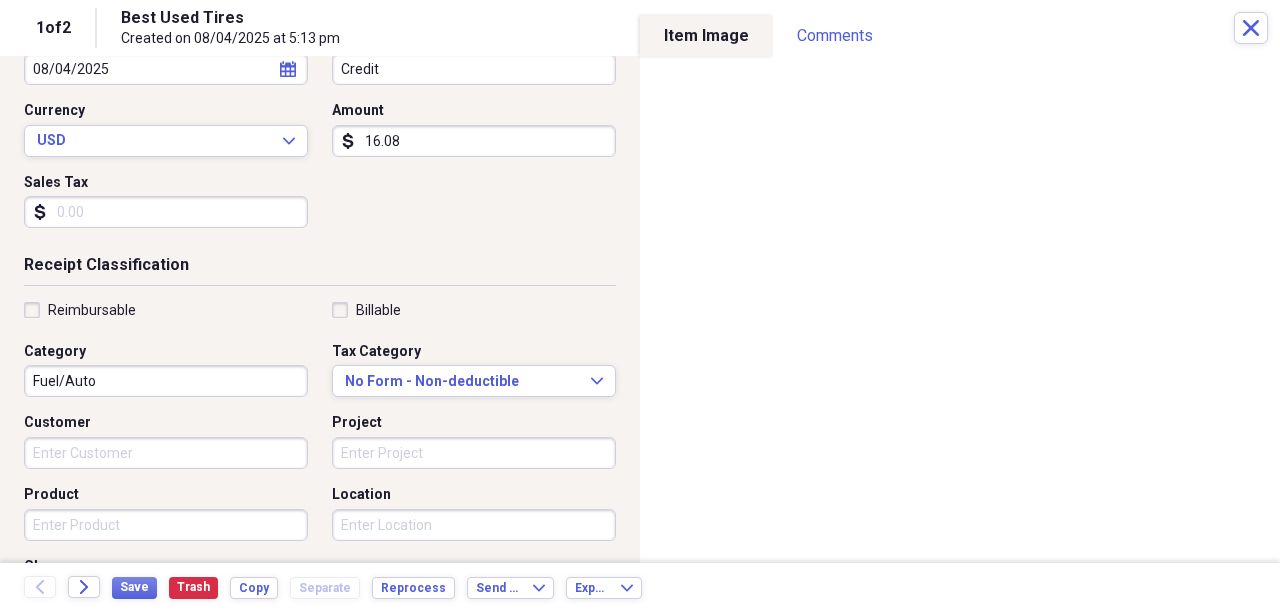 scroll, scrollTop: 266, scrollLeft: 0, axis: vertical 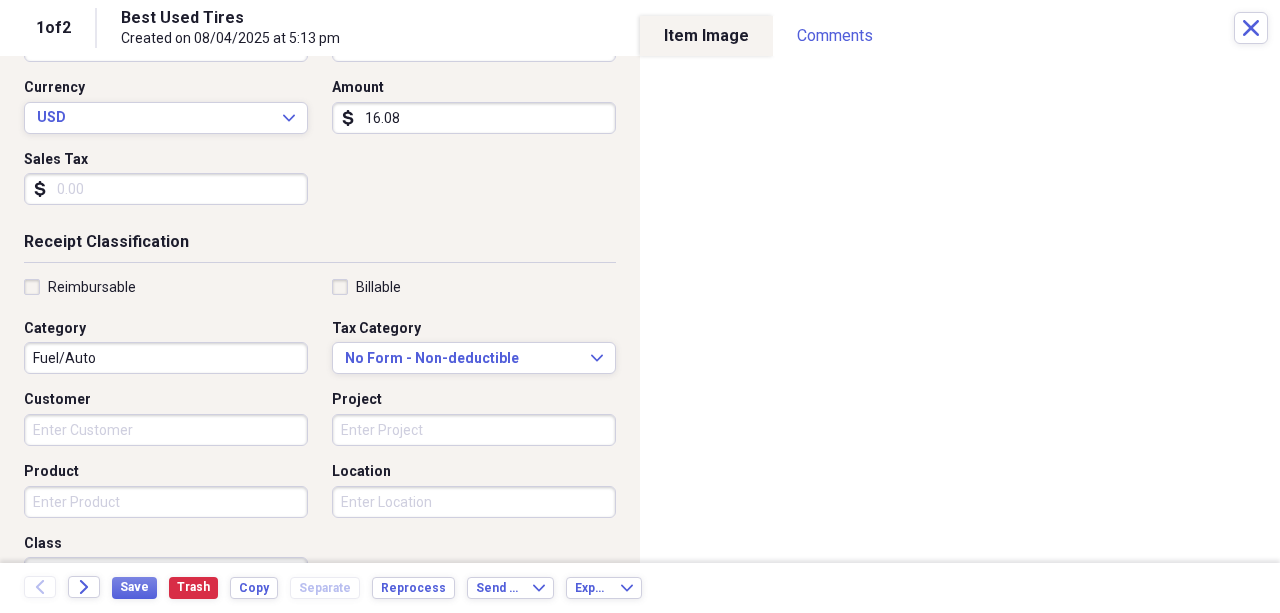 type on "16.08" 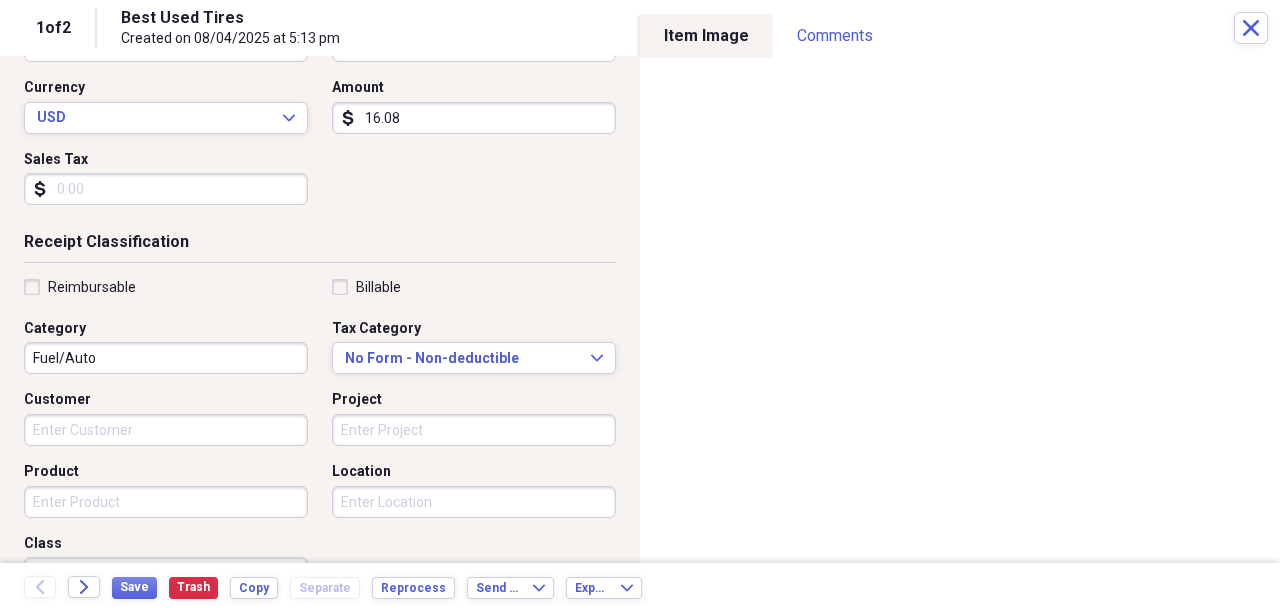 click on "Product" at bounding box center (166, 502) 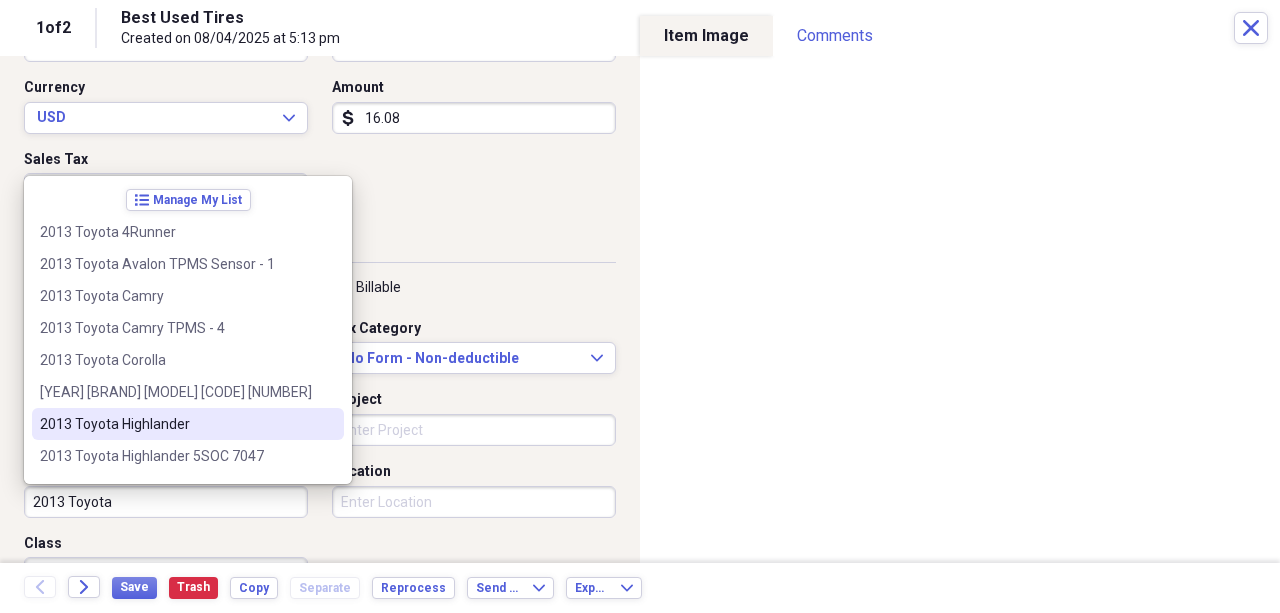 click on "2013 Toyota Highlander" at bounding box center [176, 424] 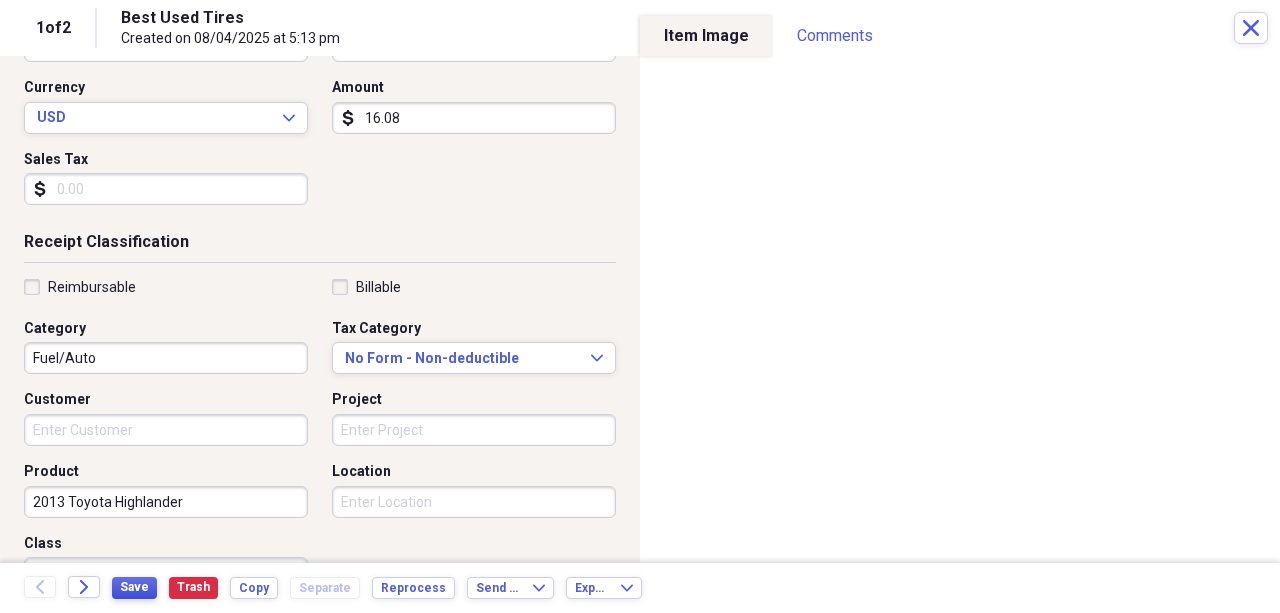 click on "Save" at bounding box center [134, 587] 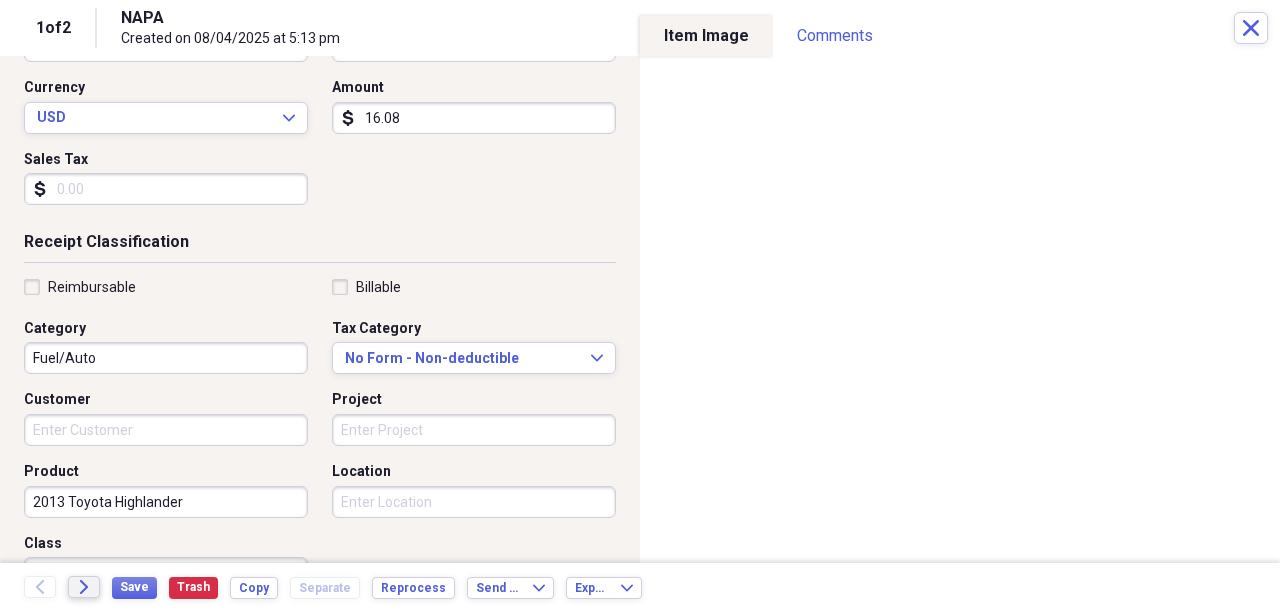 drag, startPoint x: 88, startPoint y: 568, endPoint x: 81, endPoint y: 582, distance: 15.652476 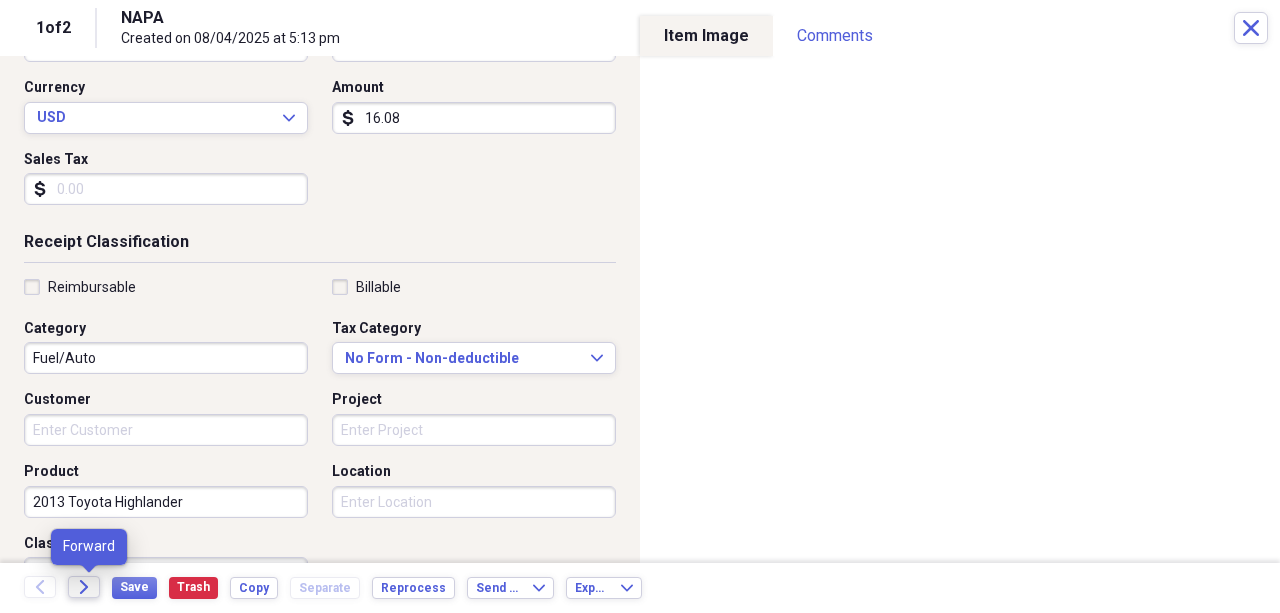 click on "Forward" 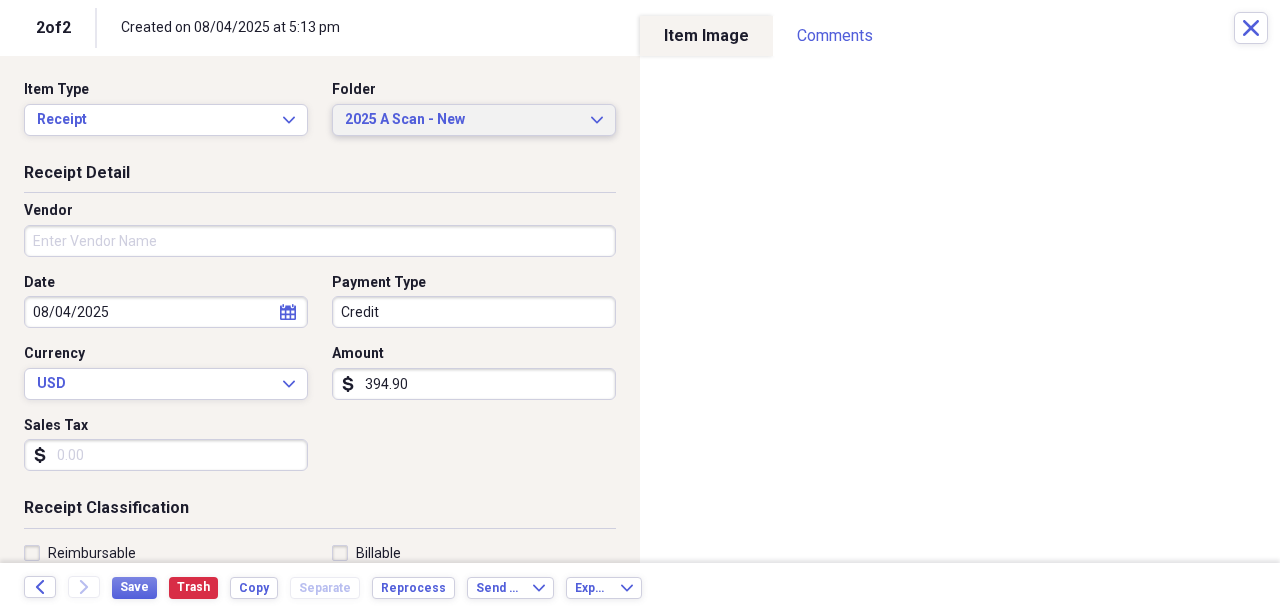 click on "2025 A Scan - New" at bounding box center [462, 120] 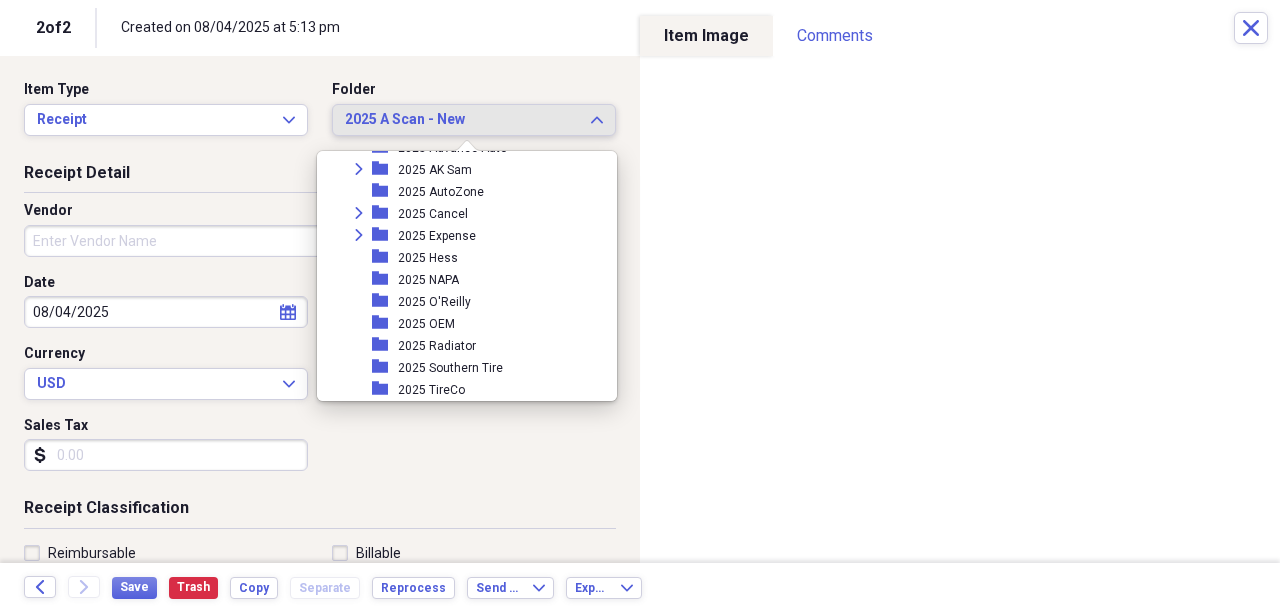 scroll, scrollTop: 1612, scrollLeft: 0, axis: vertical 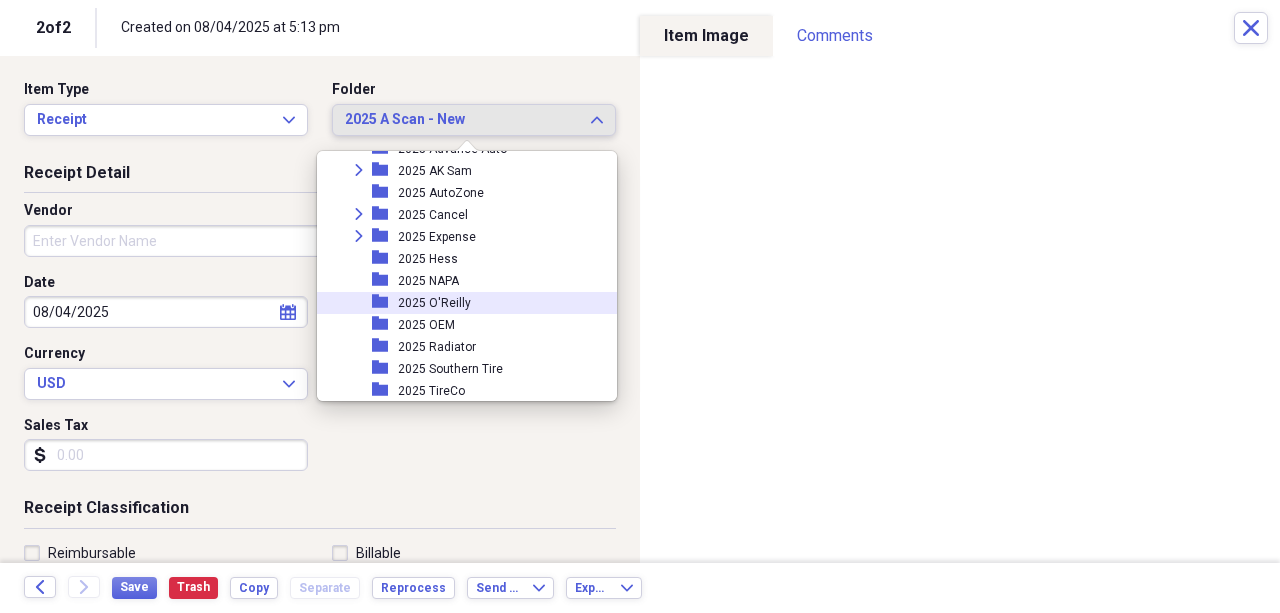 click on "2025 O'Reilly" at bounding box center (434, 303) 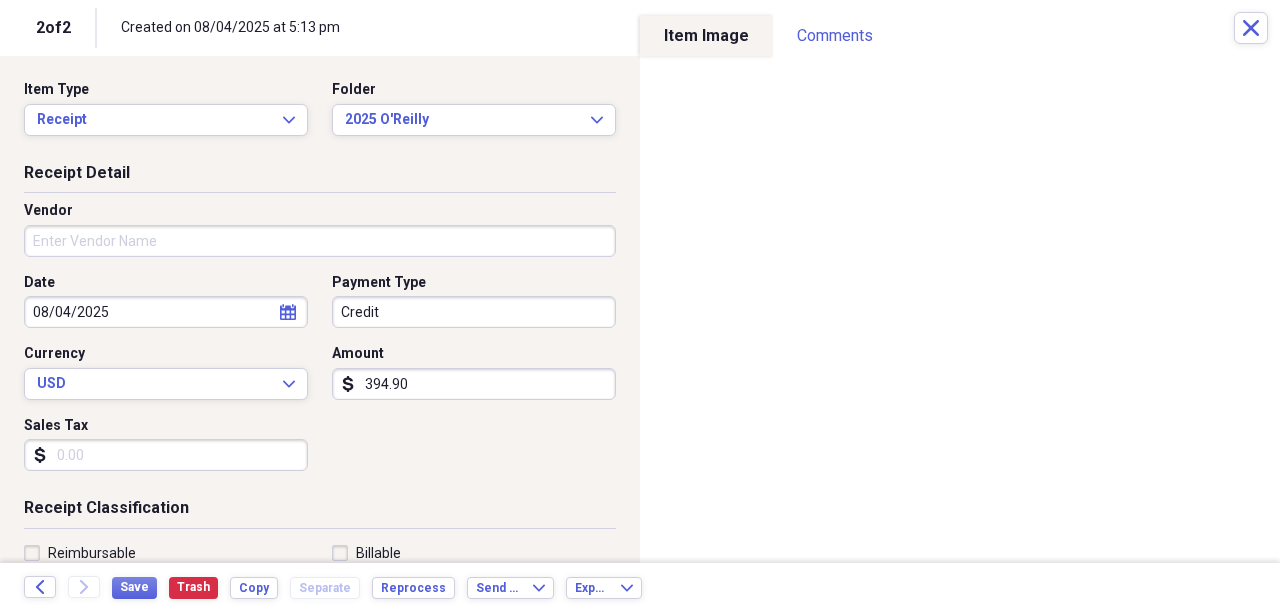 click on "Vendor" at bounding box center [320, 241] 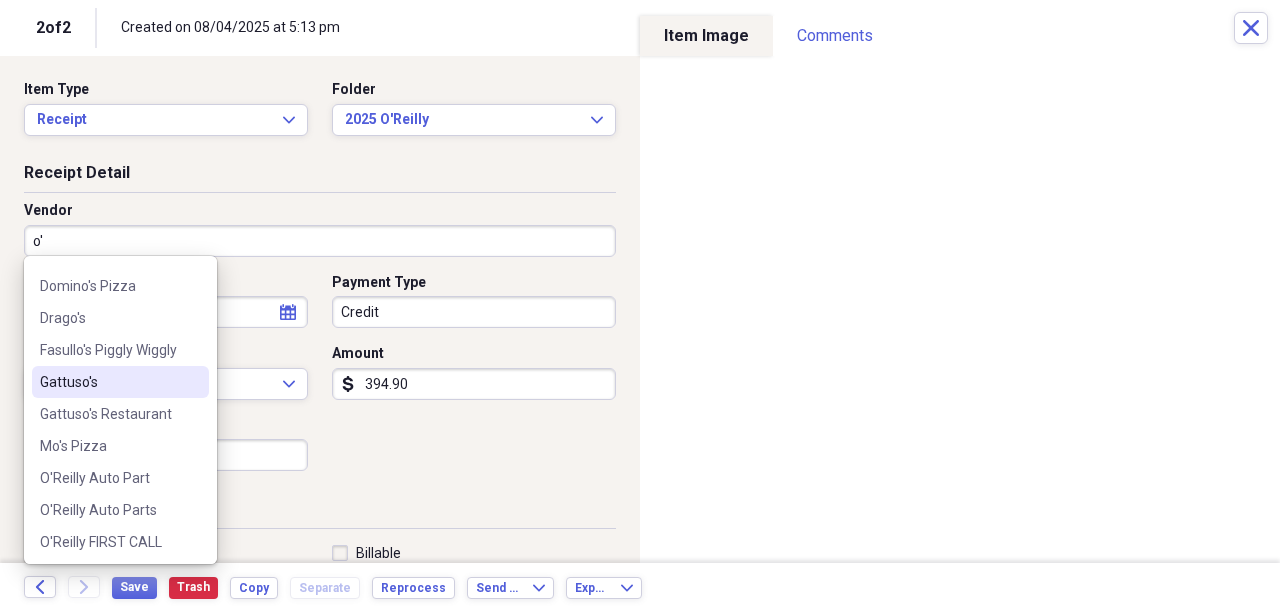 scroll, scrollTop: 124, scrollLeft: 0, axis: vertical 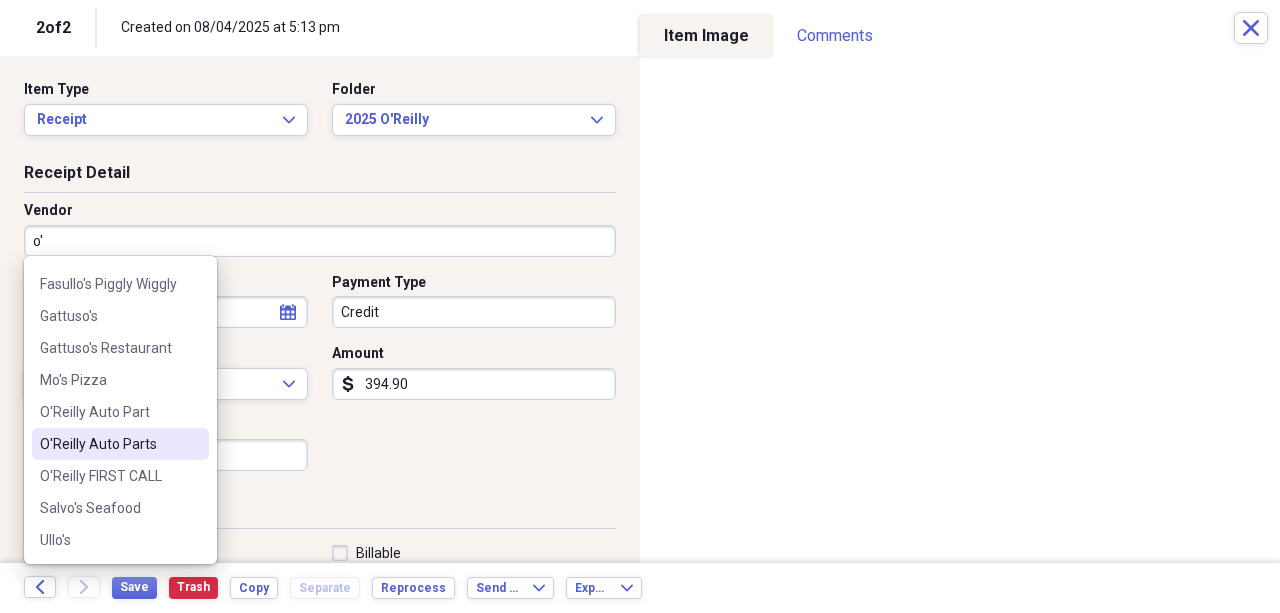 click on "O'Reilly Auto Parts" at bounding box center [108, 444] 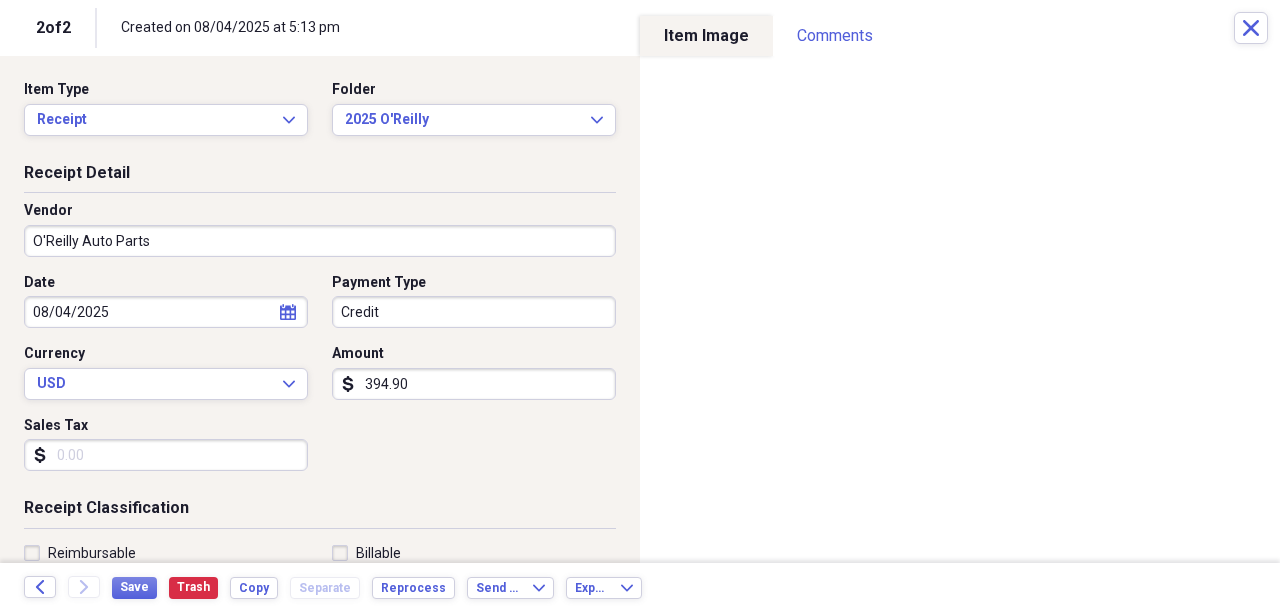 type on "Fuel/Auto" 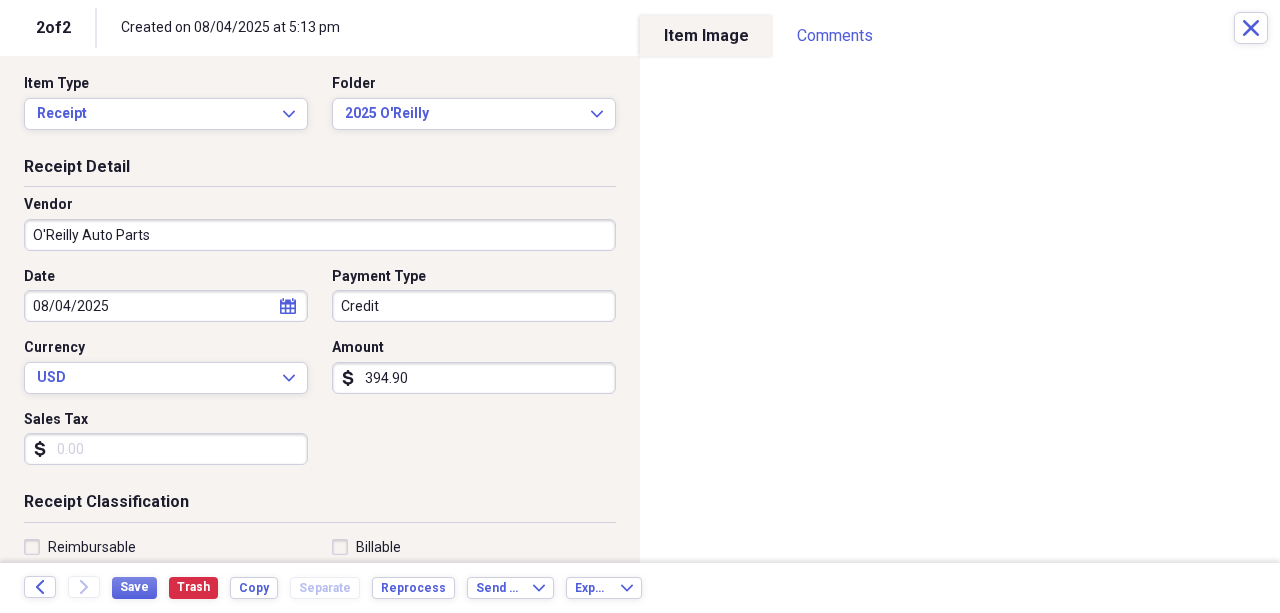 scroll, scrollTop: 0, scrollLeft: 0, axis: both 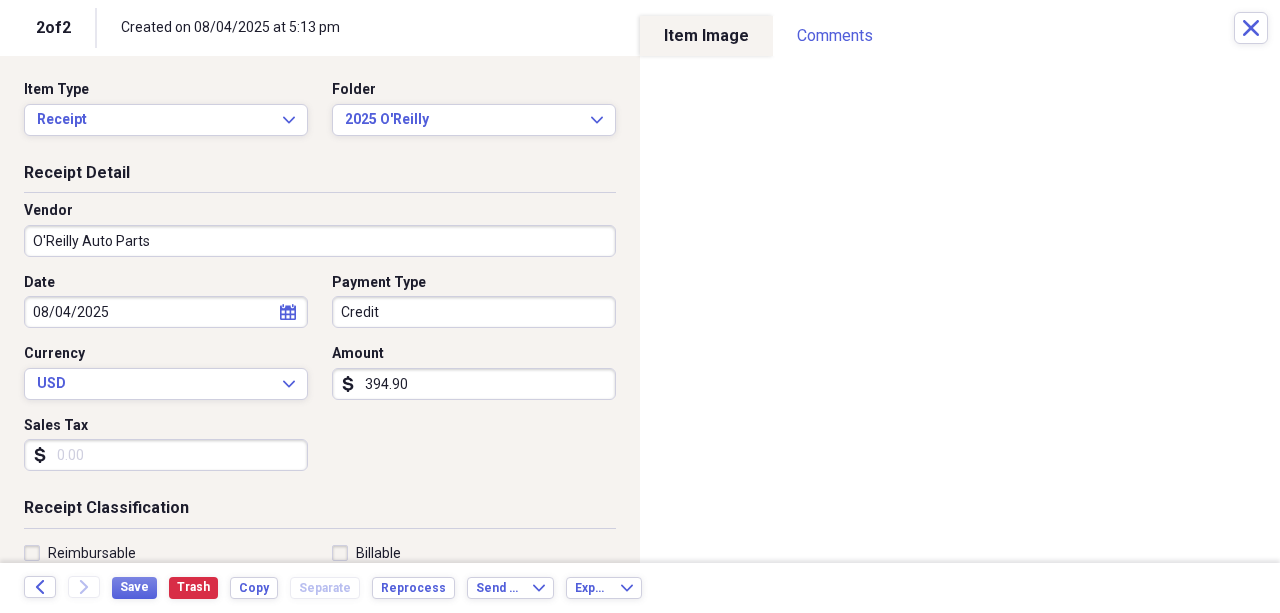 click on "394.90" at bounding box center (474, 384) 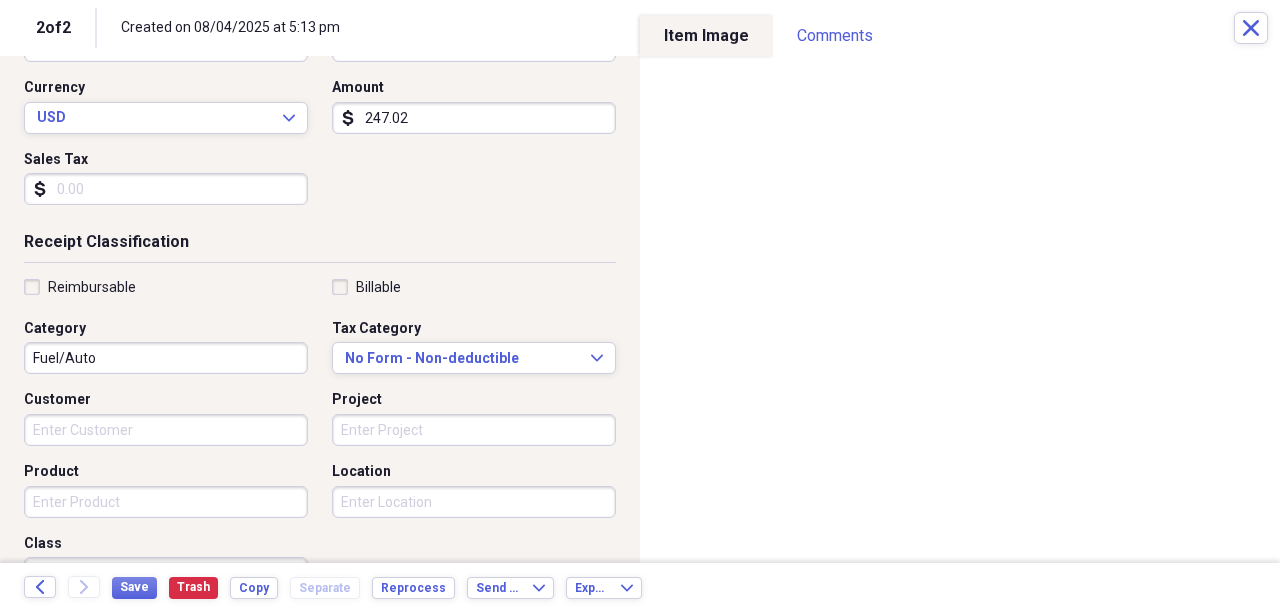 scroll, scrollTop: 266, scrollLeft: 0, axis: vertical 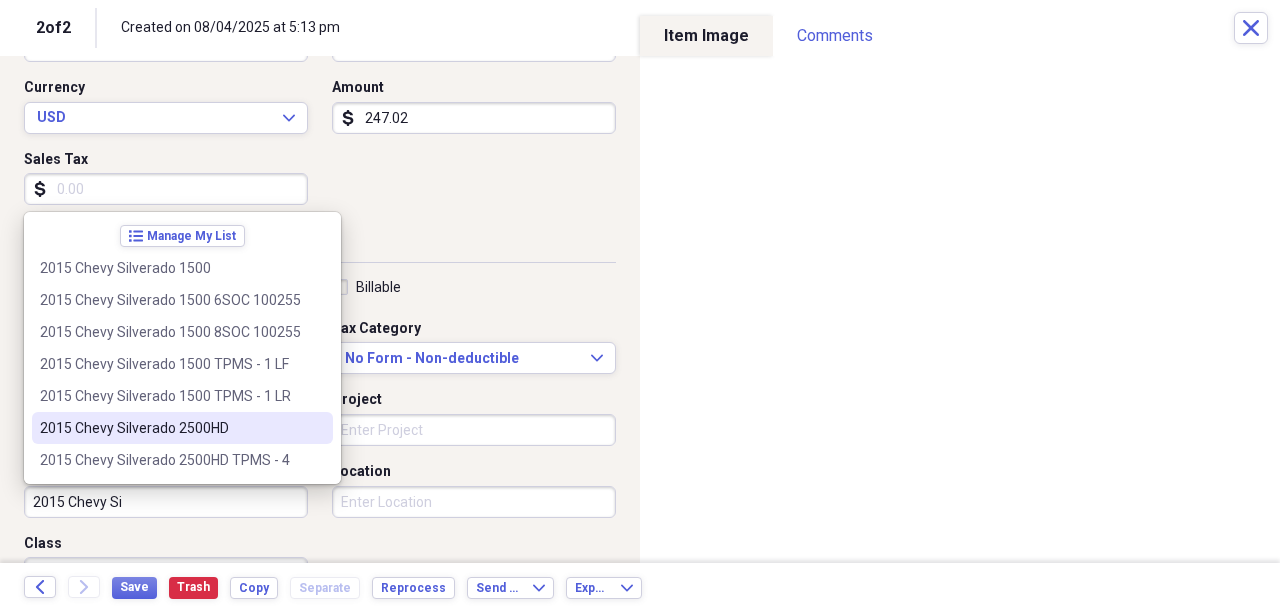 click on "2015 Chevy Silverado 2500HD" at bounding box center (170, 428) 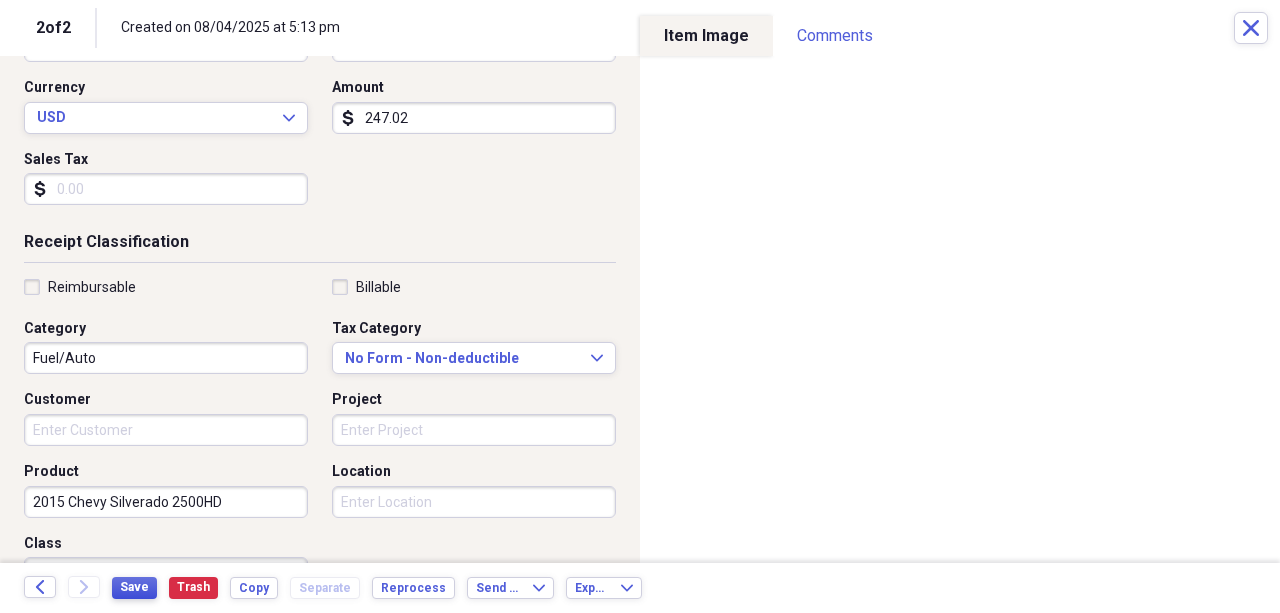 click on "Save" at bounding box center [134, 587] 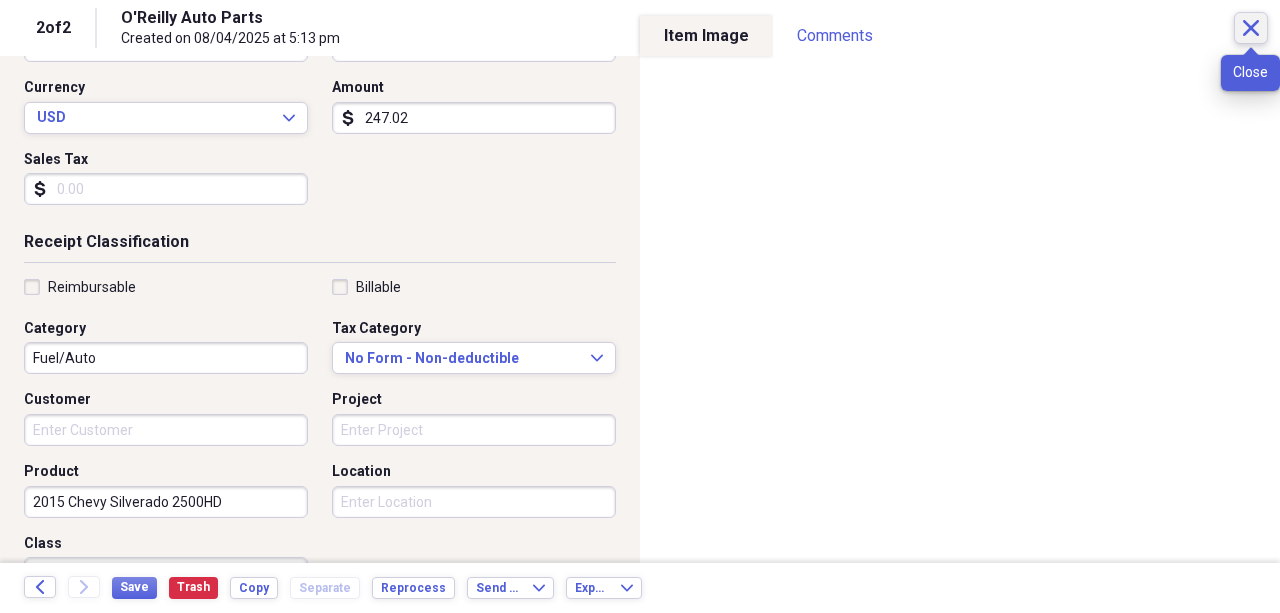 click on "Close" at bounding box center [1251, 28] 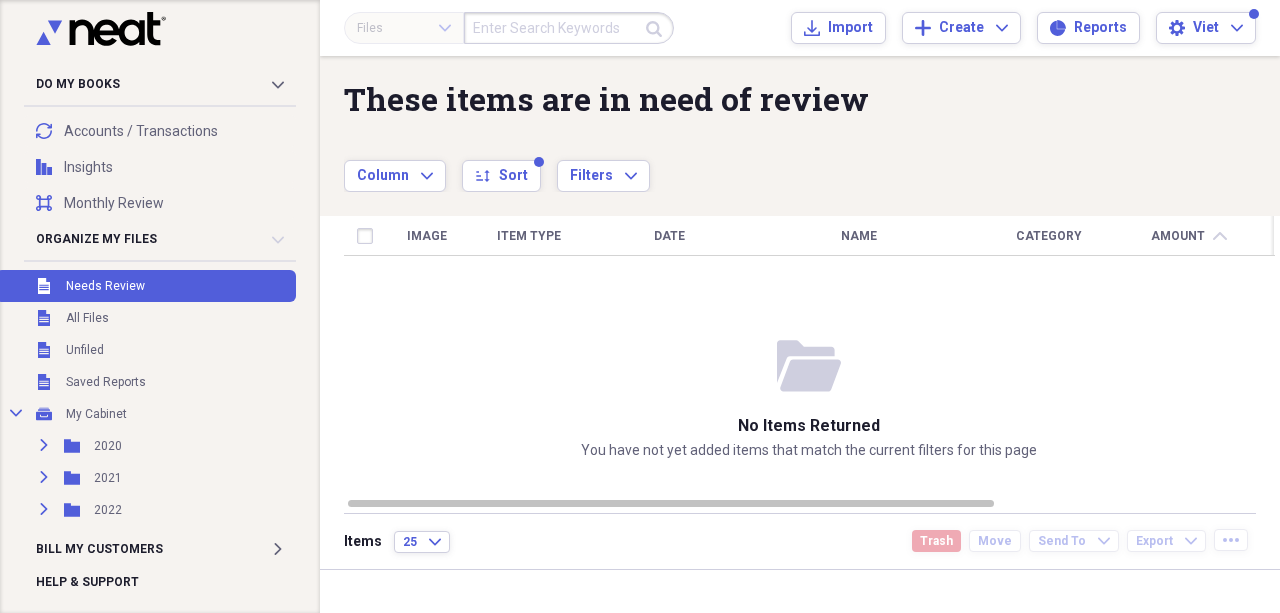 click at bounding box center [569, 28] 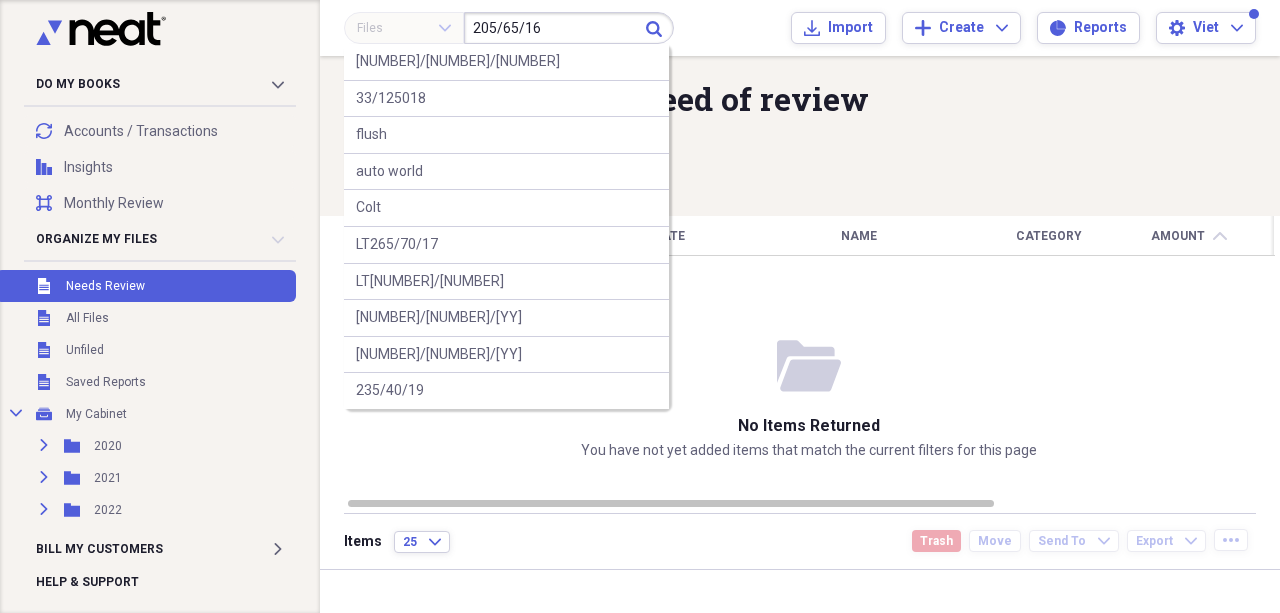 type on "205/65/16" 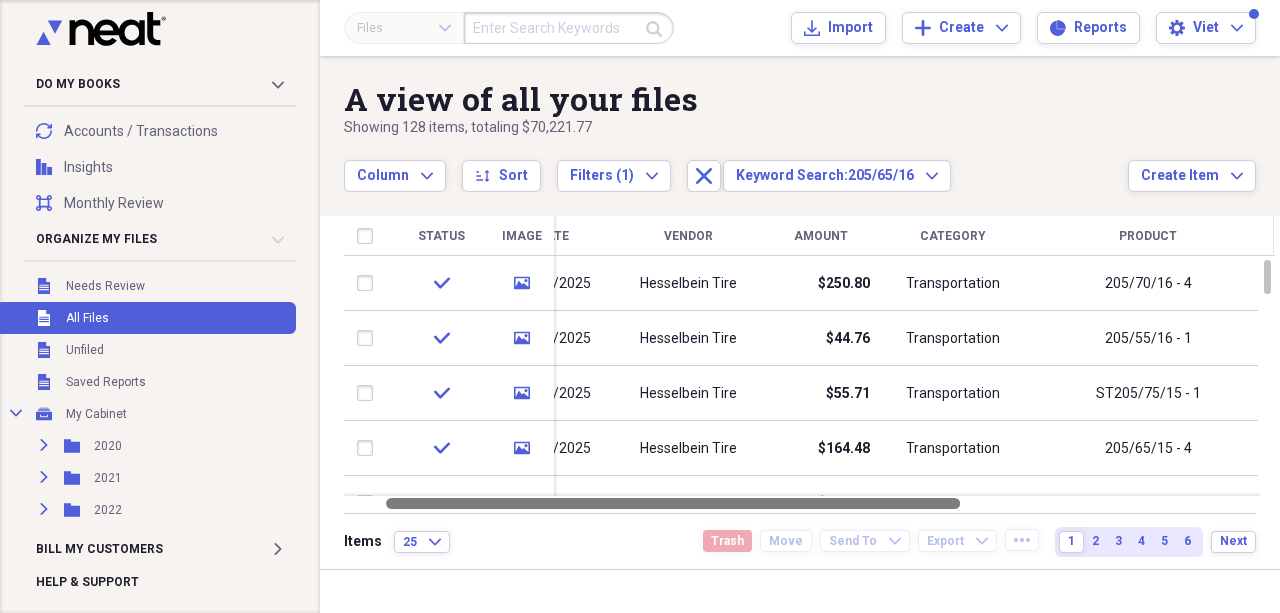 drag, startPoint x: 764, startPoint y: 505, endPoint x: 802, endPoint y: 508, distance: 38.118237 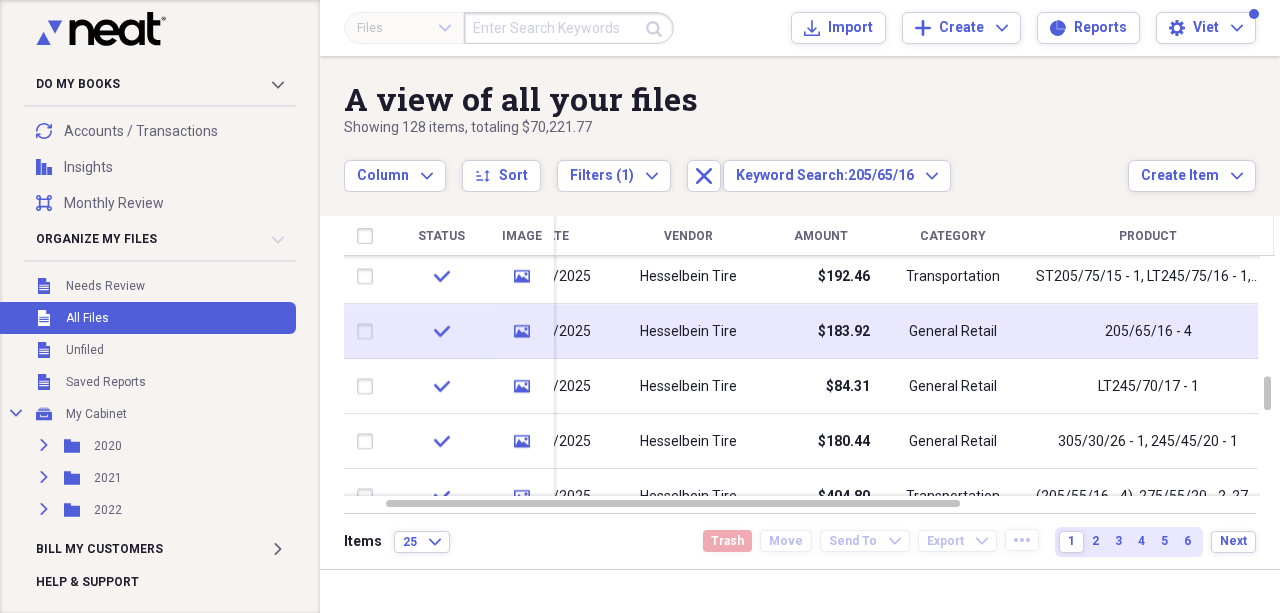 click on "General Retail" at bounding box center [953, 331] 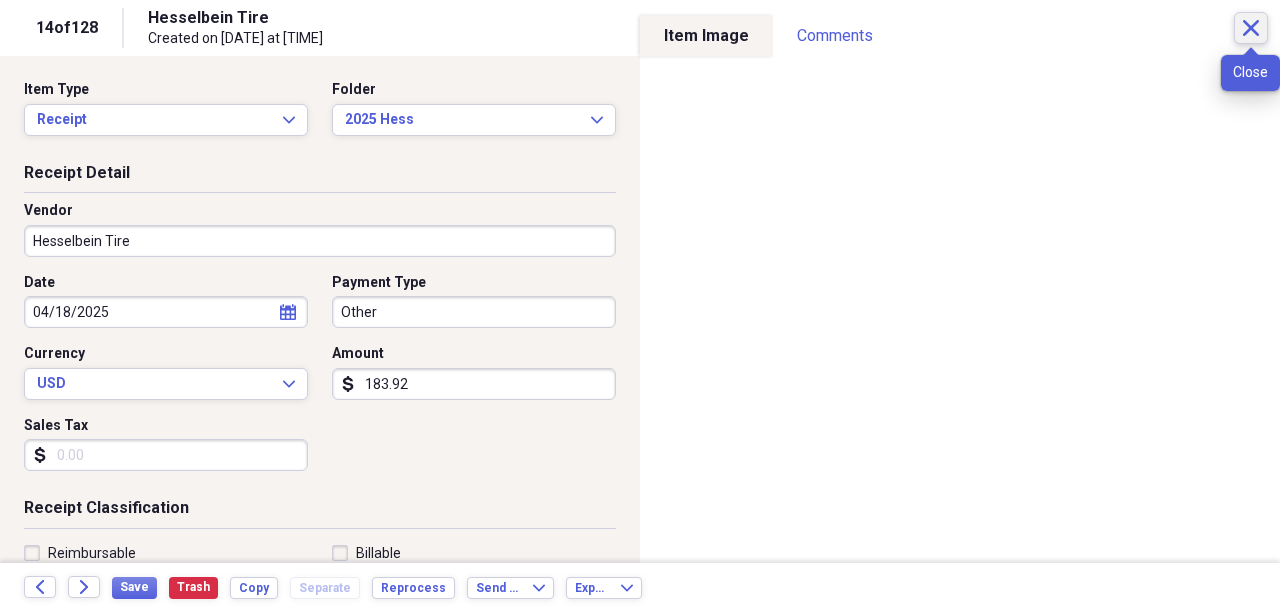 click on "Close" at bounding box center (1251, 28) 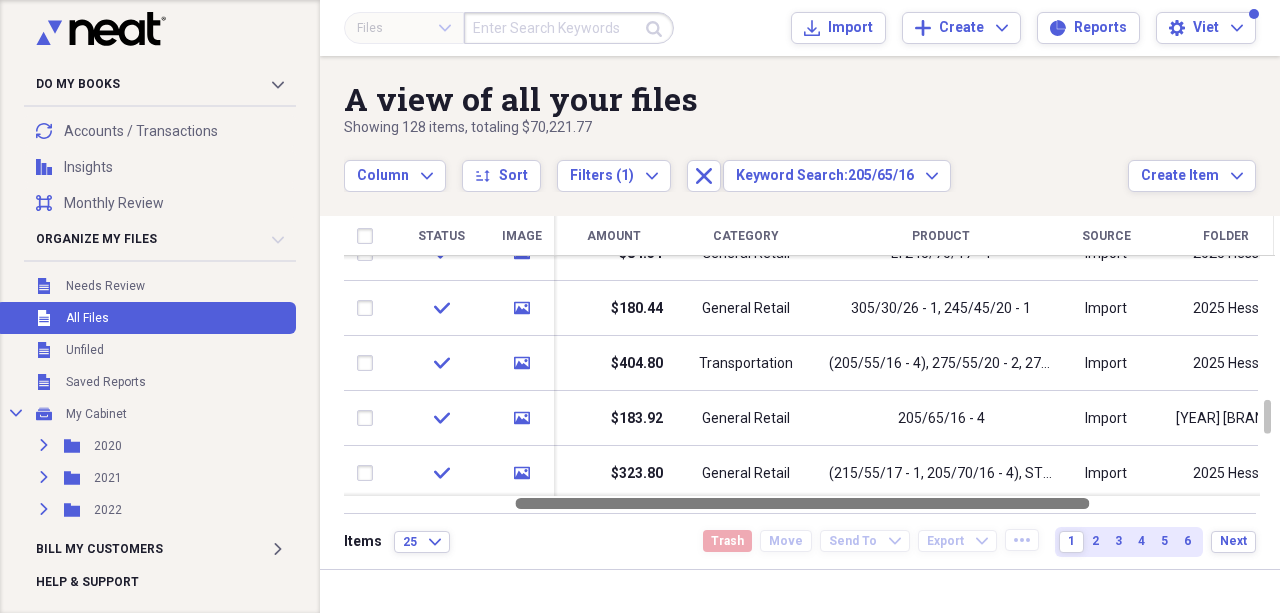 drag, startPoint x: 906, startPoint y: 502, endPoint x: 1035, endPoint y: 506, distance: 129.062 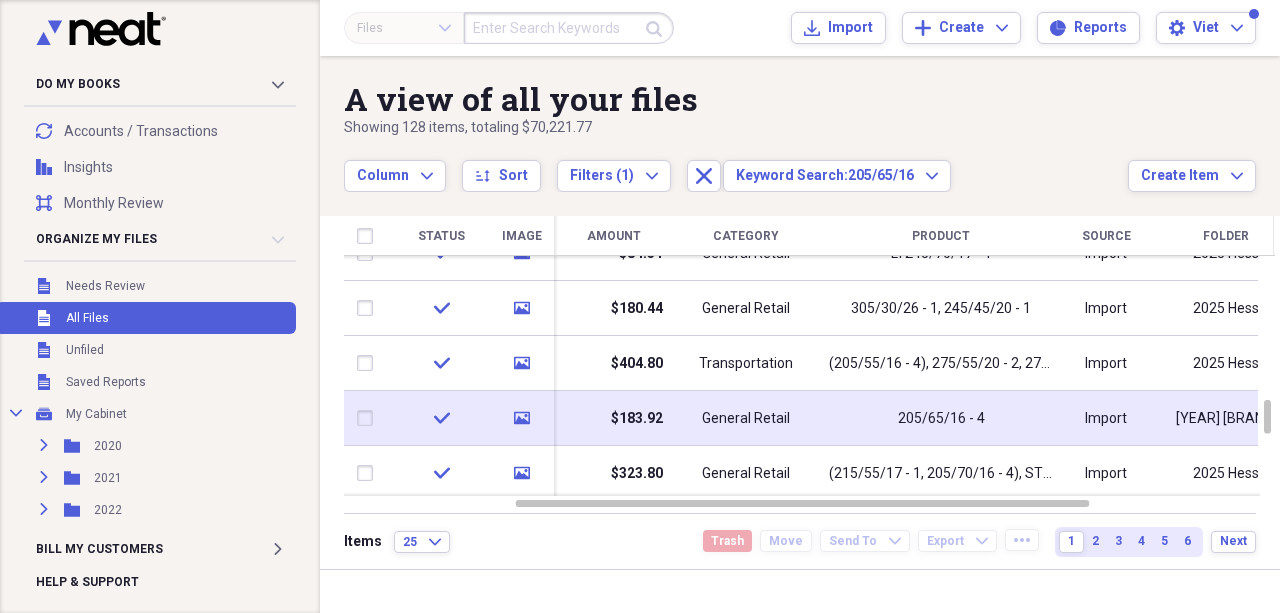 click on "205/65/16 - 4" at bounding box center (941, 418) 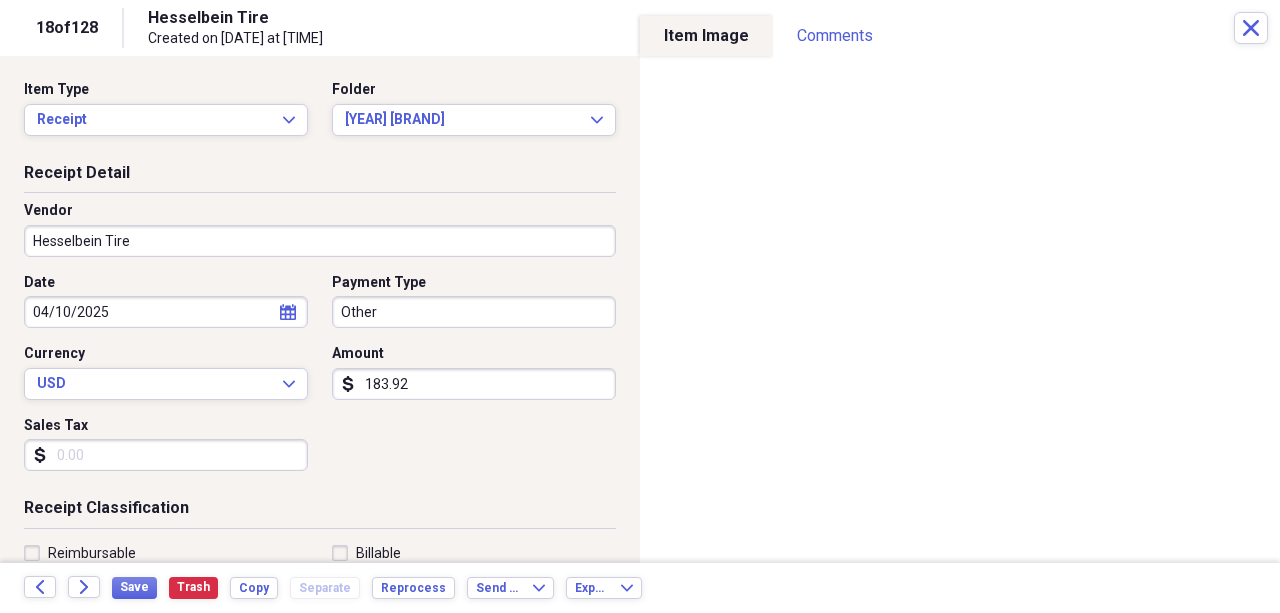 click on "18  of  128 Hesselbein Tire Created on [DATE] at [TIME] Close" at bounding box center (640, 28) 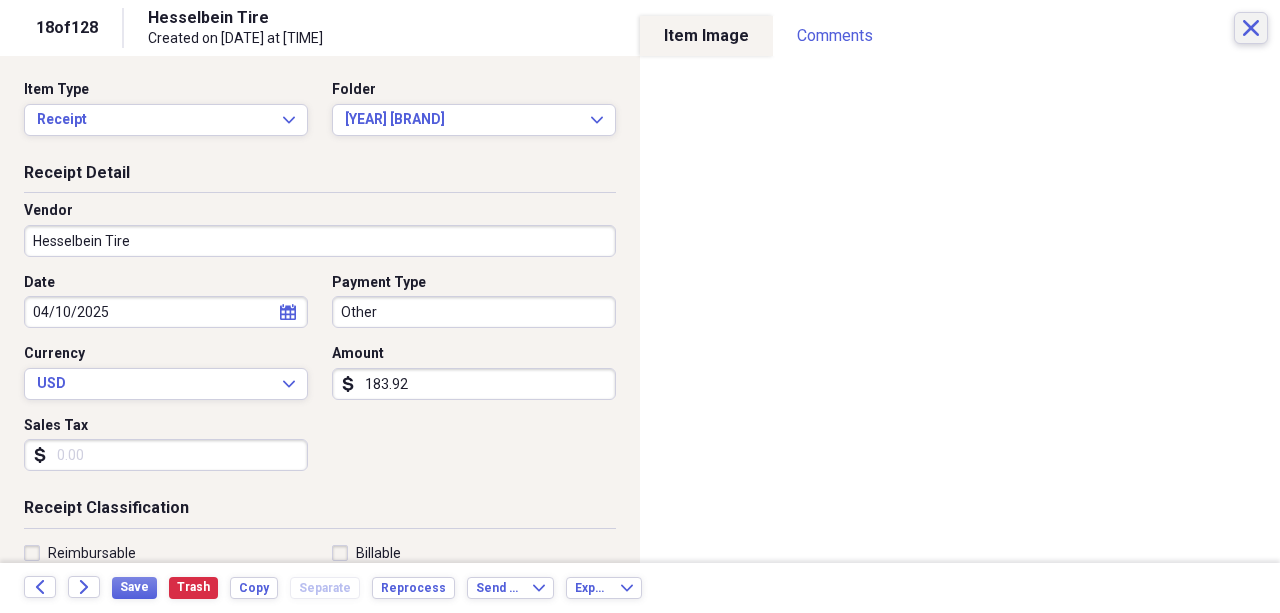 click on "Close" 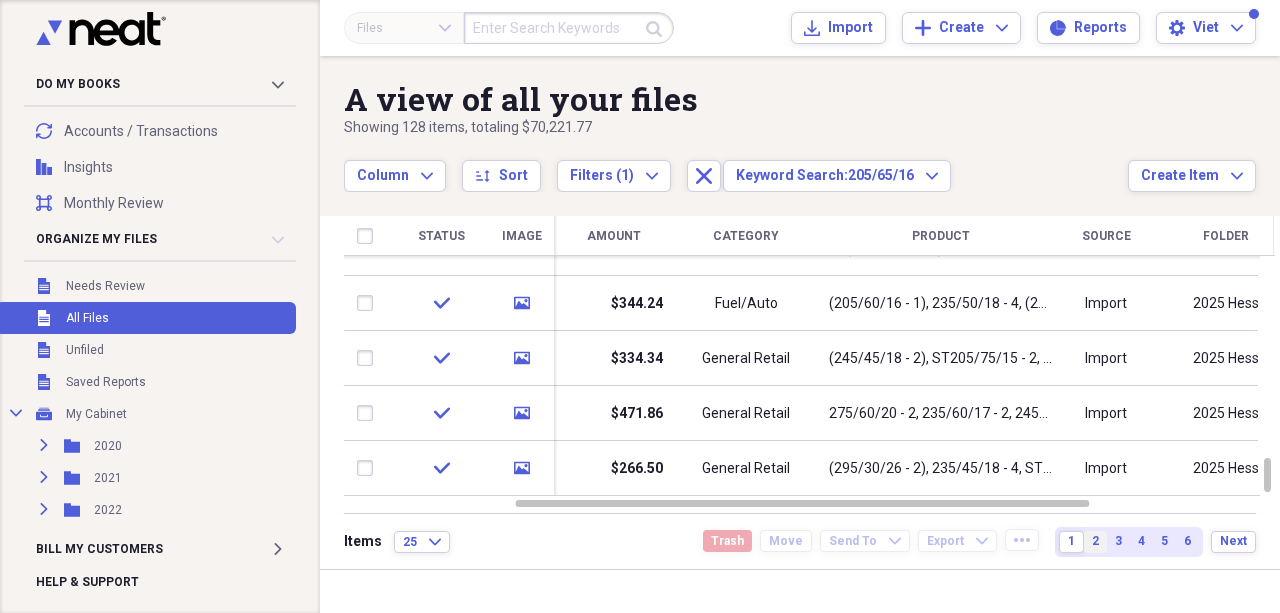 click on "2" at bounding box center [1095, 542] 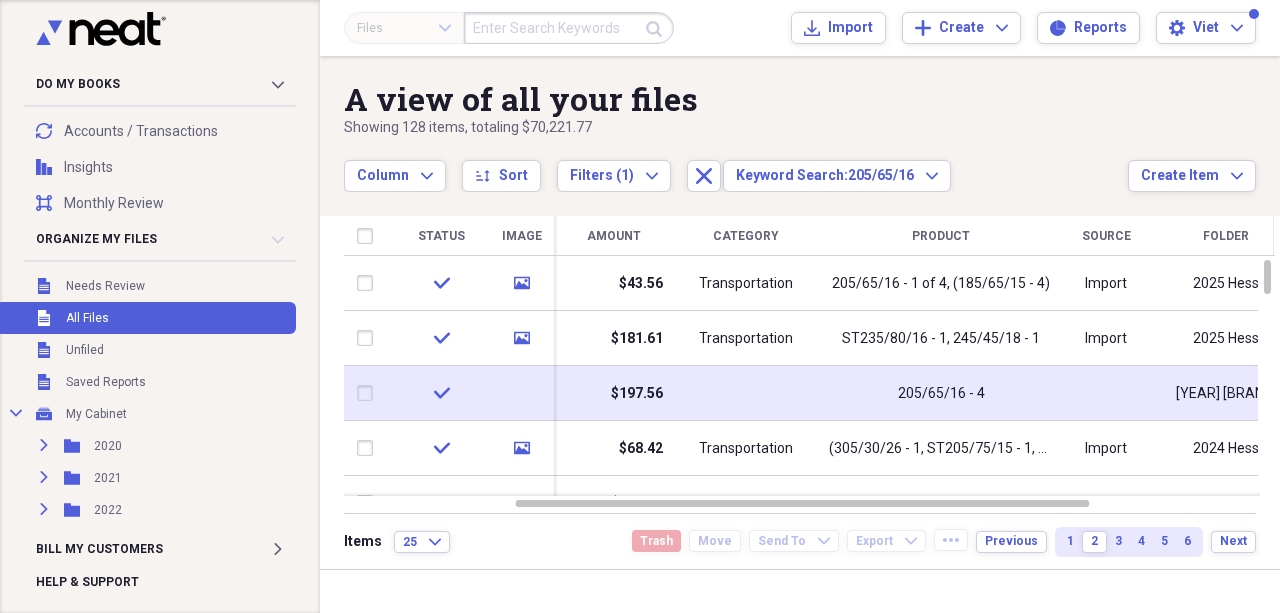 click on "205/65/16 - 4" at bounding box center (941, 393) 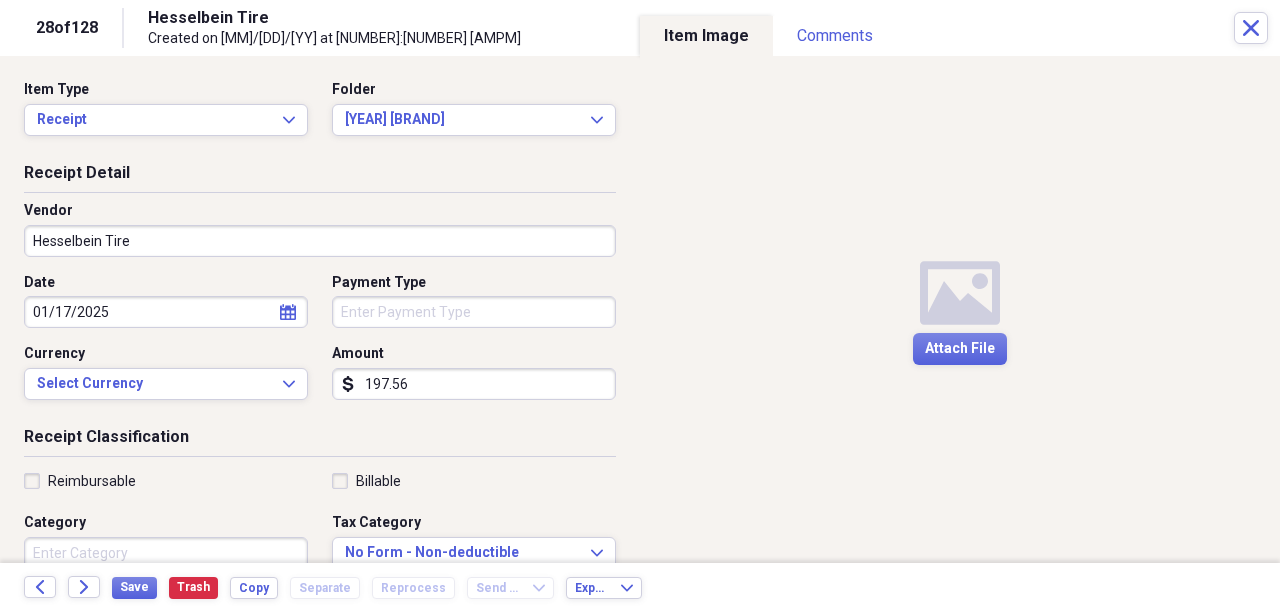 scroll, scrollTop: 266, scrollLeft: 0, axis: vertical 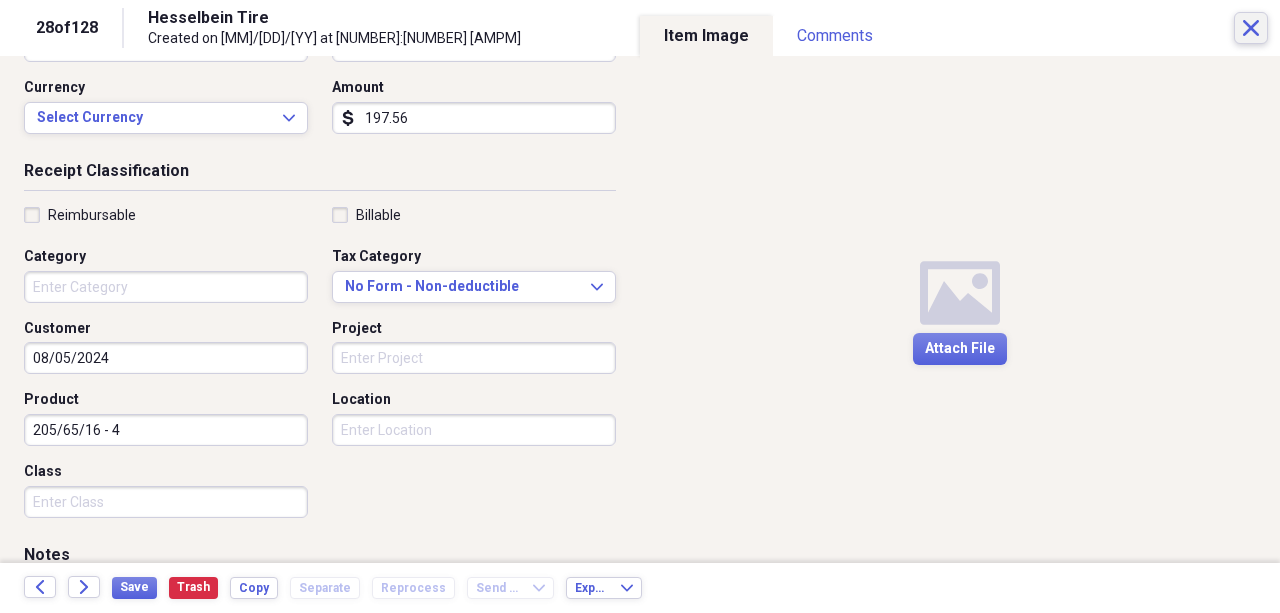 click on "Close" at bounding box center [1251, 28] 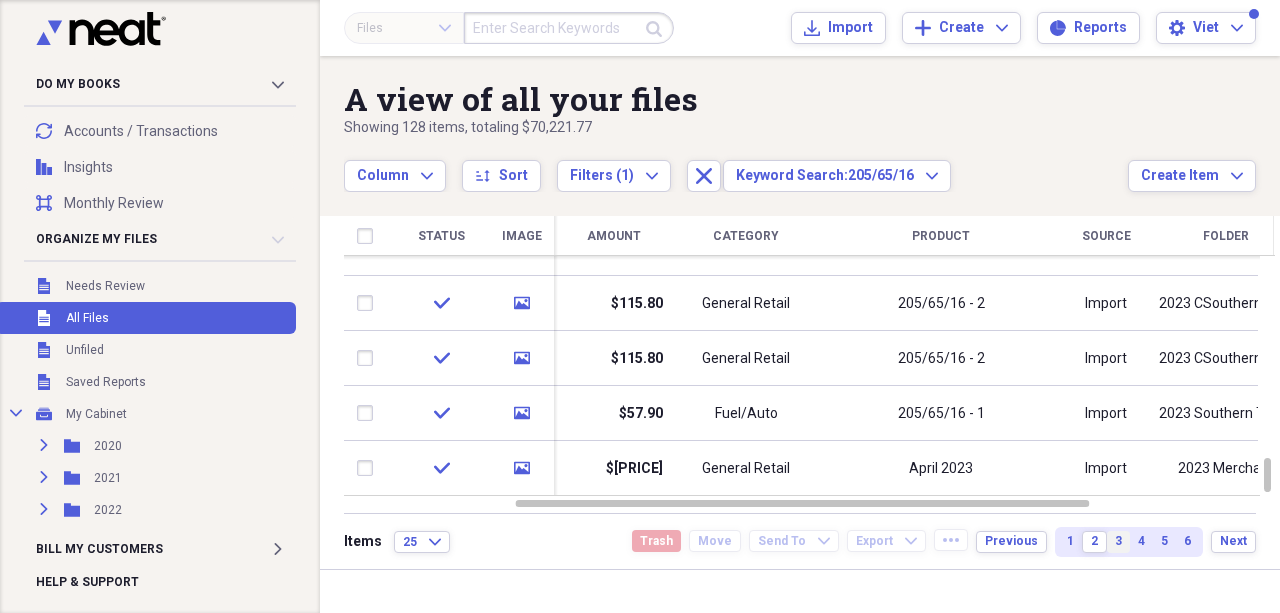 click on "3" at bounding box center [1118, 541] 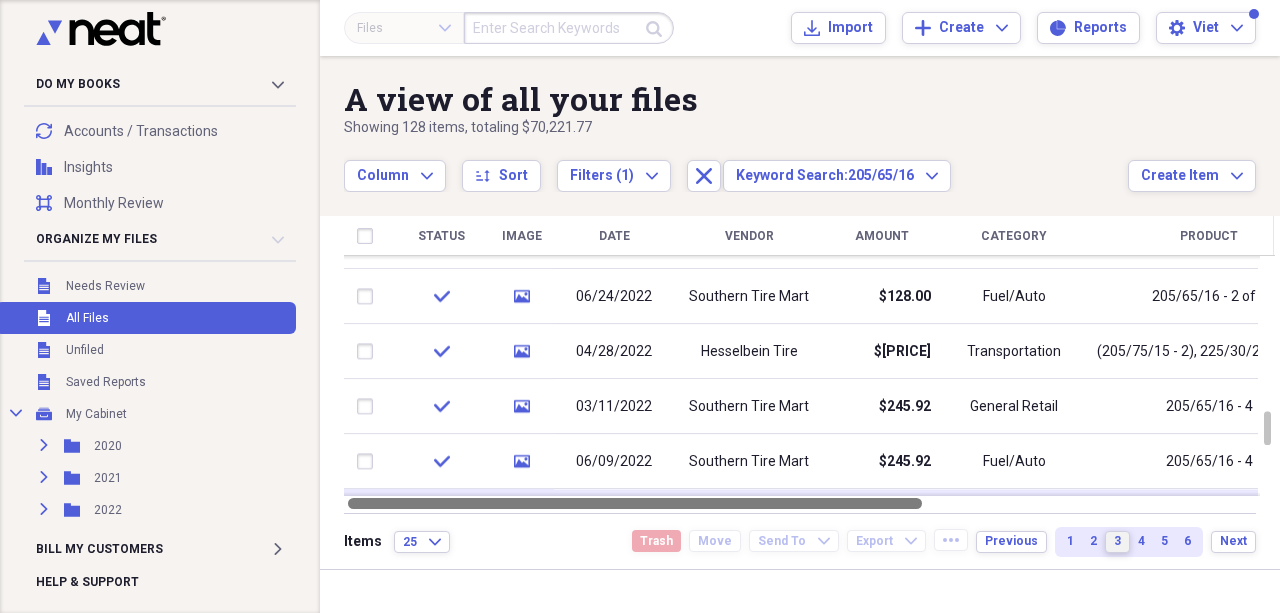 drag, startPoint x: 740, startPoint y: 506, endPoint x: 482, endPoint y: 464, distance: 261.39624 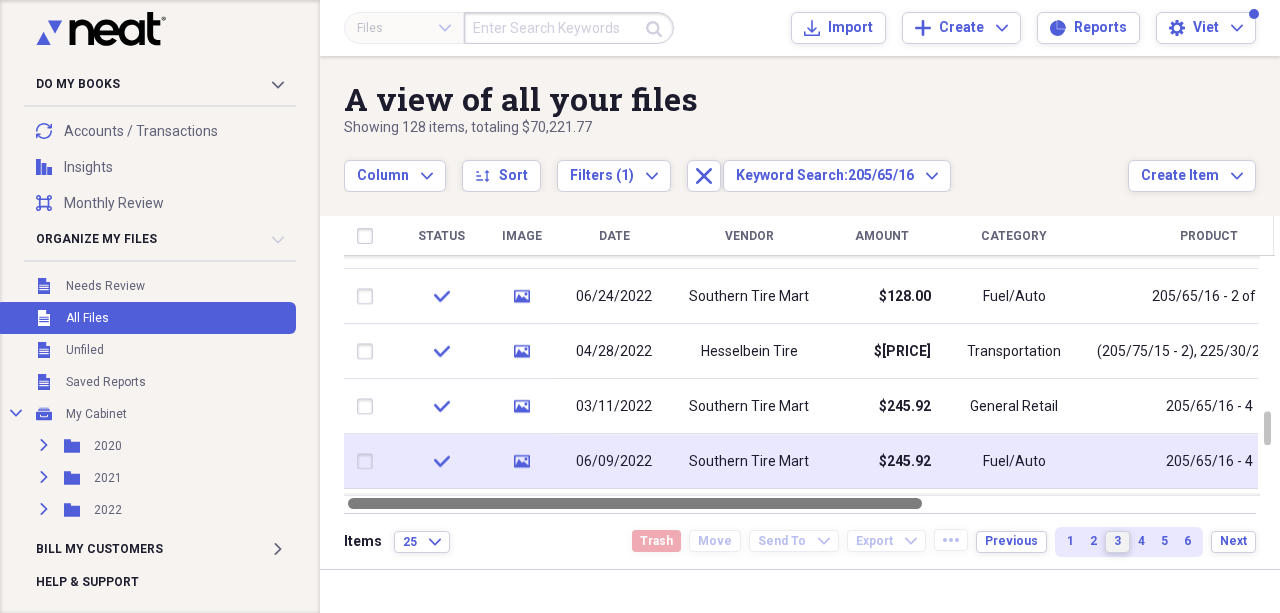 click on "Status Image Date Vendor Amount Category Product Source Folder Billable Reimbursable check media [DATE] TireHub $[PRICE] General Retail [TIRE_SIZE] - 2 of 3 Import 2022 Wheel & Tire check media [DATE] TireHub $[PRICE] Fuel/Auto [TIRE_SIZE] - 4, [TIRE_SIZE] - 1 of 2, [TIRE_SIZE] - 1, [TIRE_SIZE] - 1 Import 2022 Hesselbein Tire check media [DATE] Hesselbein Tire $[PRICE] General Retail ([TIRE_SIZE] - 4, [TIRE_SIZE] - 2), [TIRE_SIZE] - 1, [TIRE_SIZE] - 1, [TIRE_SIZE] - 1 Import 2022 Hesselbein check media [DATE] Southern Tire Mart $[PRICE] General Retail ([TIRE_SIZE] - 1), [TIRE_SIZE] - 1 Import 2022 Southern Tire Mart check media [DATE] Southern Tire Mart $[PRICE] Fuel/Auto [TIRE_SIZE] - 2 of 4 Import 2022 Southern Tire Mart check media [DATE] Hesselbein Tire $[PRICE] Transportation ([TIRE_SIZE] - 2), [TIRE_SIZE] - 2, [TIRE_SIZE] - 1, [TIRE_SIZE] - 3 Import 2022 Hesselbein check media [DATE] Southern Tire Mart $[PRICE] General Retail [TIRE_SIZE] - 4 Import 2022 Southern Tire Mart check media [DATE] Southern Tire Mart $[PRICE]" at bounding box center [809, 364] 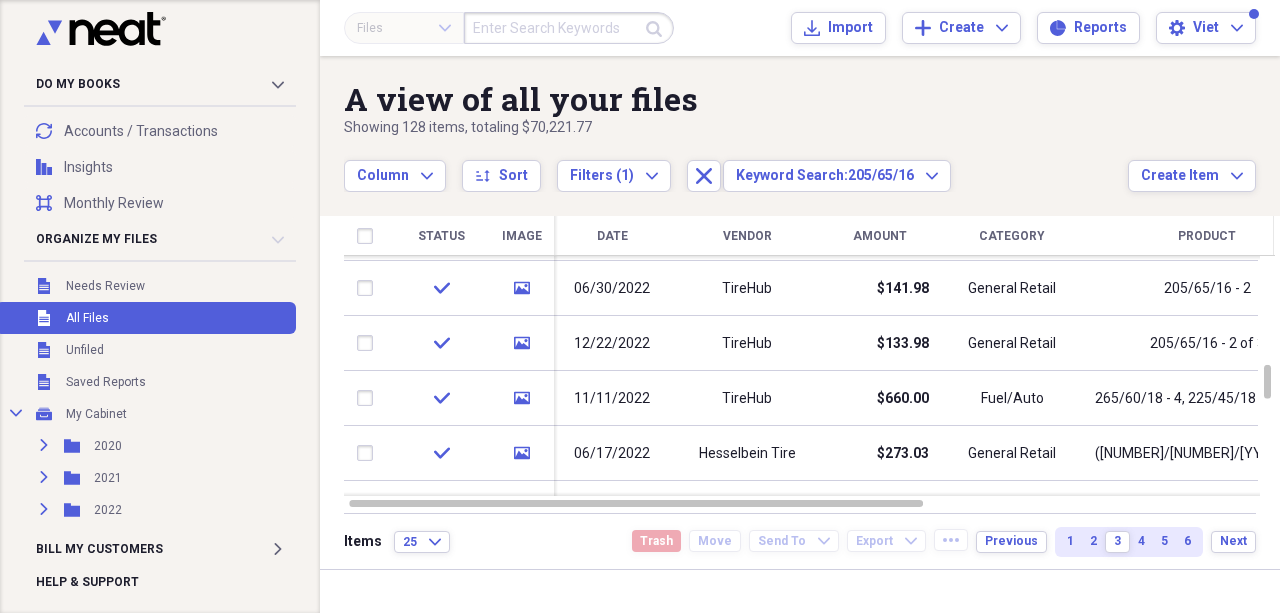 click on "Date" at bounding box center [612, 236] 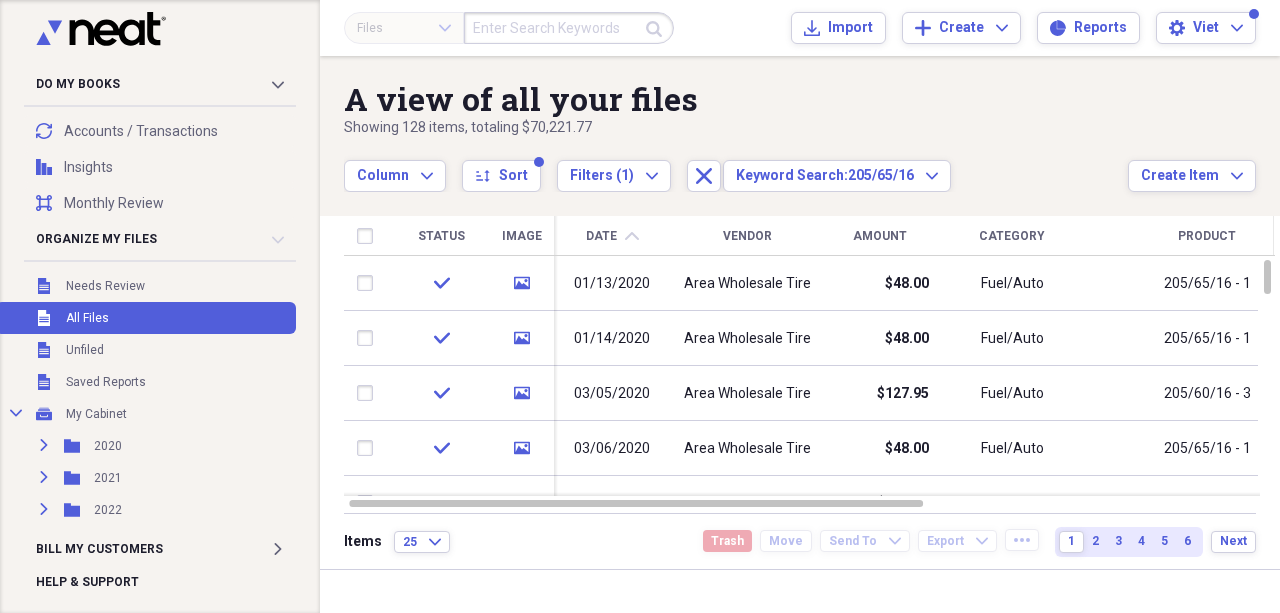 click at bounding box center [569, 28] 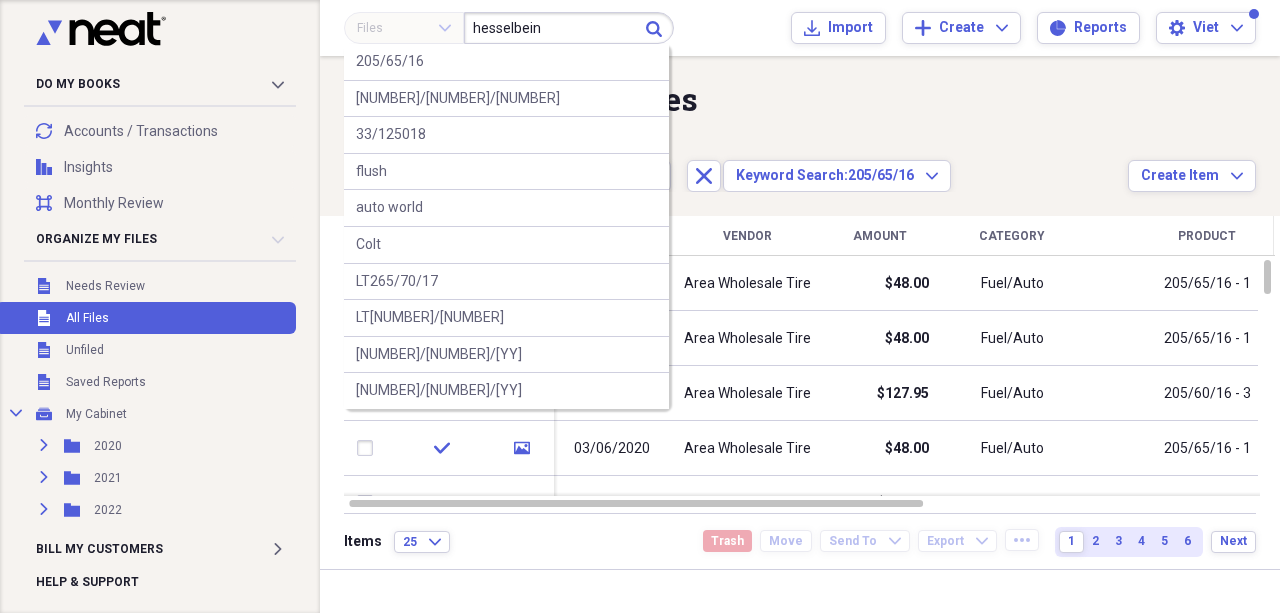 type on "hesselbein" 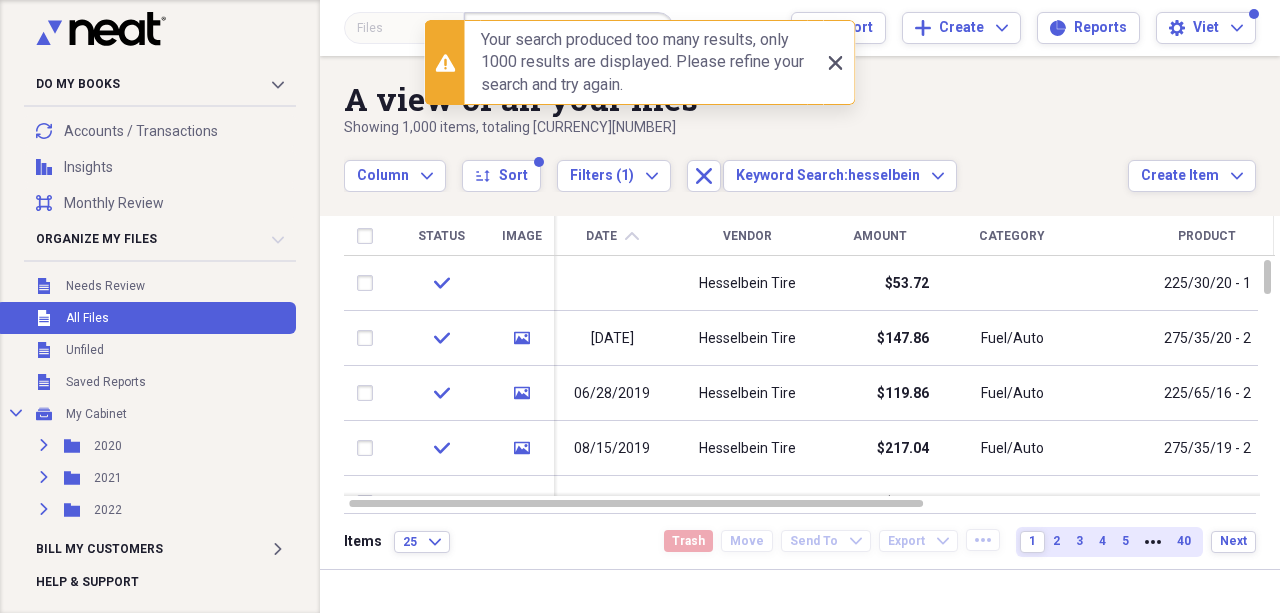 click on "Close" 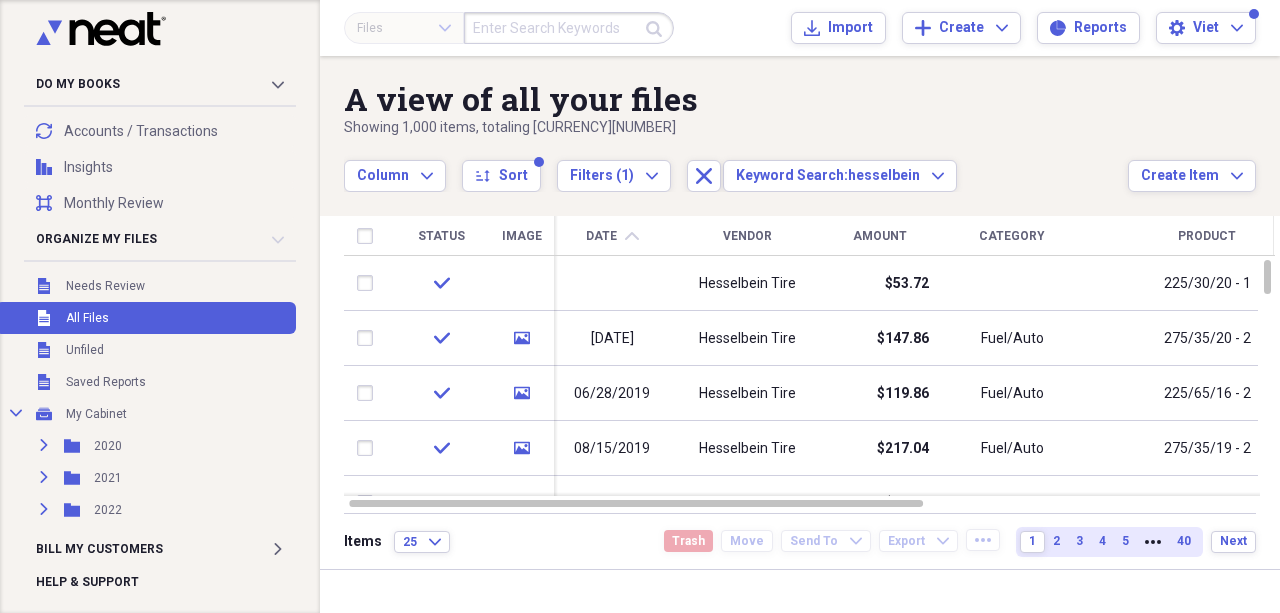 click on "Date chevron-up" at bounding box center [612, 236] 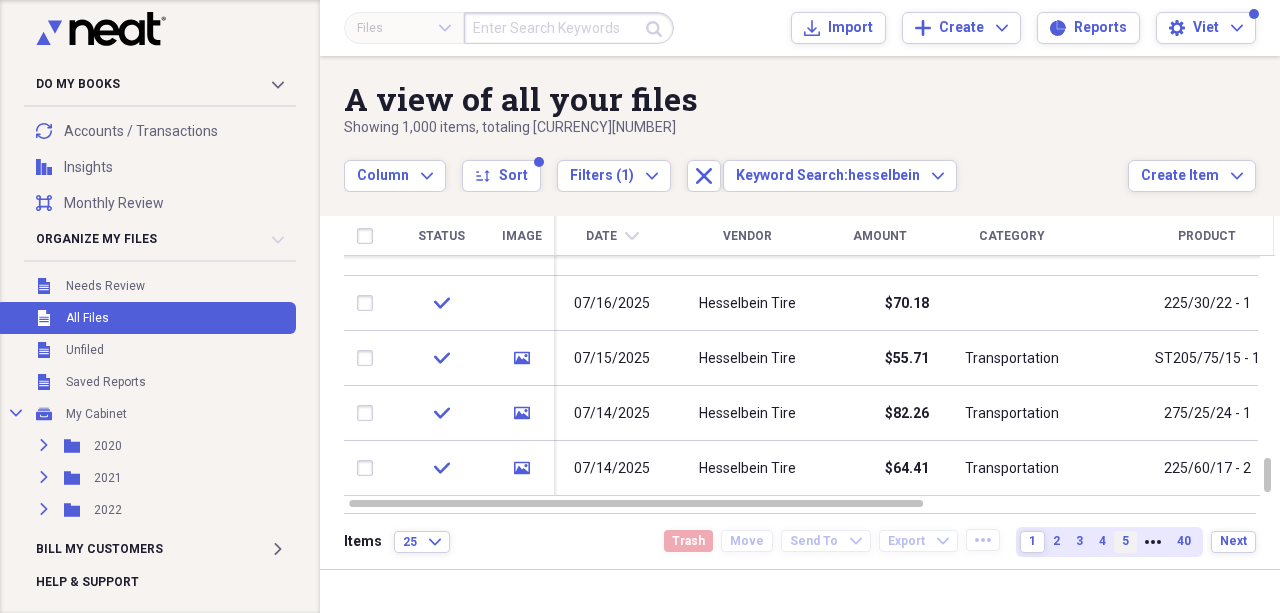 click on "5" at bounding box center (1125, 542) 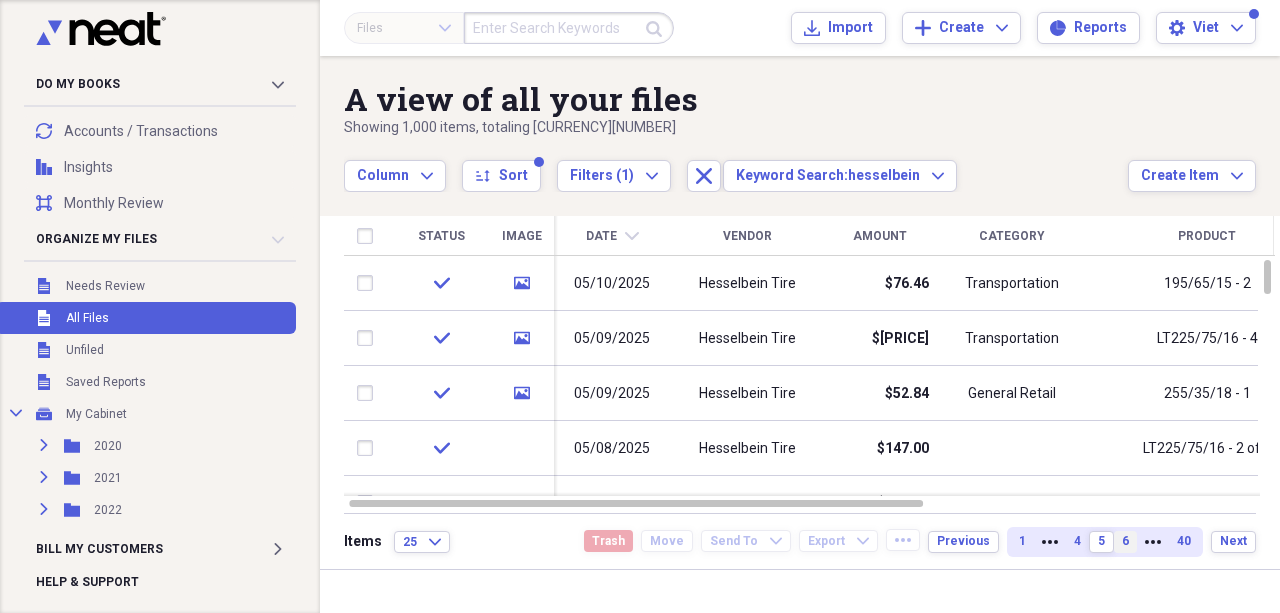 click on "6" at bounding box center [1125, 541] 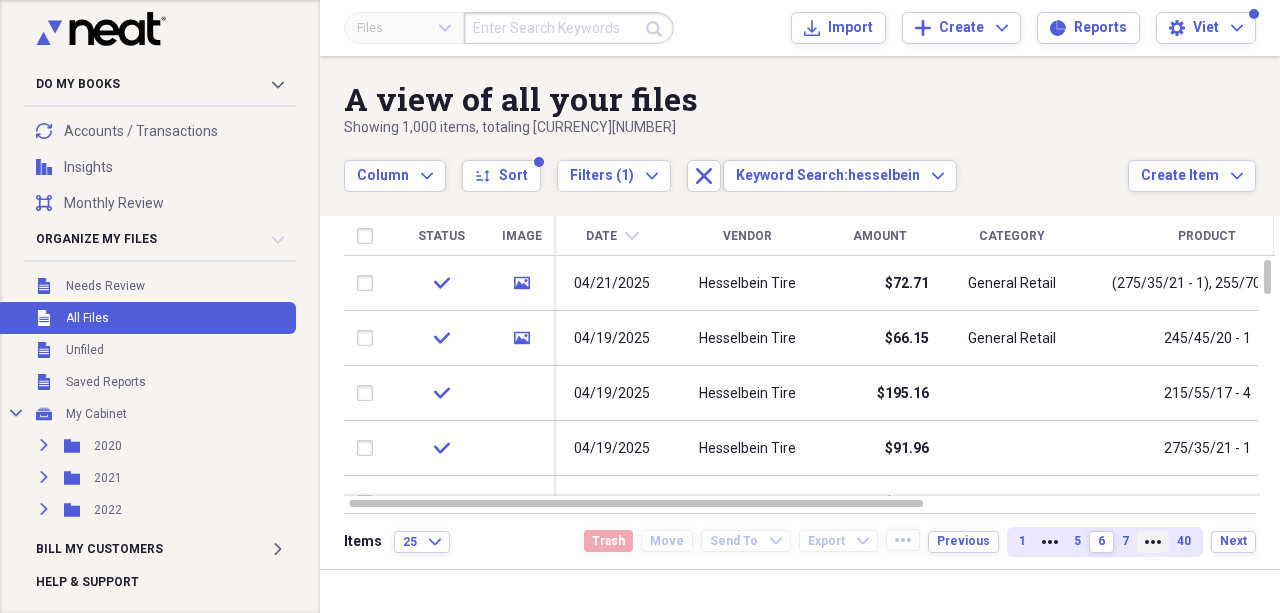 click on "More" 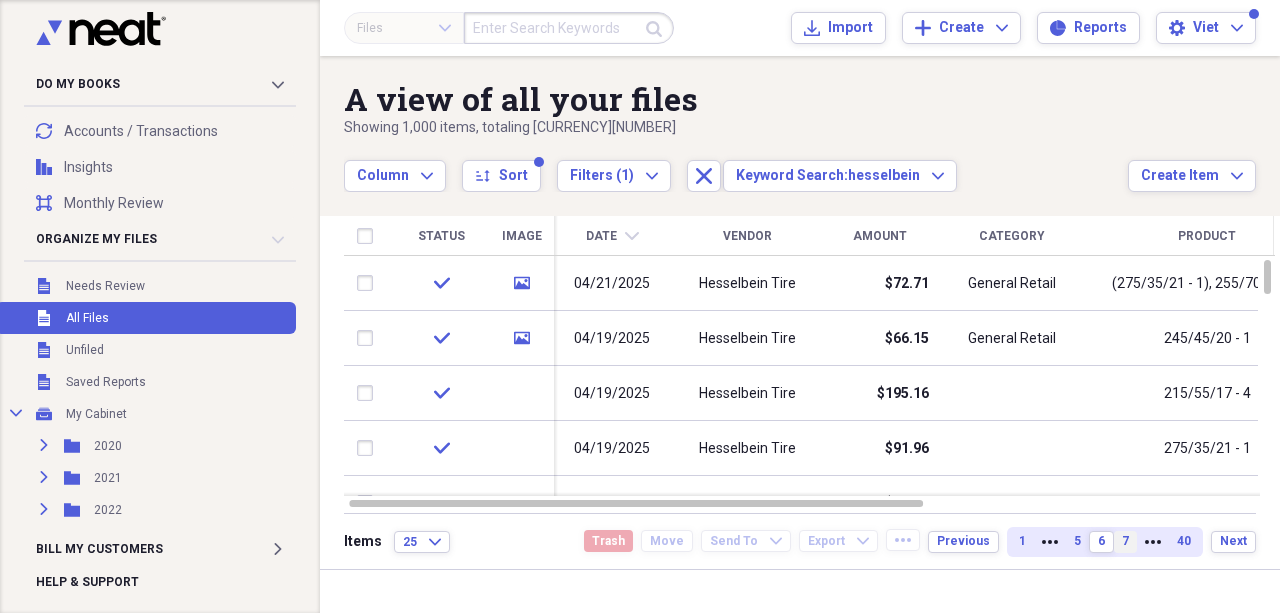 click on "7" at bounding box center (1125, 542) 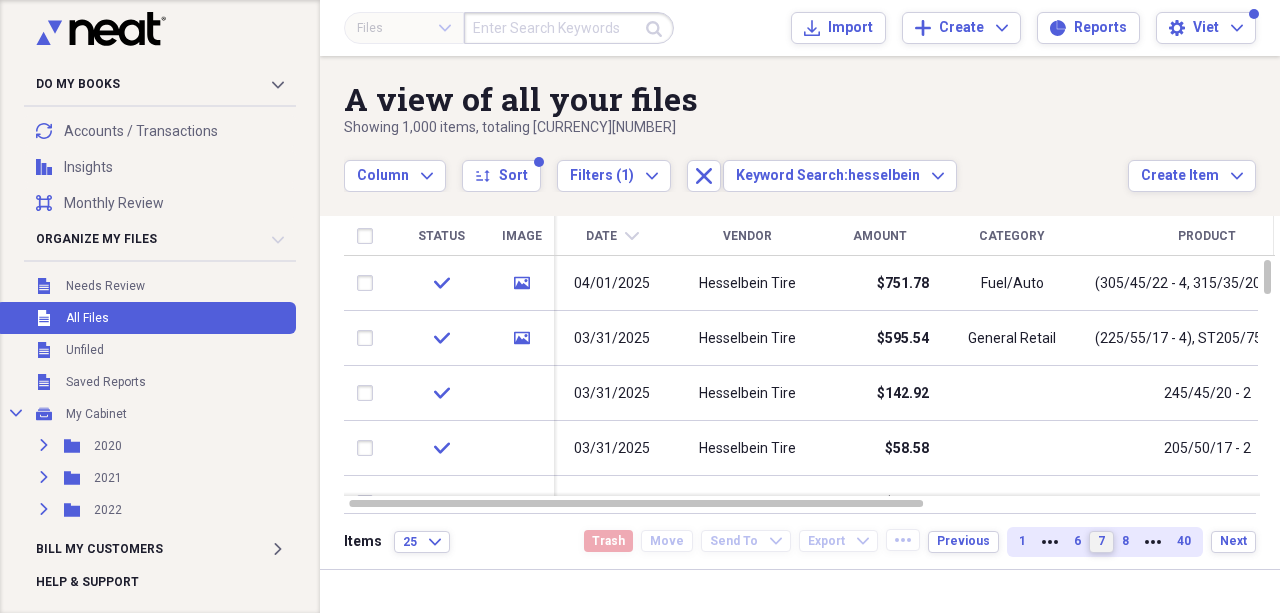 click on "8" at bounding box center [1125, 542] 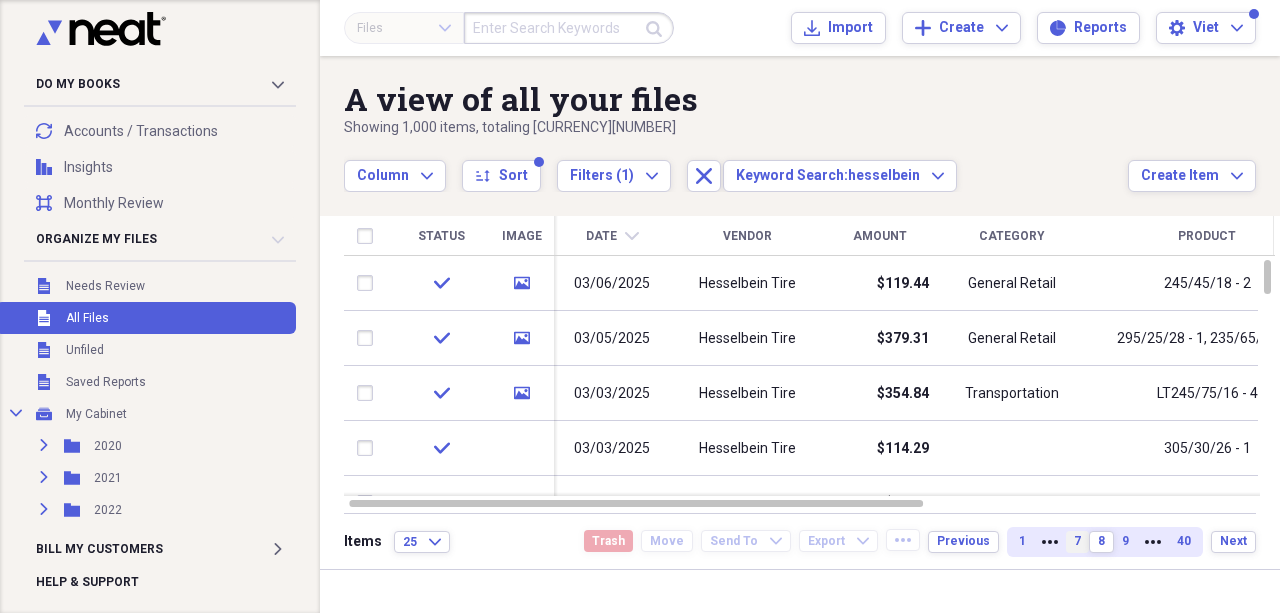 click on "9" at bounding box center (1125, 542) 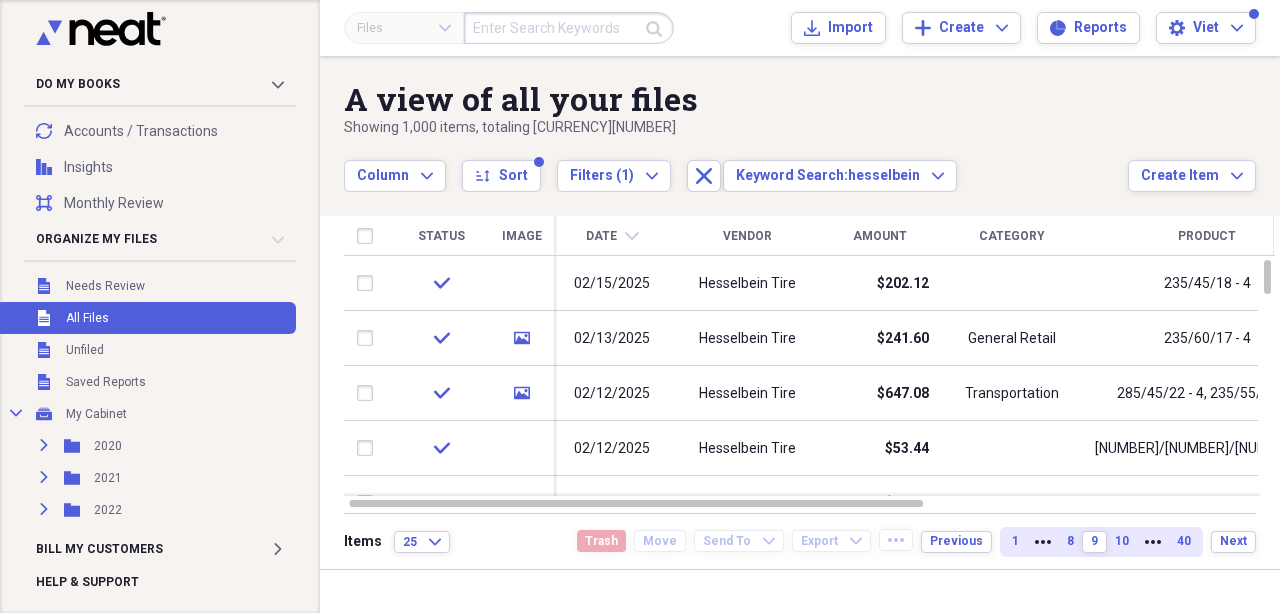 click on "10" at bounding box center (1122, 542) 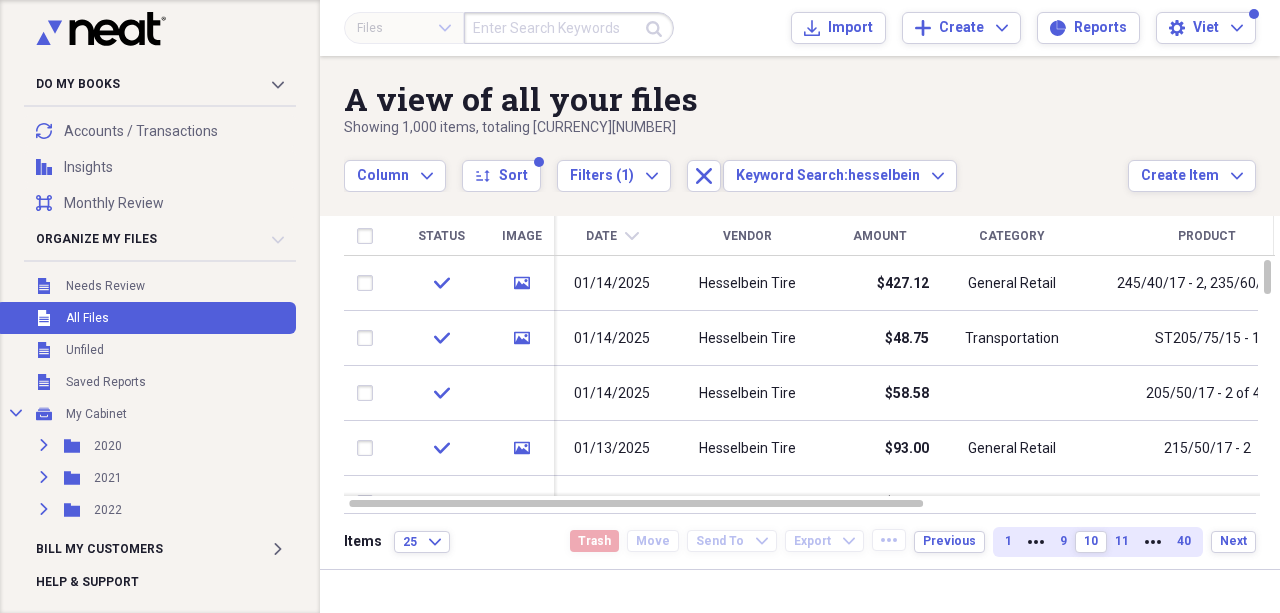 click on "11" at bounding box center (1122, 542) 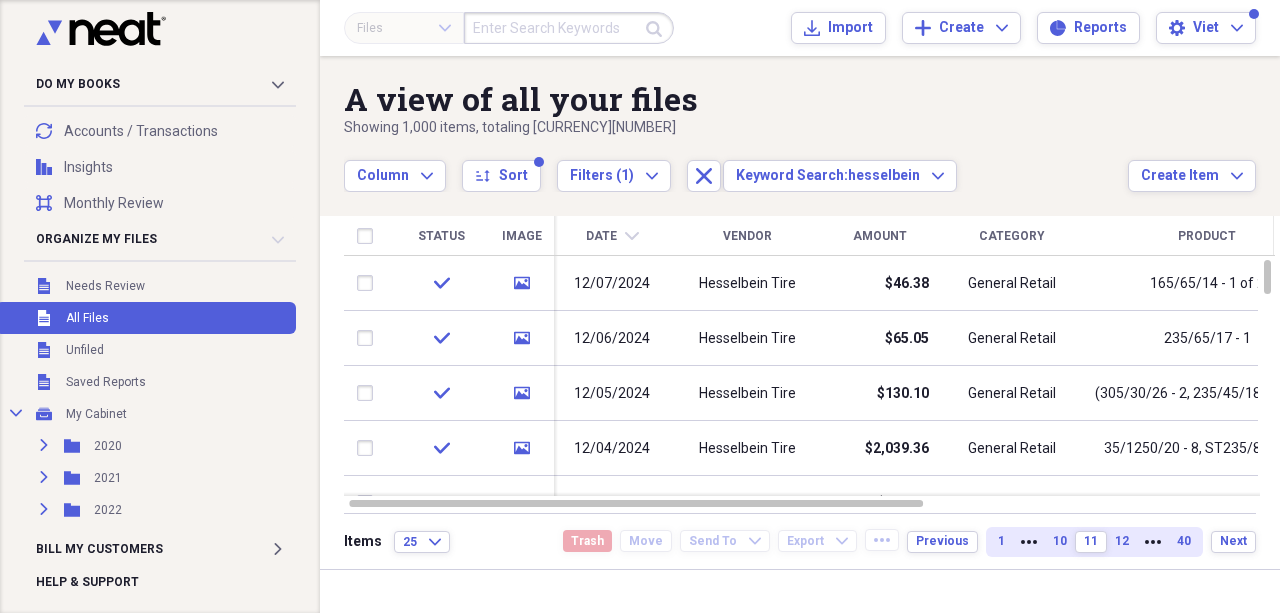 click on "12" at bounding box center [1122, 542] 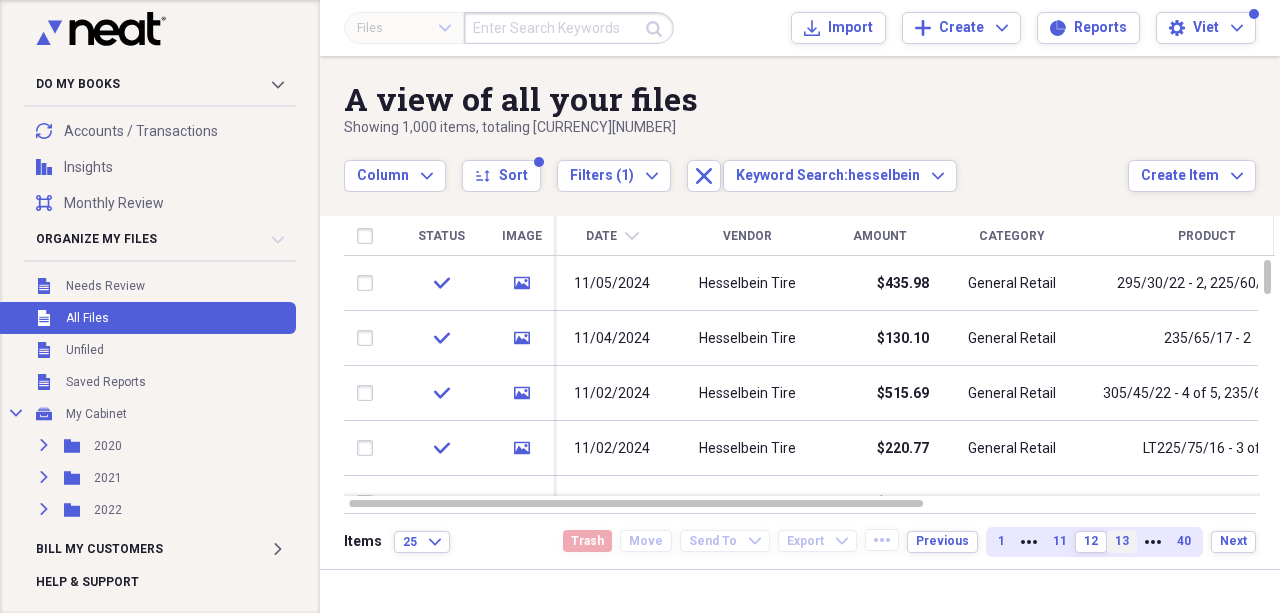 click on "13" at bounding box center (1122, 541) 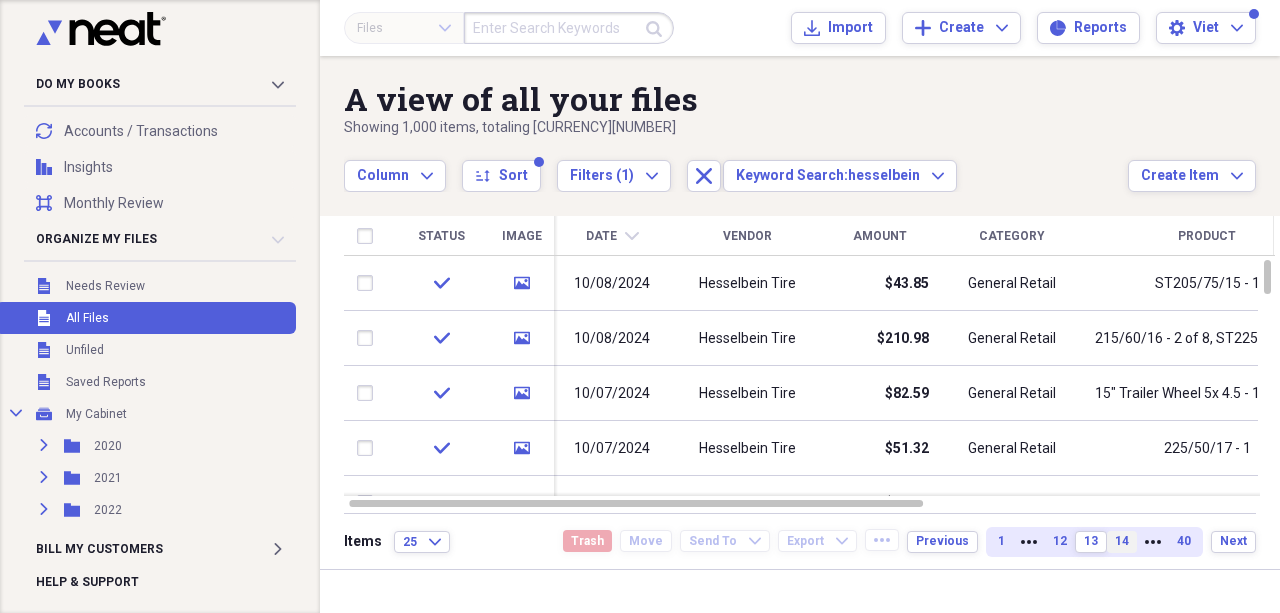 click on "14" at bounding box center (1122, 541) 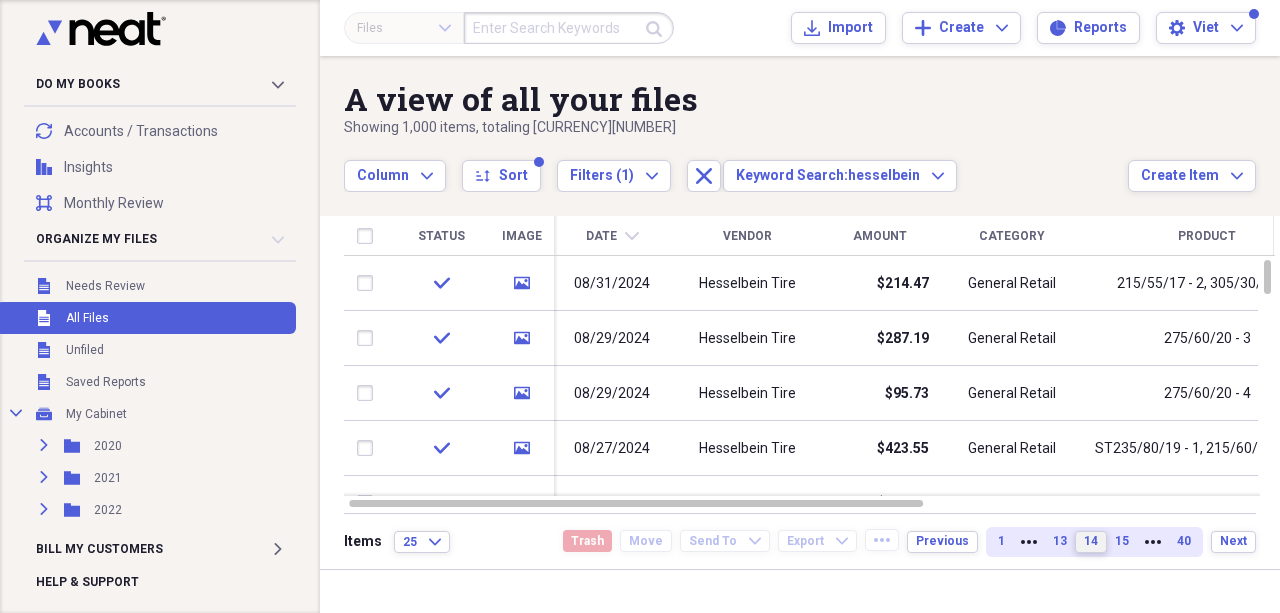 click on "15" at bounding box center [1122, 541] 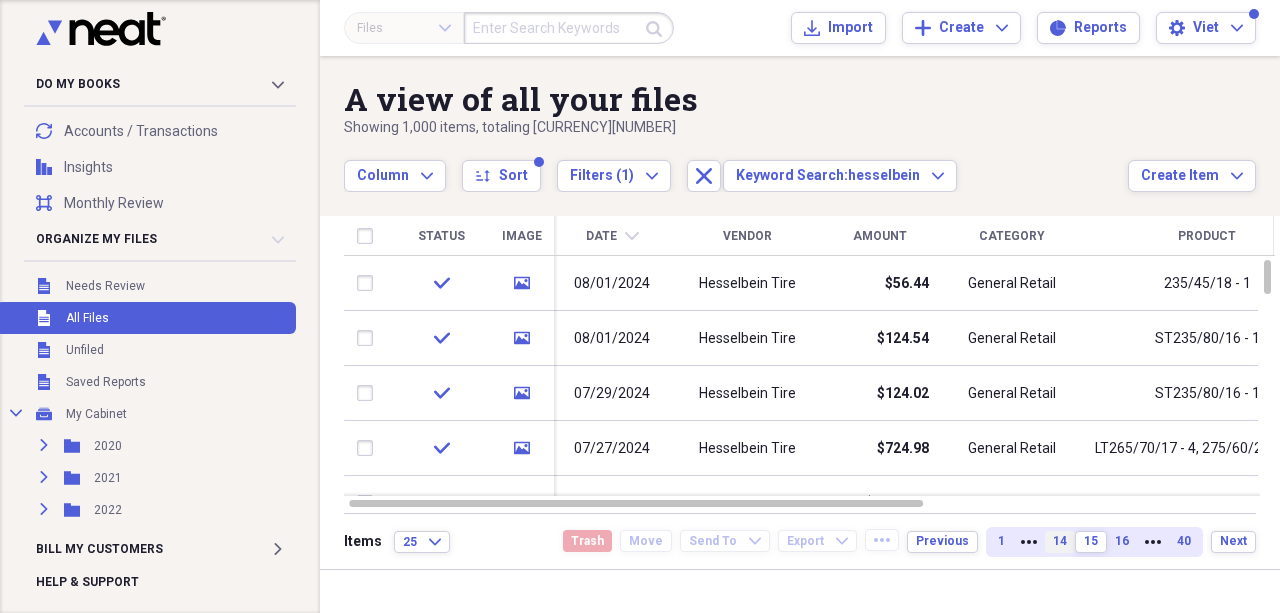 click on "14" at bounding box center (1060, 542) 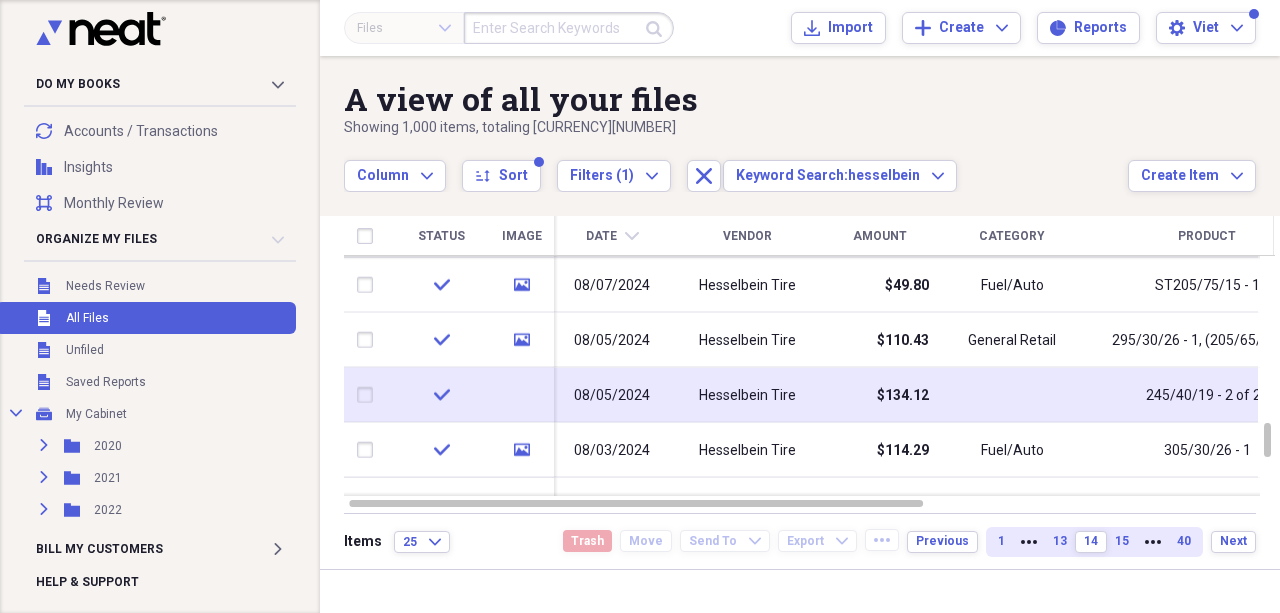 click on "Hesselbein Tire" at bounding box center (747, 395) 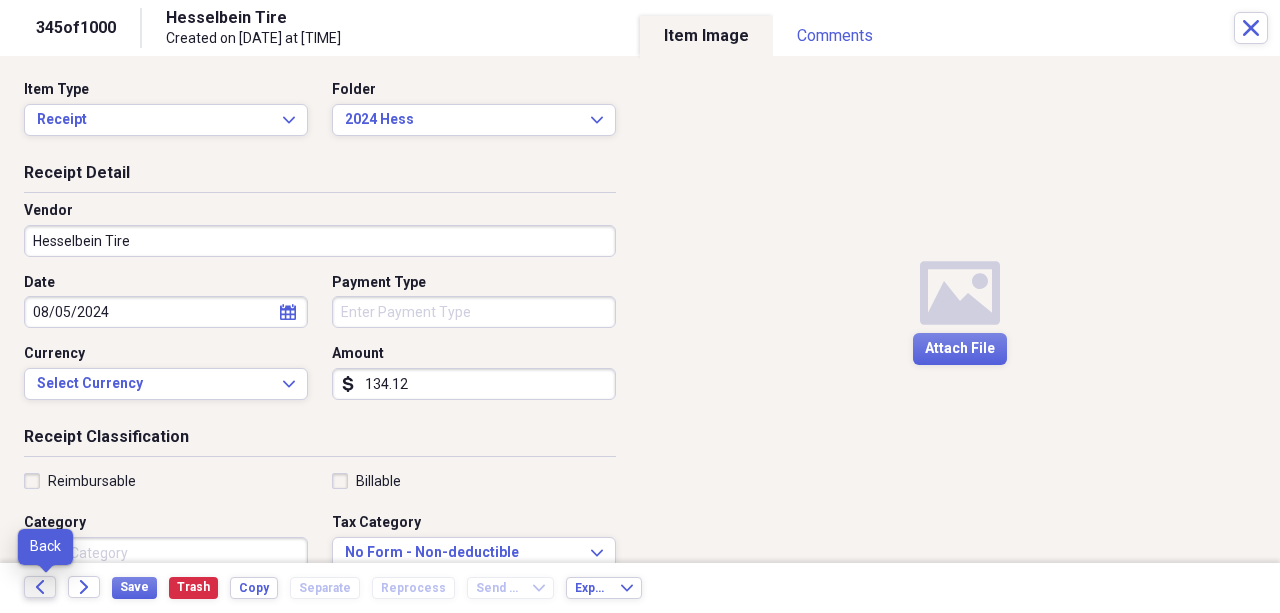 click on "Back" 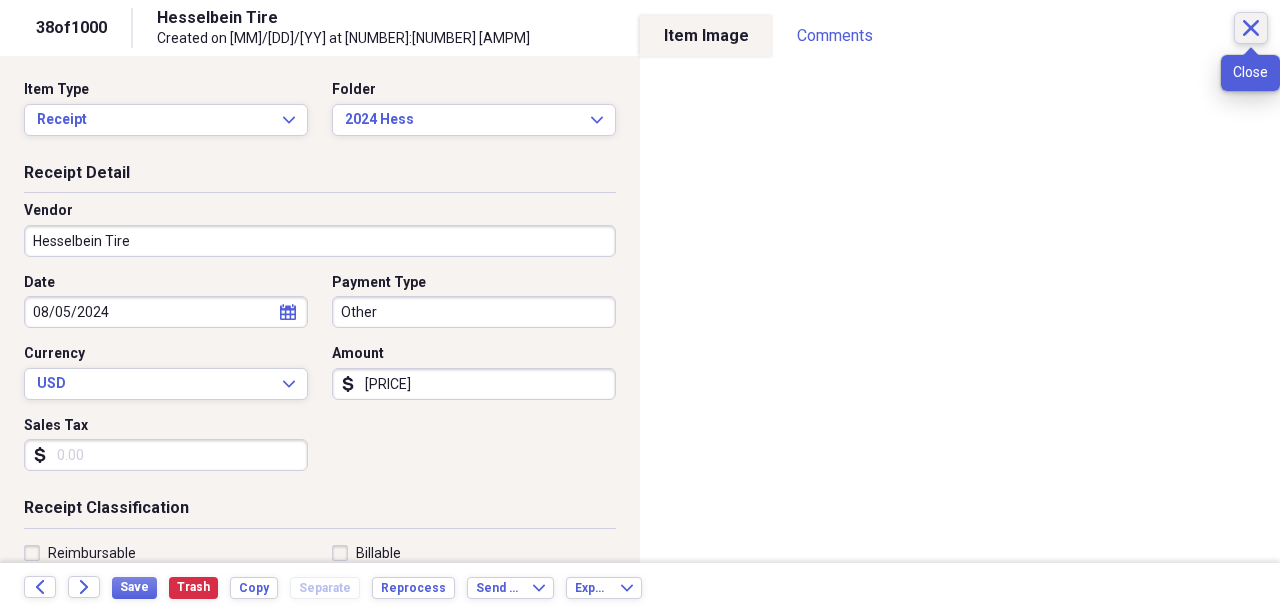 click on "Close" 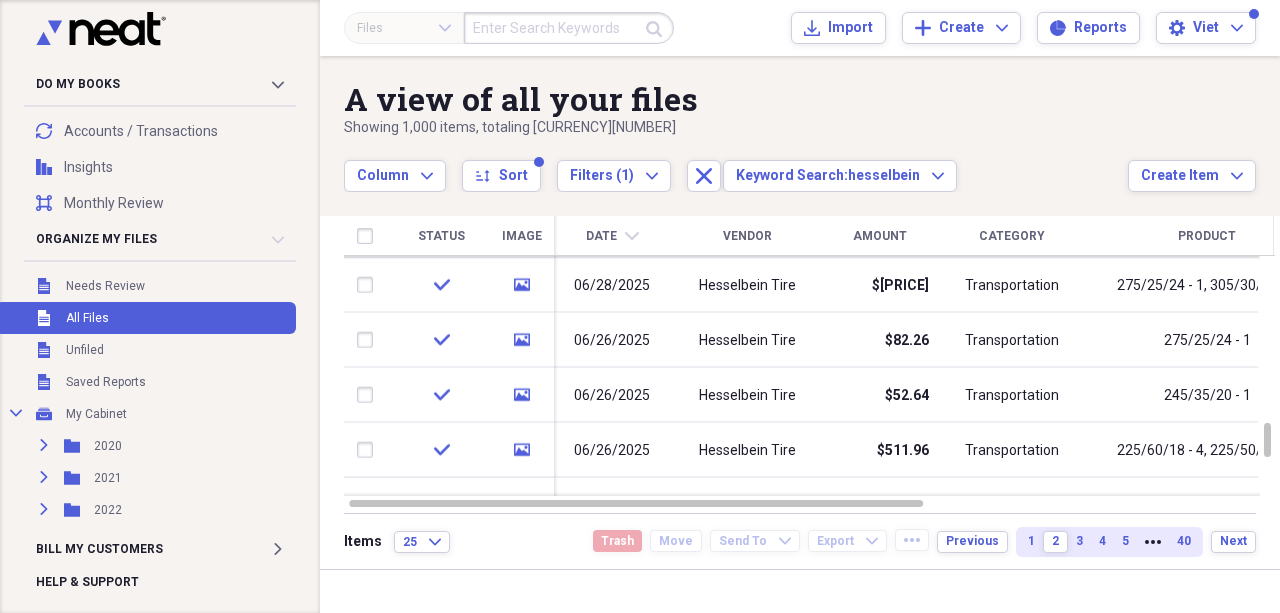 click at bounding box center [569, 28] 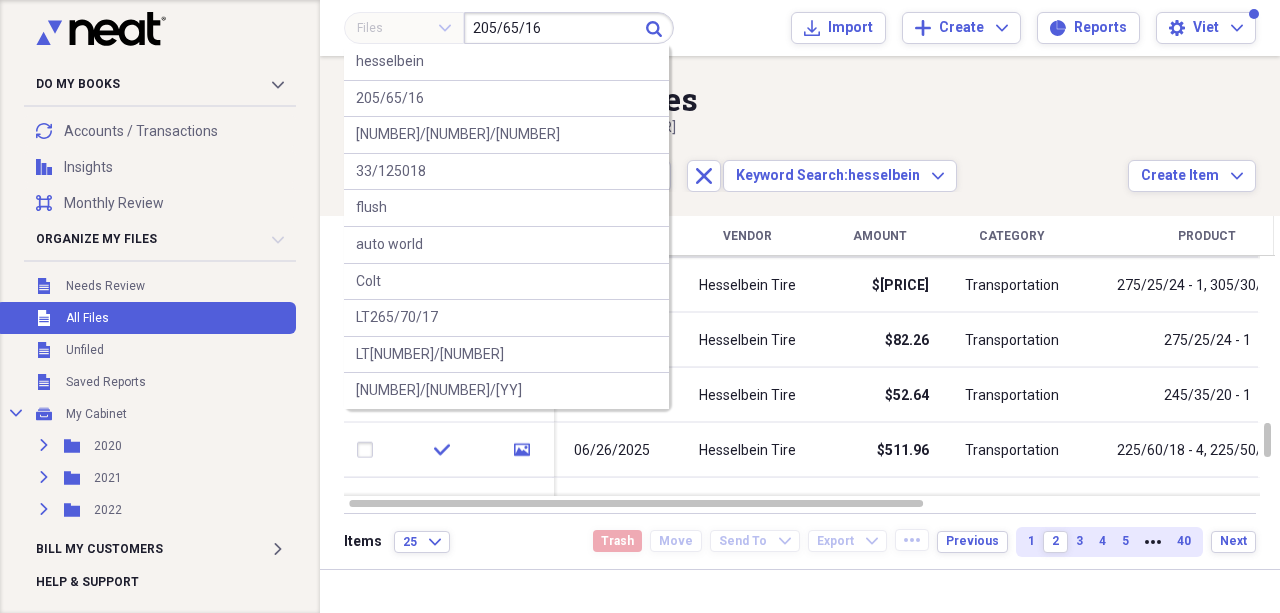 type on "205/65/16" 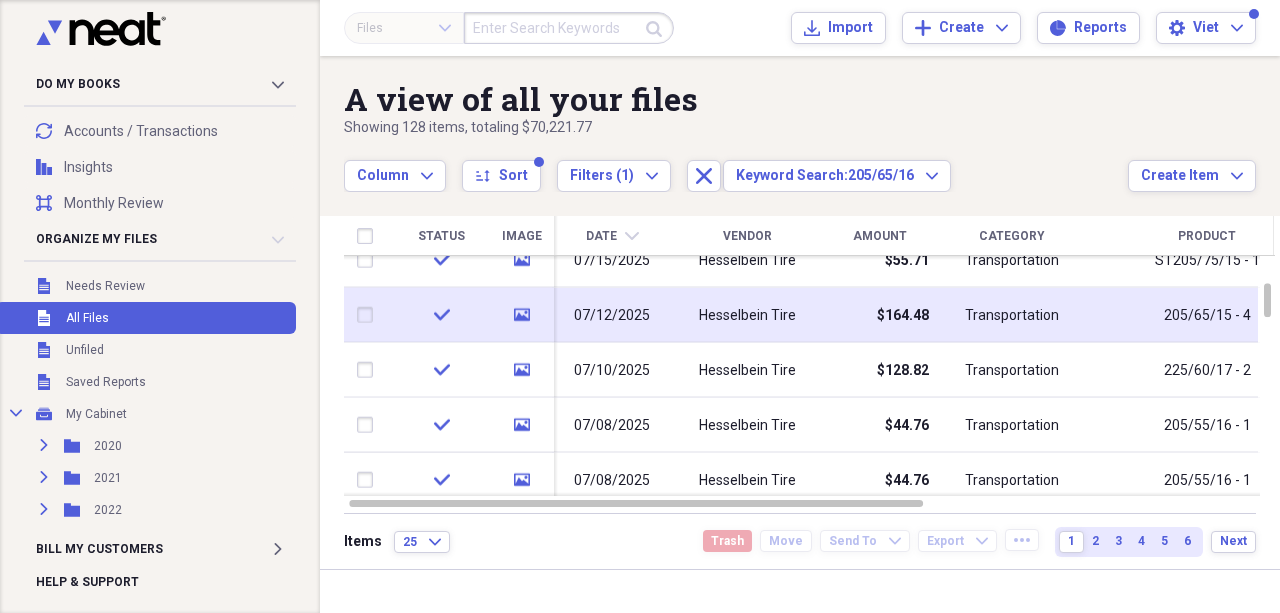 click on "Hesselbein Tire" at bounding box center [747, 315] 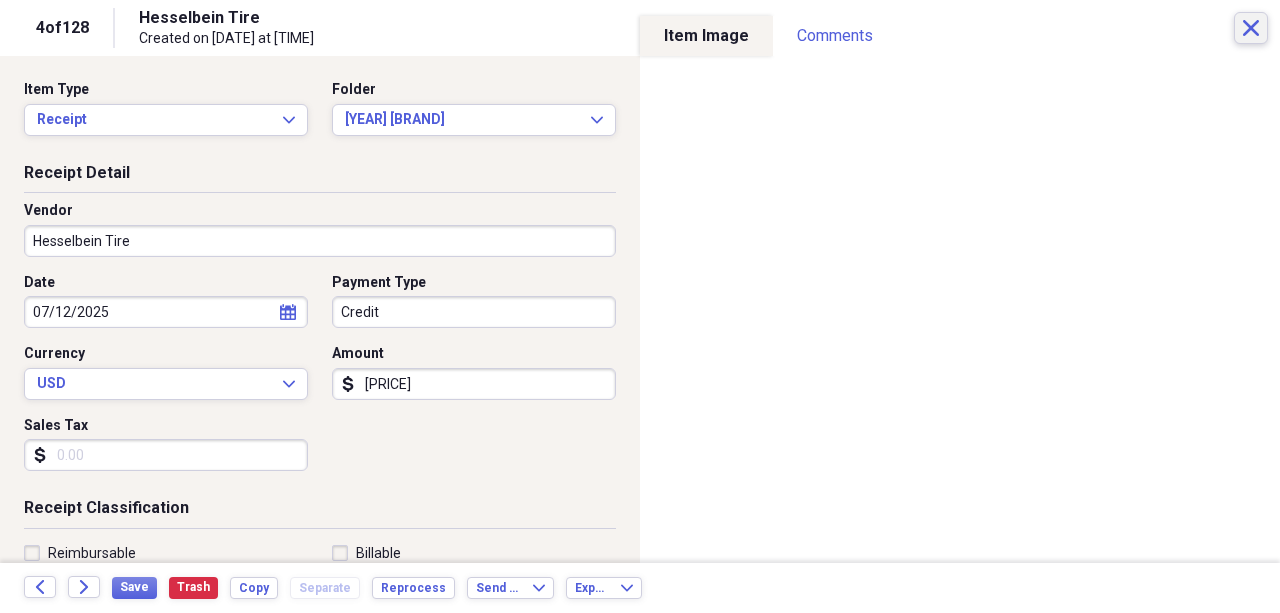 click on "Close" 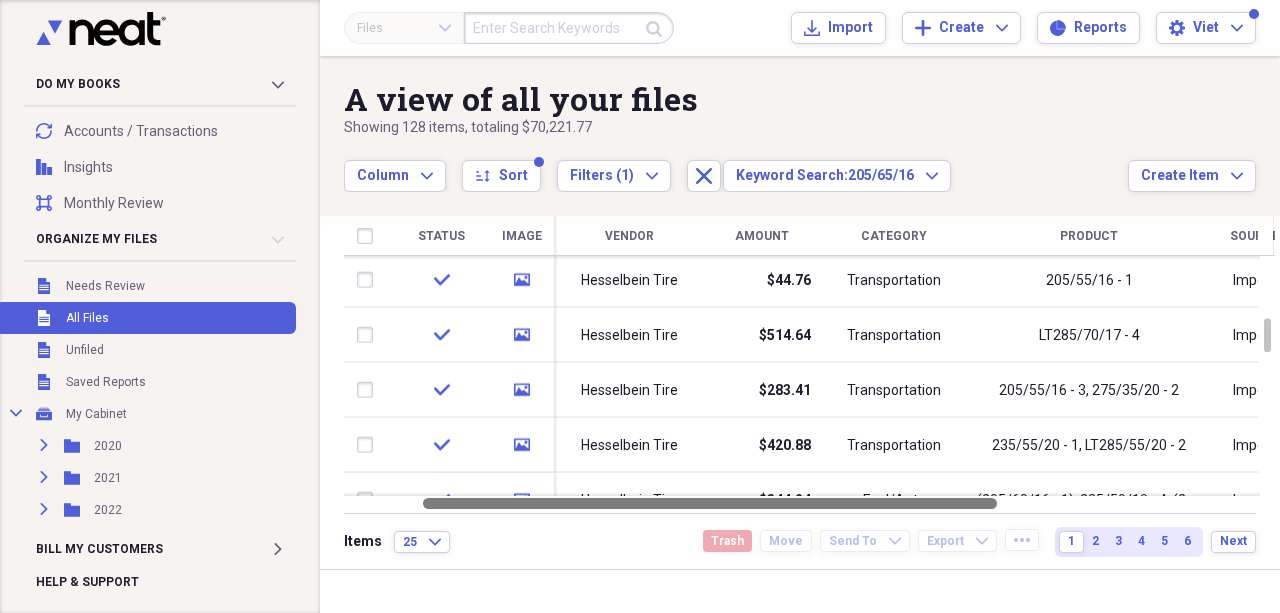 drag, startPoint x: 841, startPoint y: 507, endPoint x: 914, endPoint y: 506, distance: 73.00685 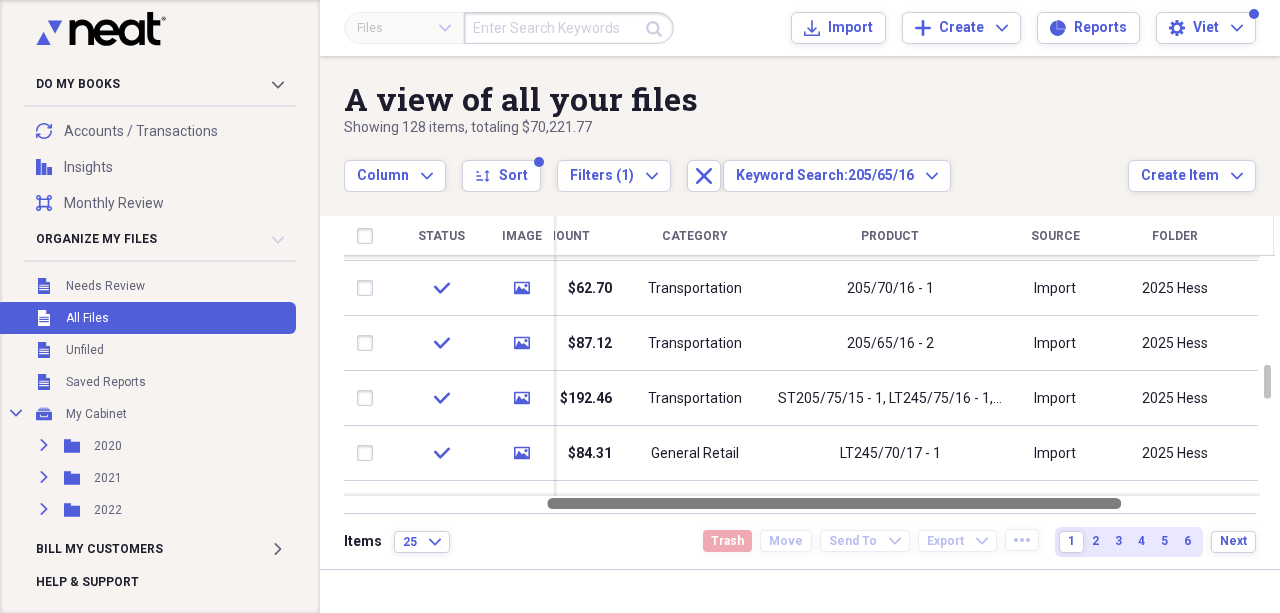 drag, startPoint x: 871, startPoint y: 502, endPoint x: 994, endPoint y: 509, distance: 123.19903 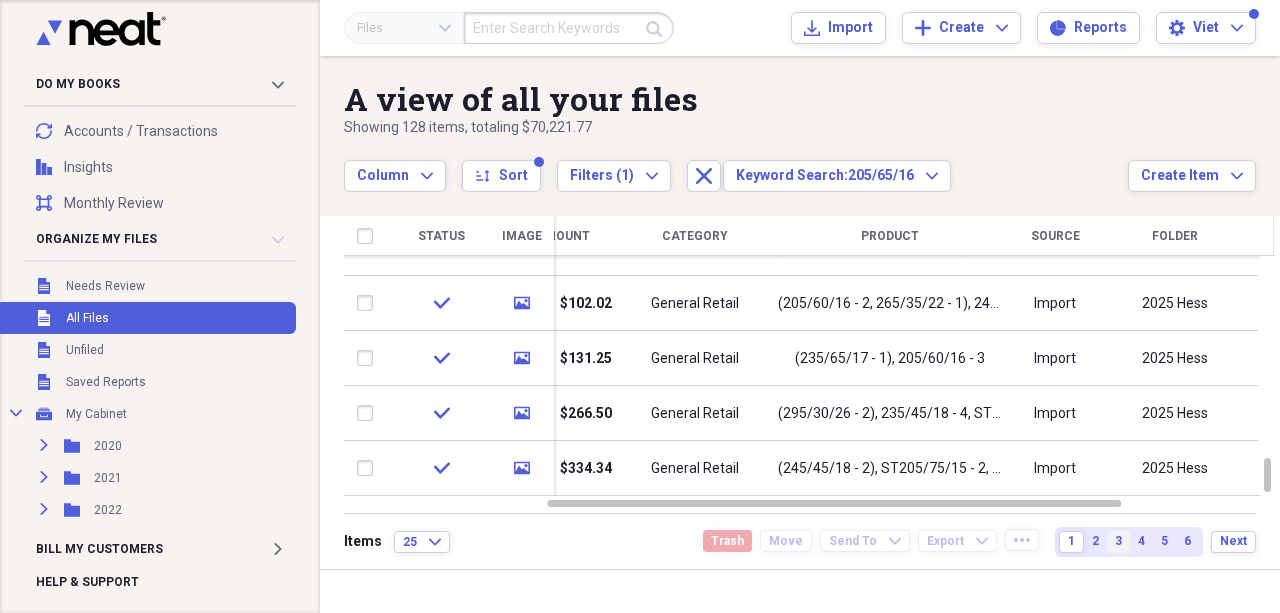 click on "3" at bounding box center (1118, 542) 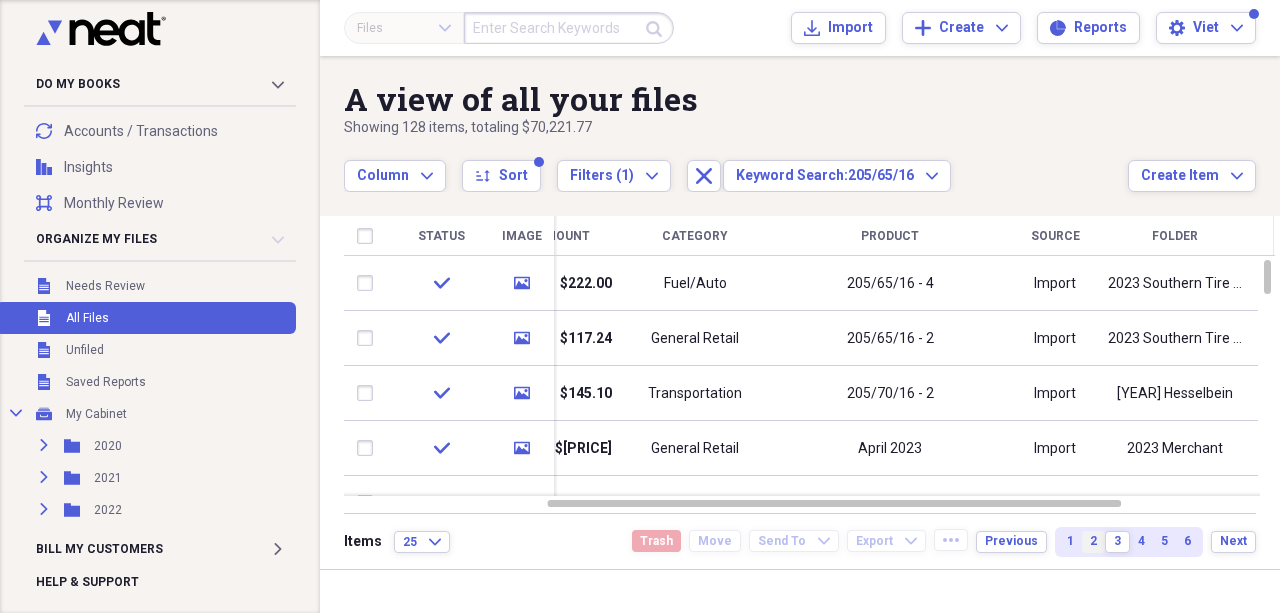 click on "2" at bounding box center (1093, 541) 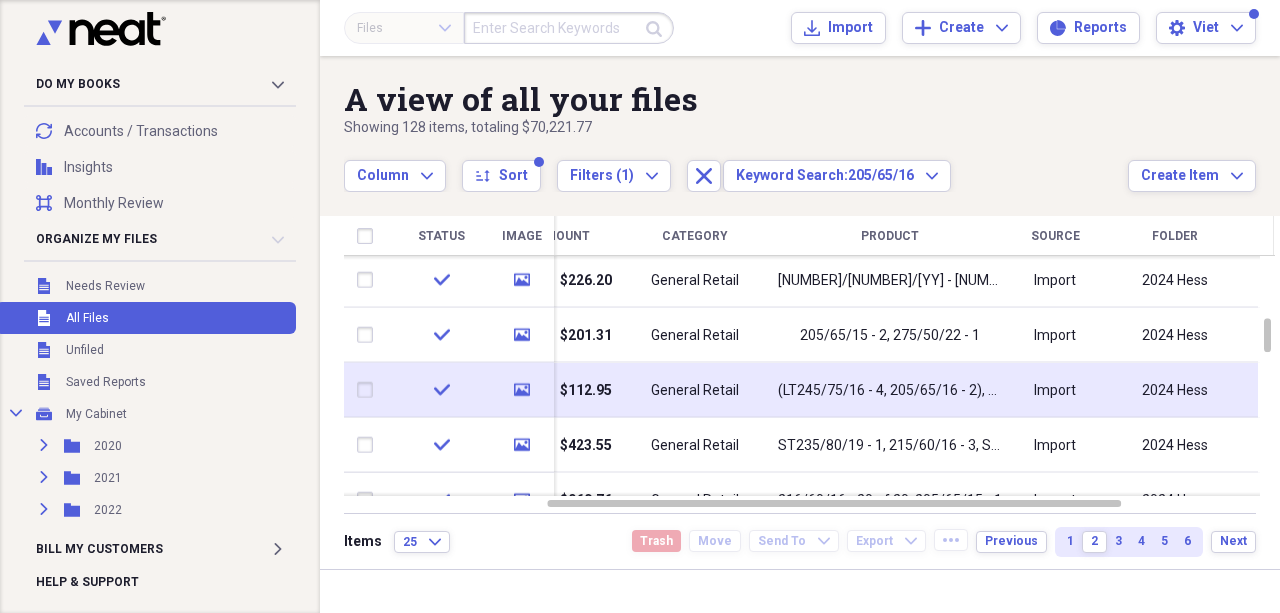 click on "General Retail" at bounding box center [695, 390] 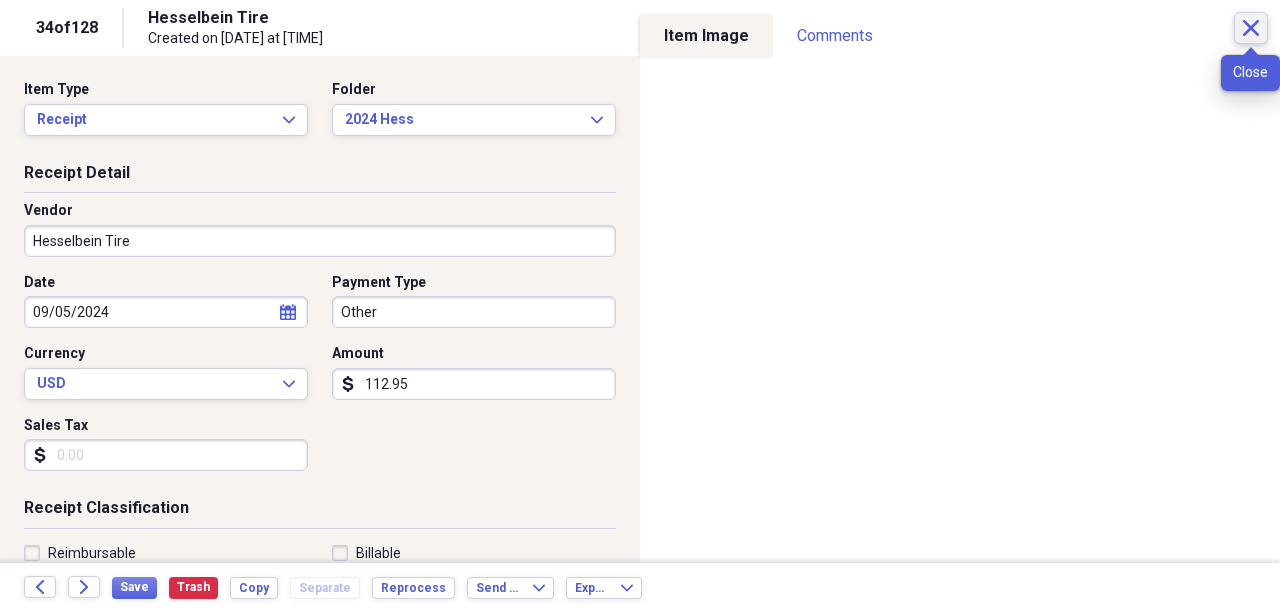 click 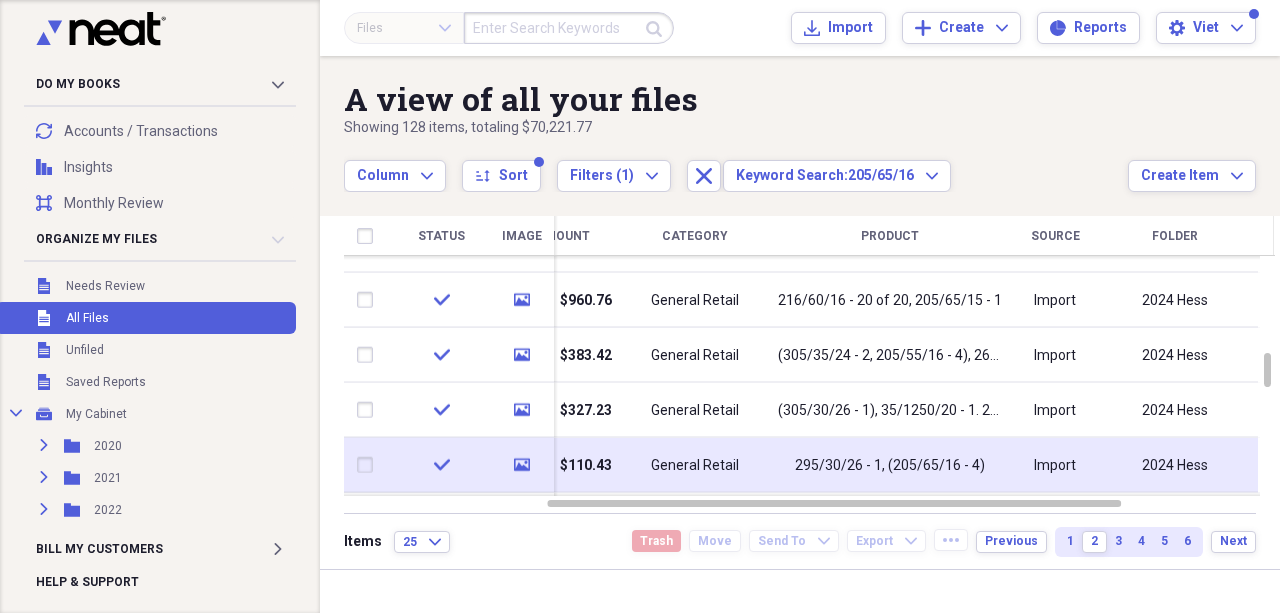 click on "295/30/26 - 1, (205/65/16 - 4)" at bounding box center [890, 465] 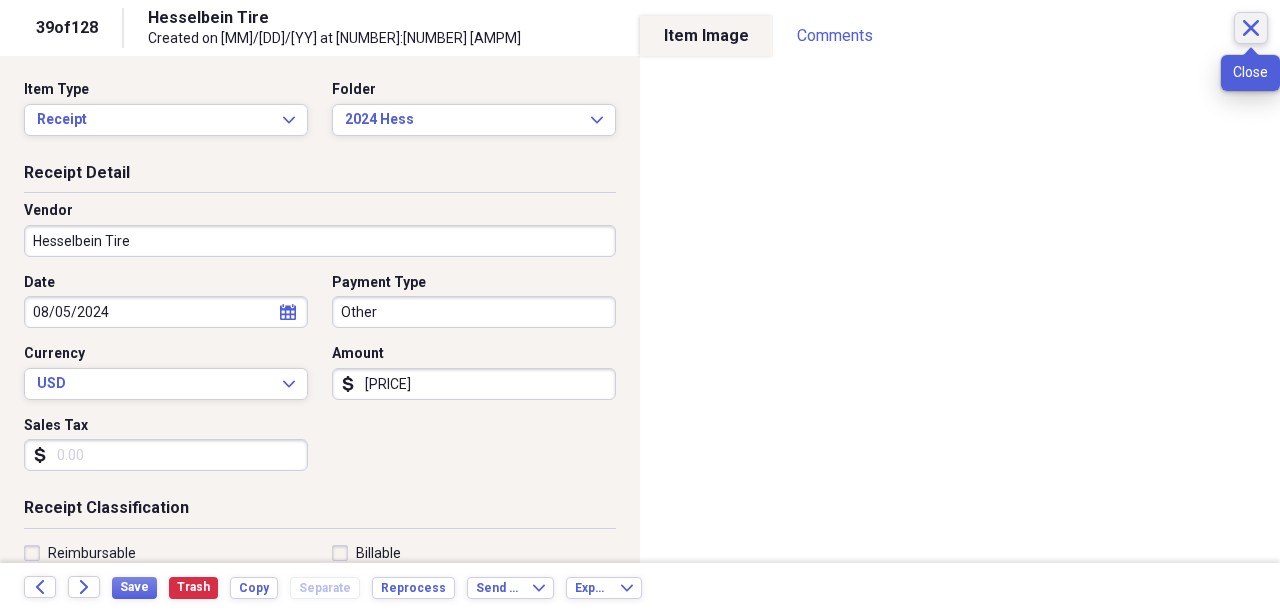 click on "Close" at bounding box center (1251, 28) 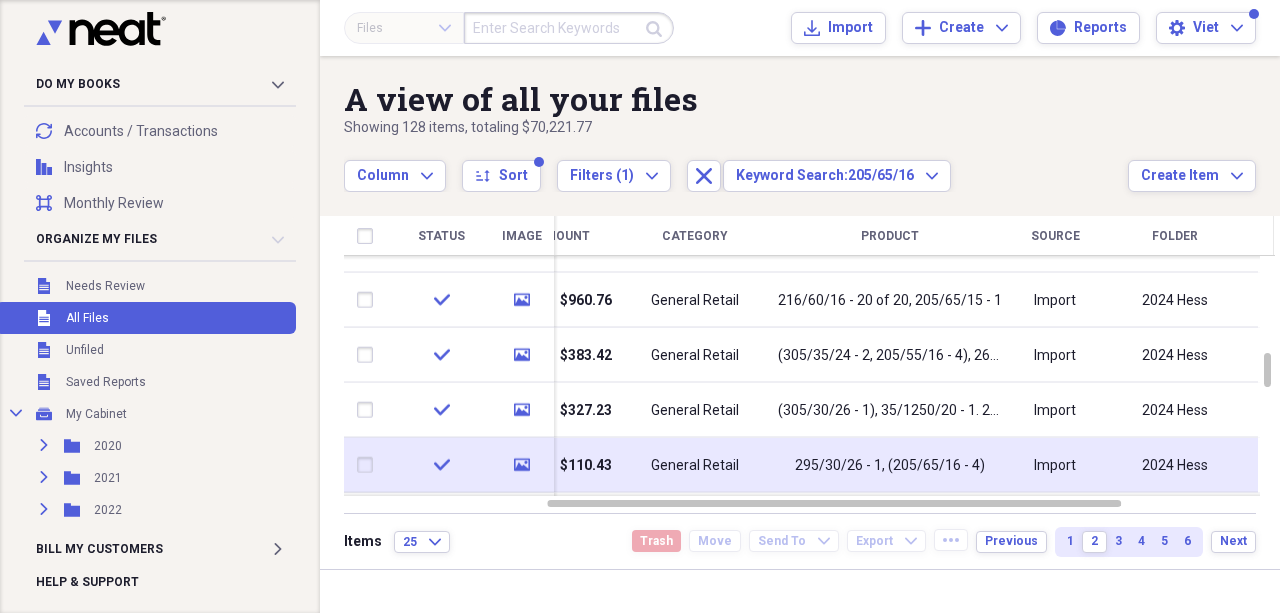 click on "295/30/26 - 1, (205/65/16 - 4)" at bounding box center [890, 465] 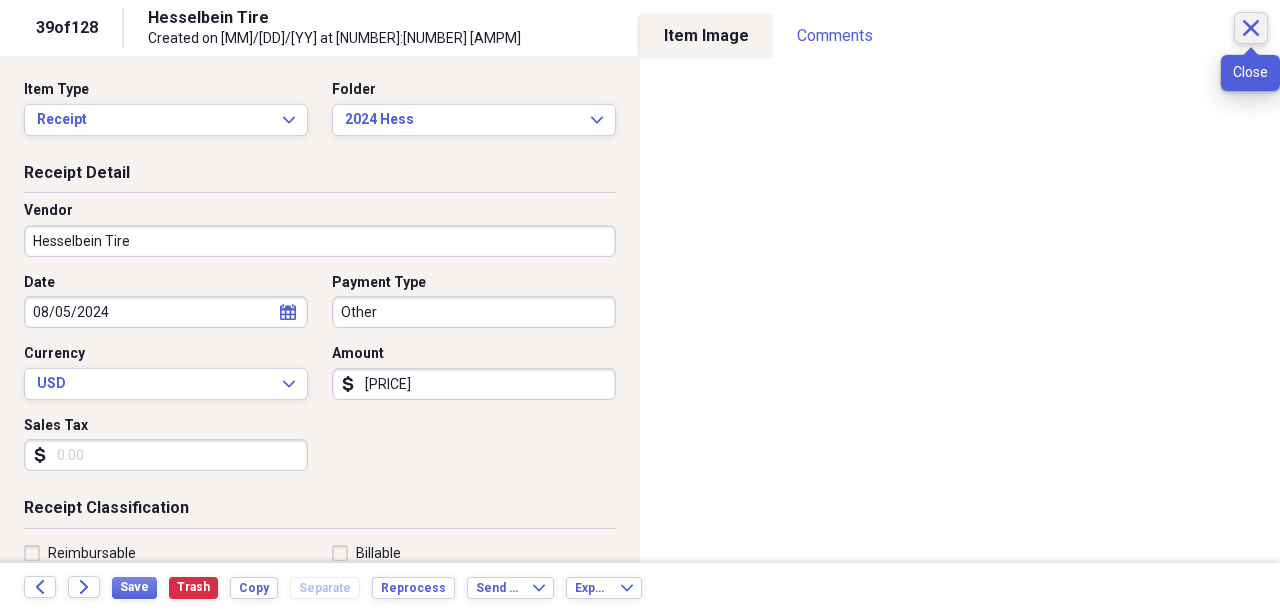 click on "Close" at bounding box center (1251, 28) 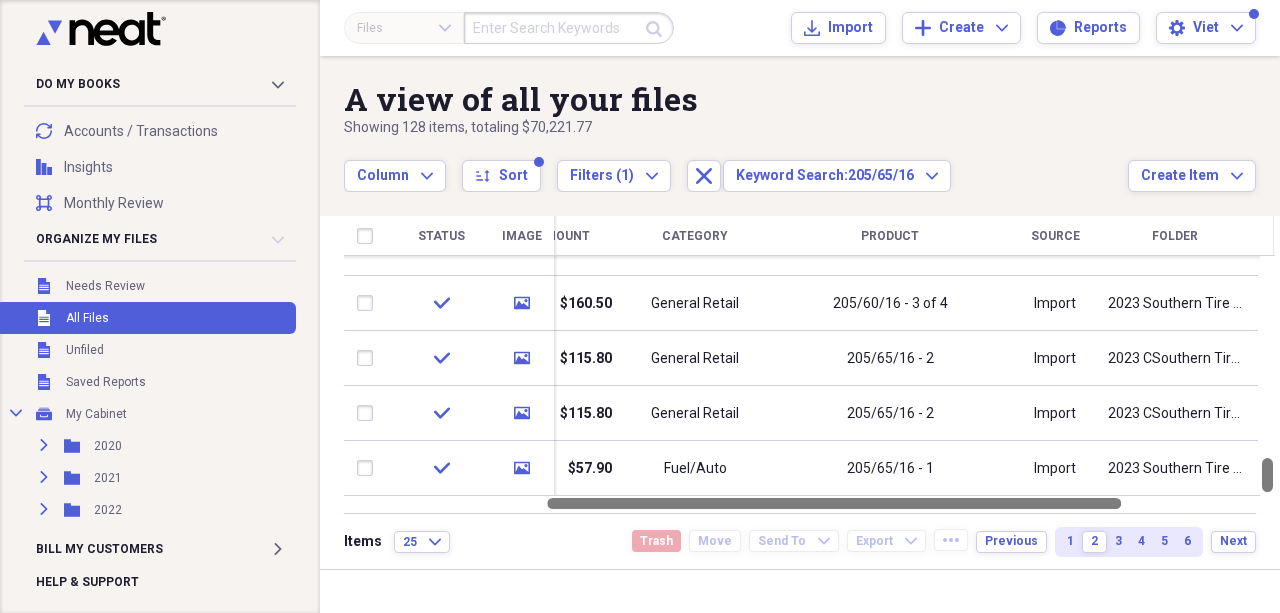 drag, startPoint x: 1270, startPoint y: 370, endPoint x: 1279, endPoint y: 499, distance: 129.31357 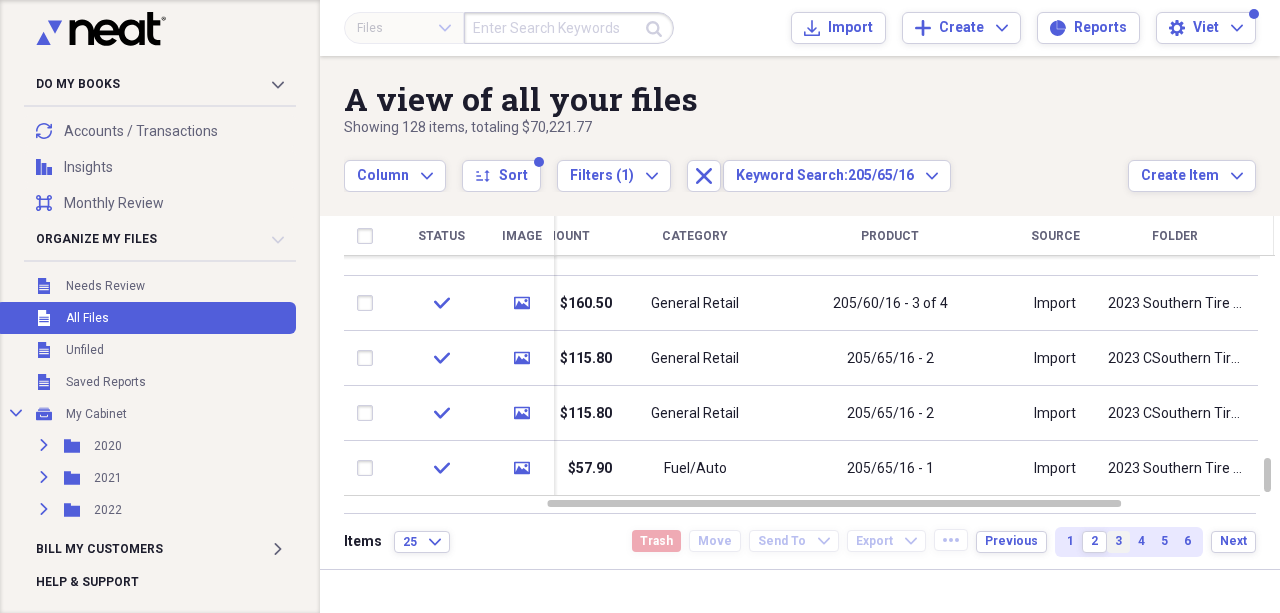 click on "3" at bounding box center [1118, 542] 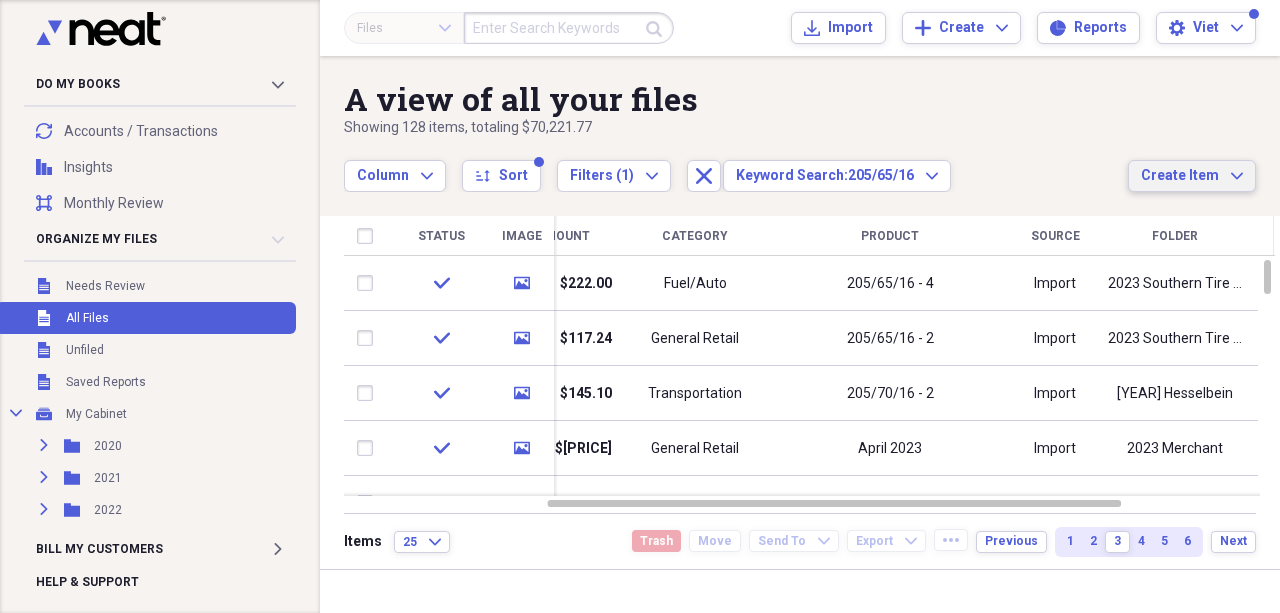 click on "Create Item" at bounding box center [1180, 176] 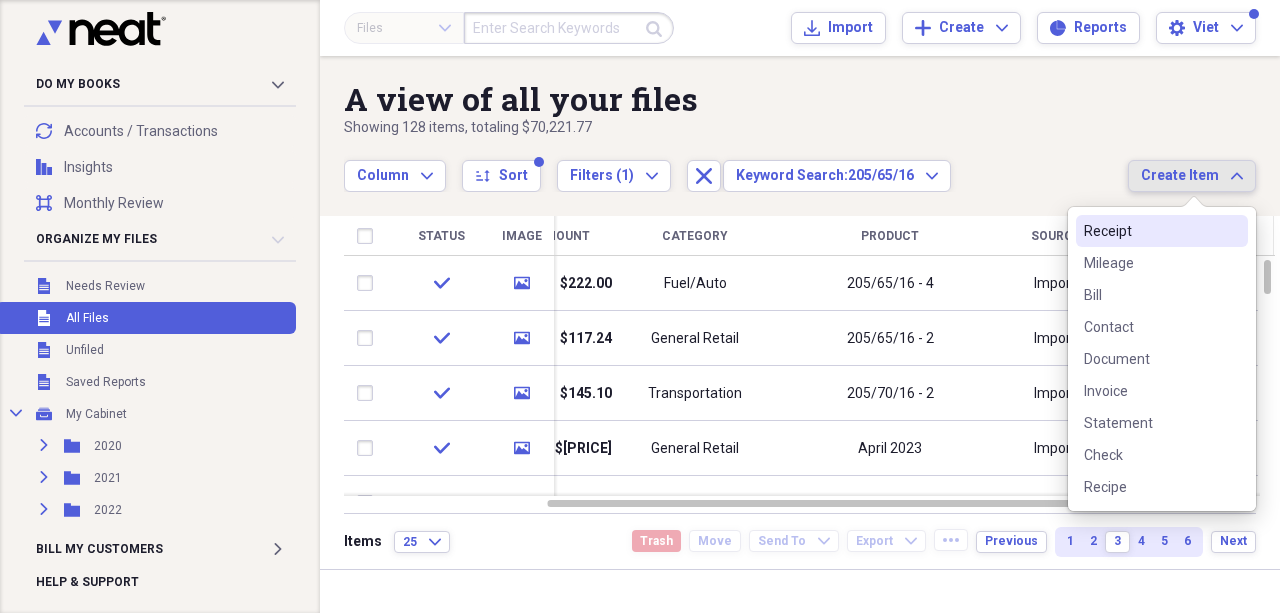 click on "Receipt" at bounding box center [1150, 231] 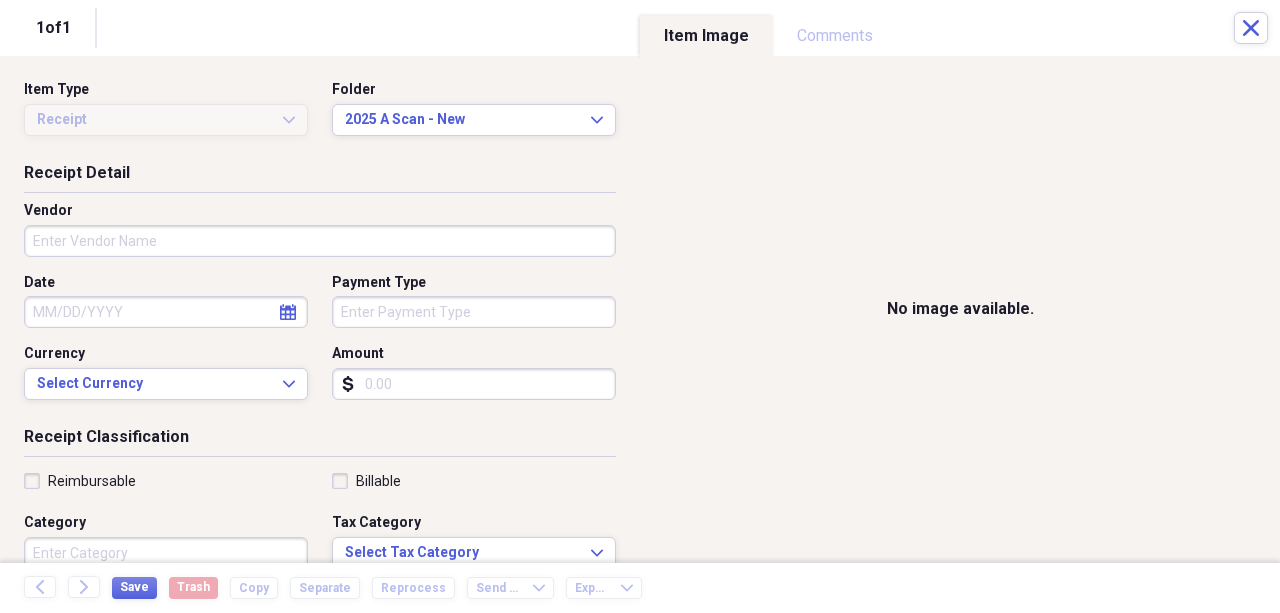 click on "Amount" at bounding box center [474, 384] 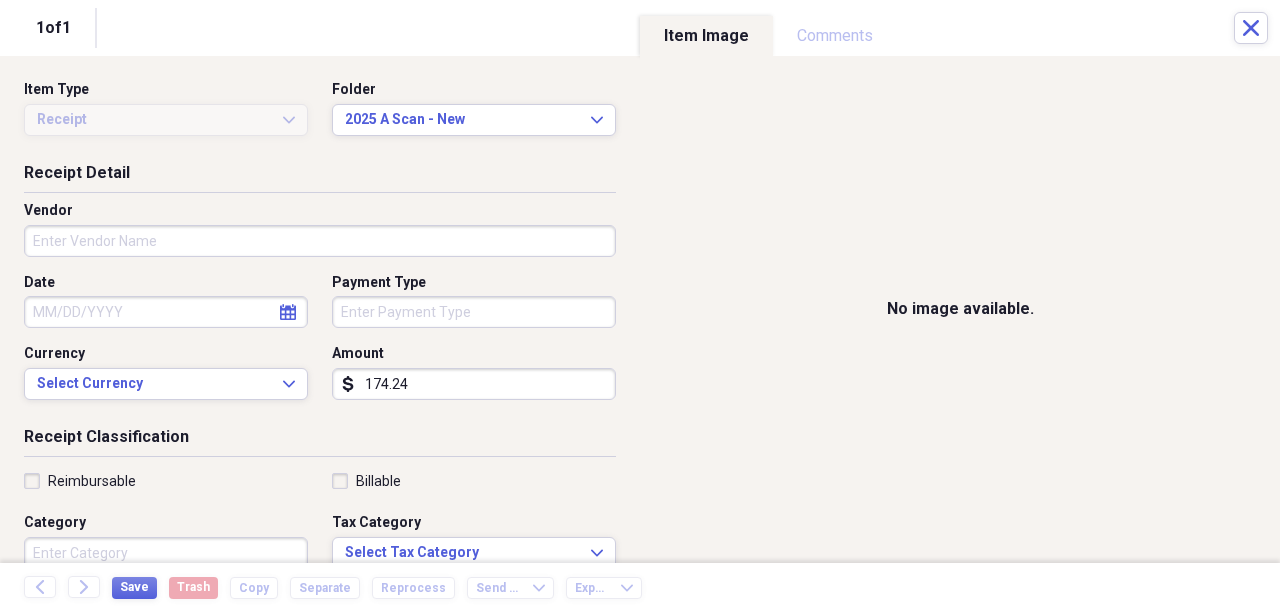type on "174.24" 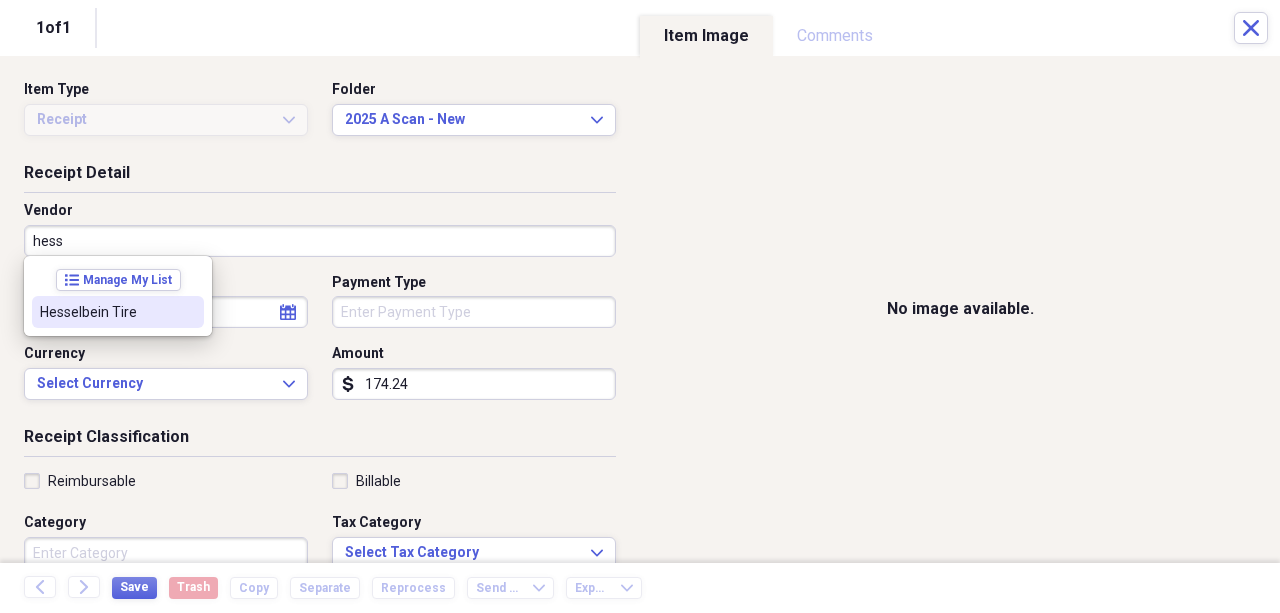 click on "Hesselbein Tire" at bounding box center [106, 312] 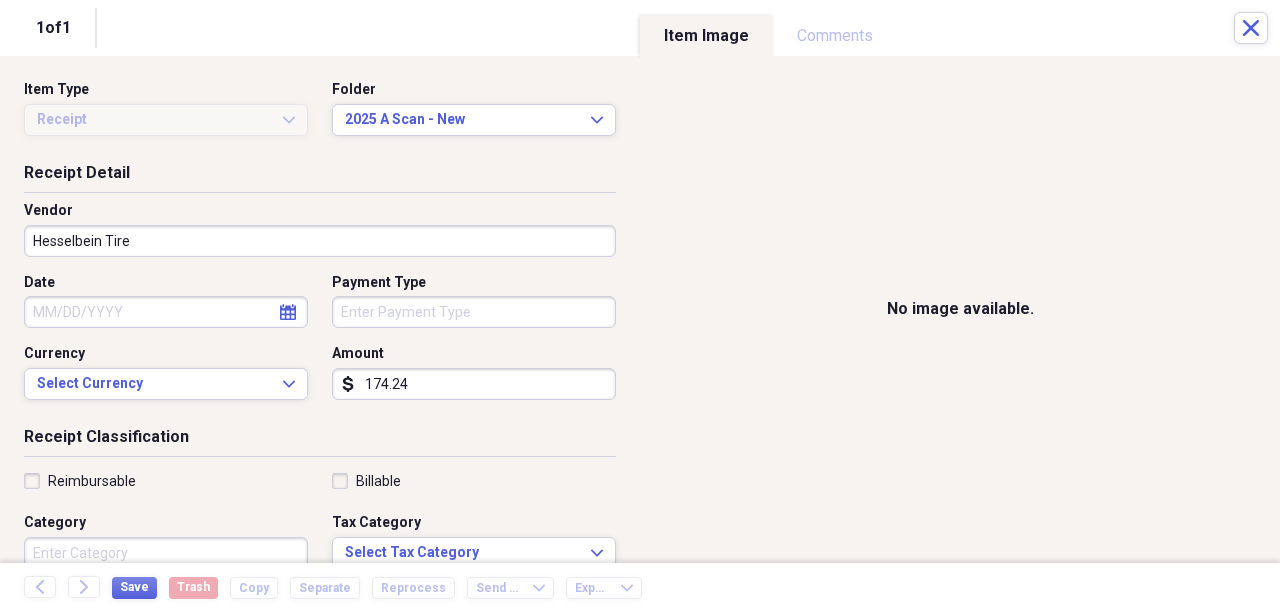 click on "Date" at bounding box center [166, 312] 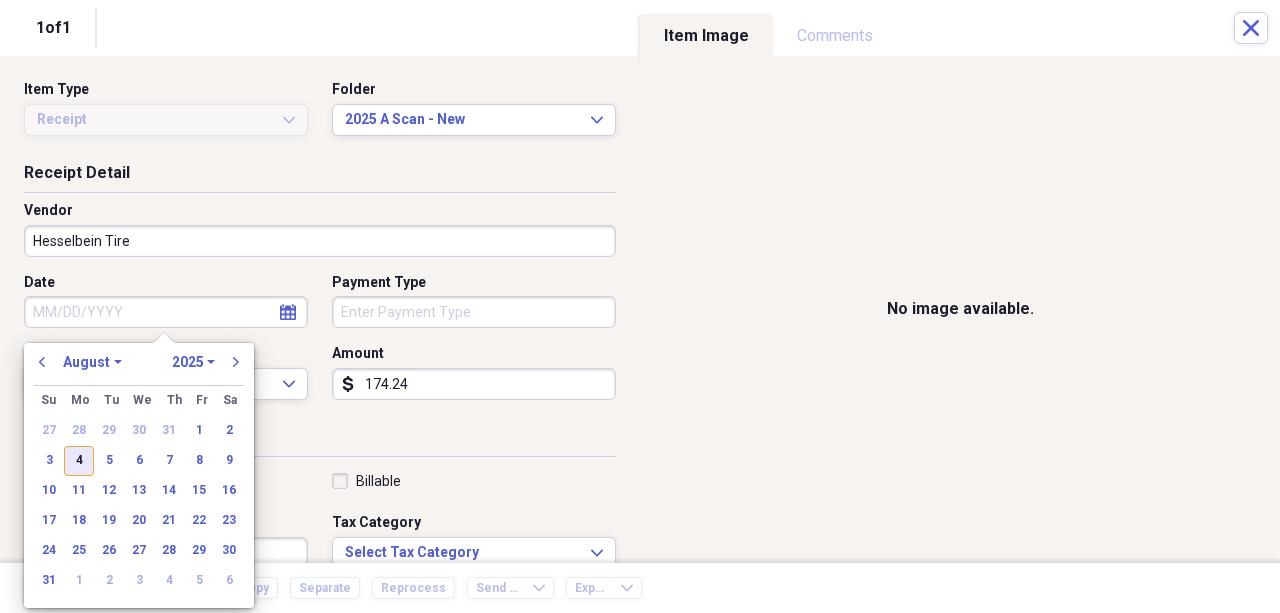 click on "4" at bounding box center (79, 461) 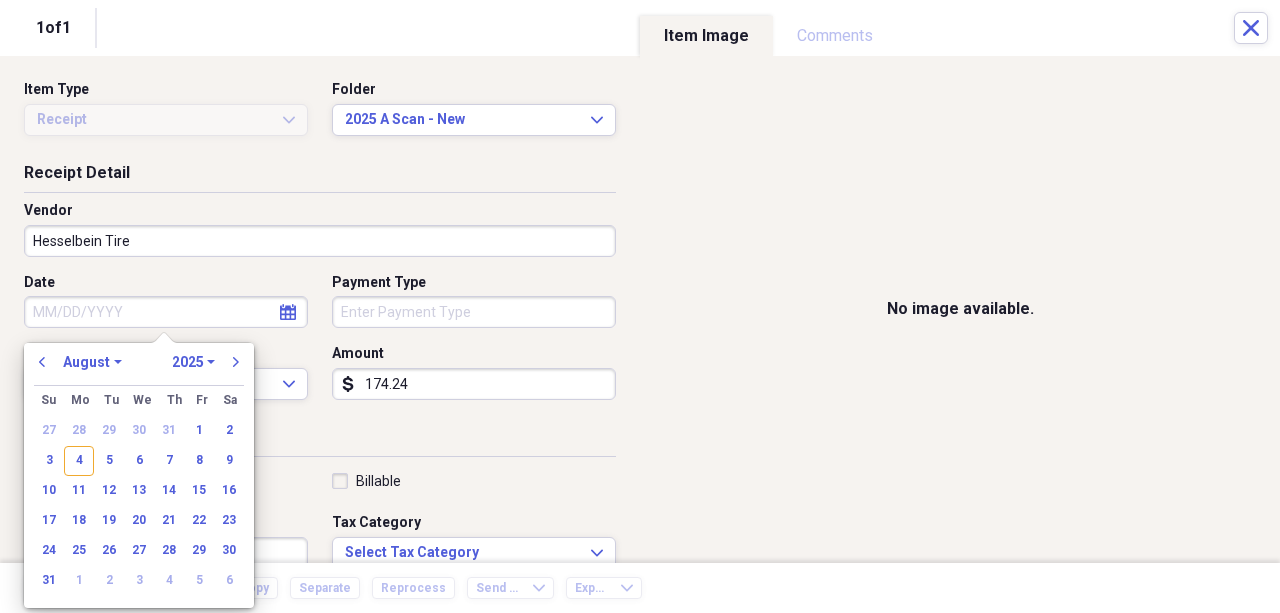 type on "08/04/2025" 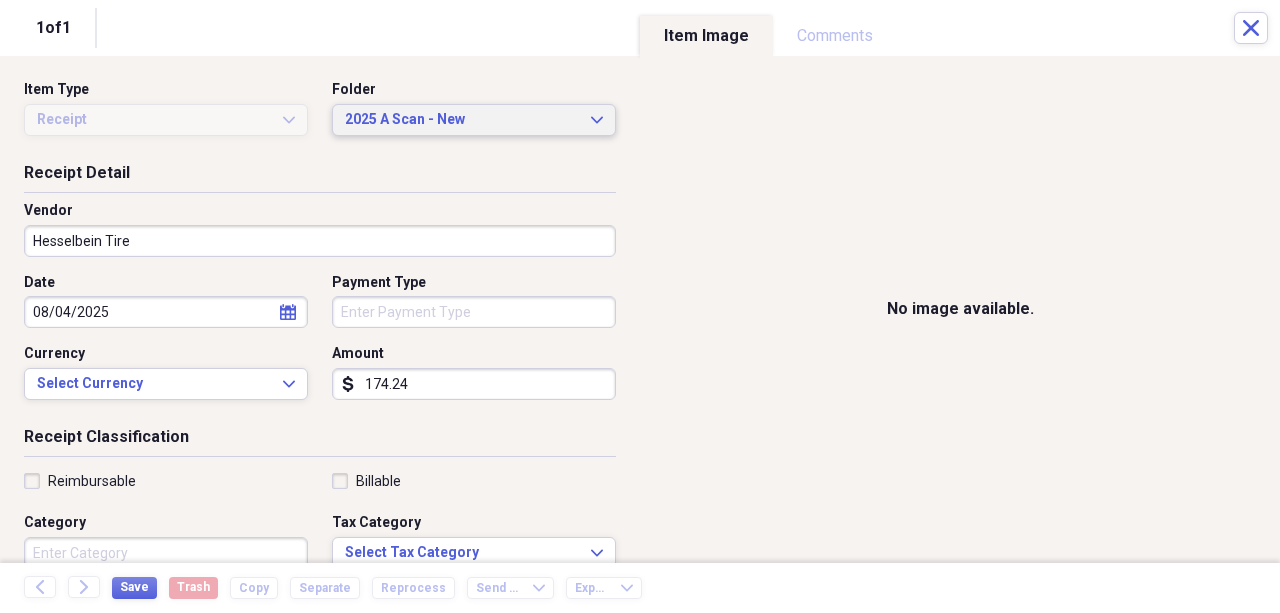 drag, startPoint x: 450, startPoint y: 112, endPoint x: 443, endPoint y: 138, distance: 26.925823 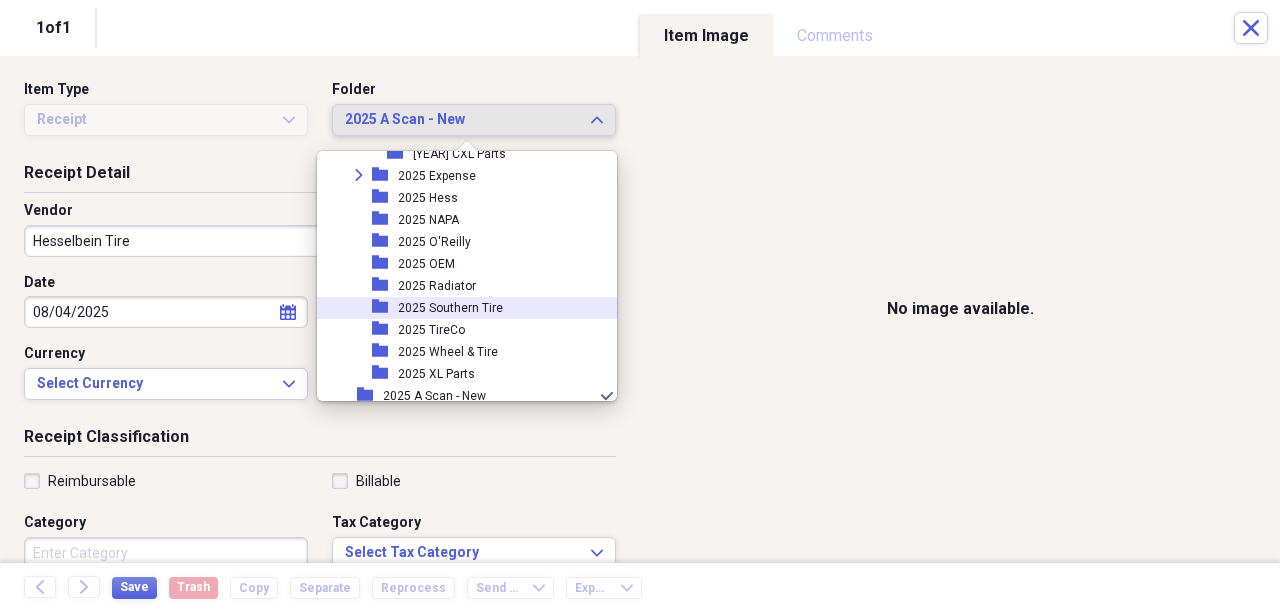 scroll, scrollTop: 1898, scrollLeft: 0, axis: vertical 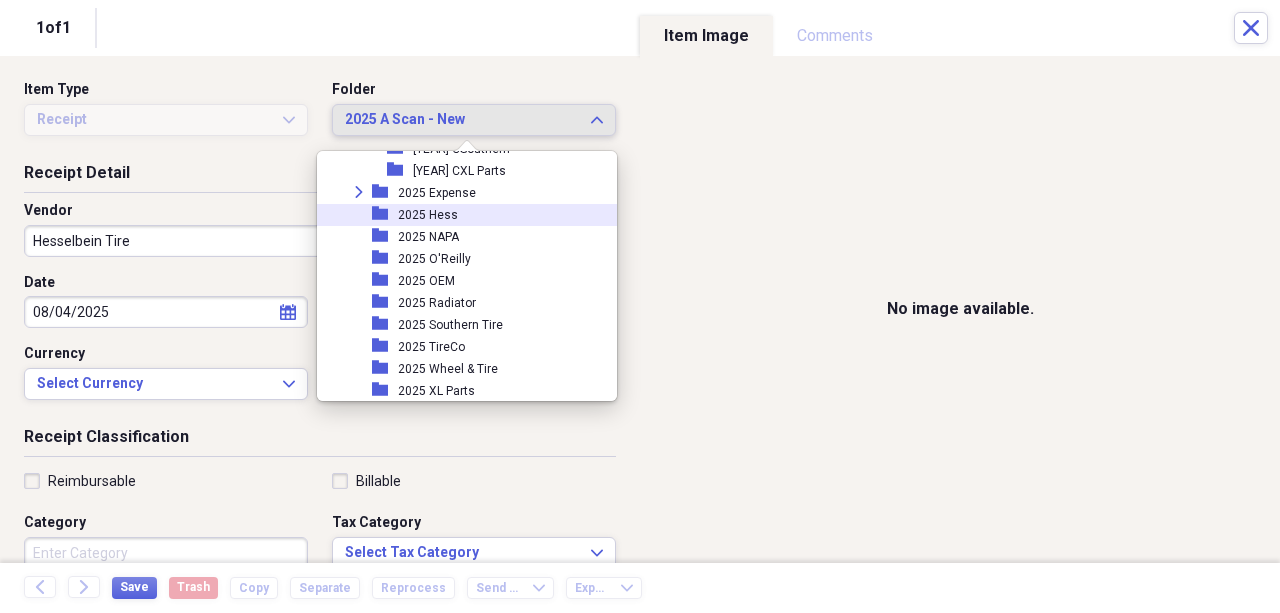 click on "2025 Hess" at bounding box center [428, 215] 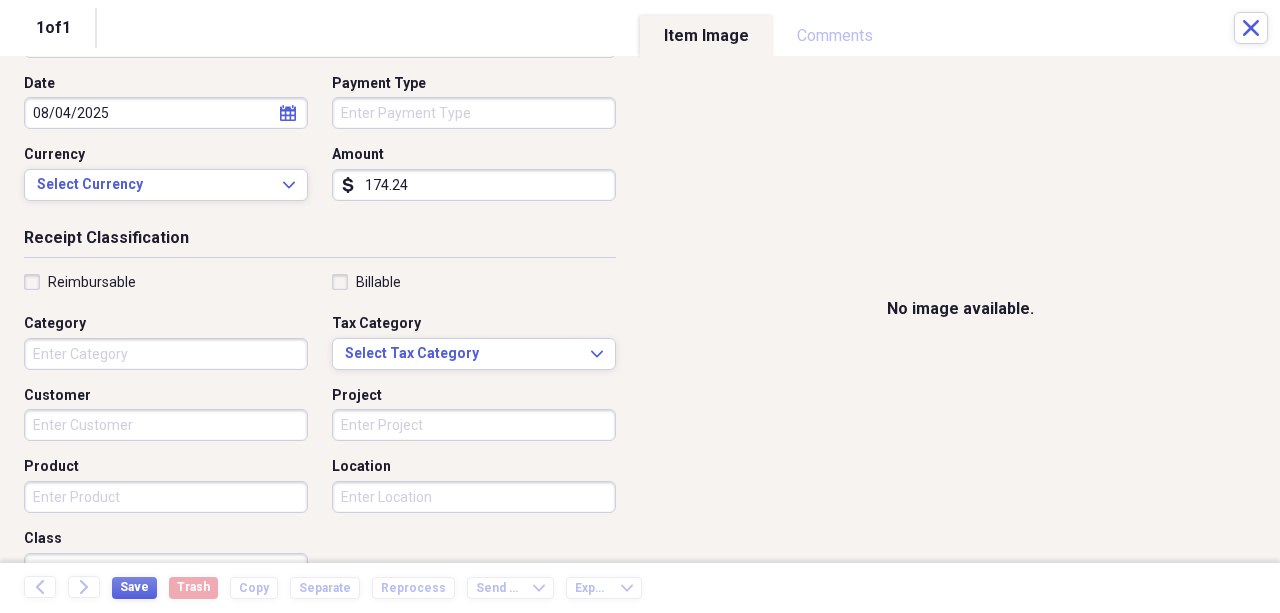 scroll, scrollTop: 200, scrollLeft: 0, axis: vertical 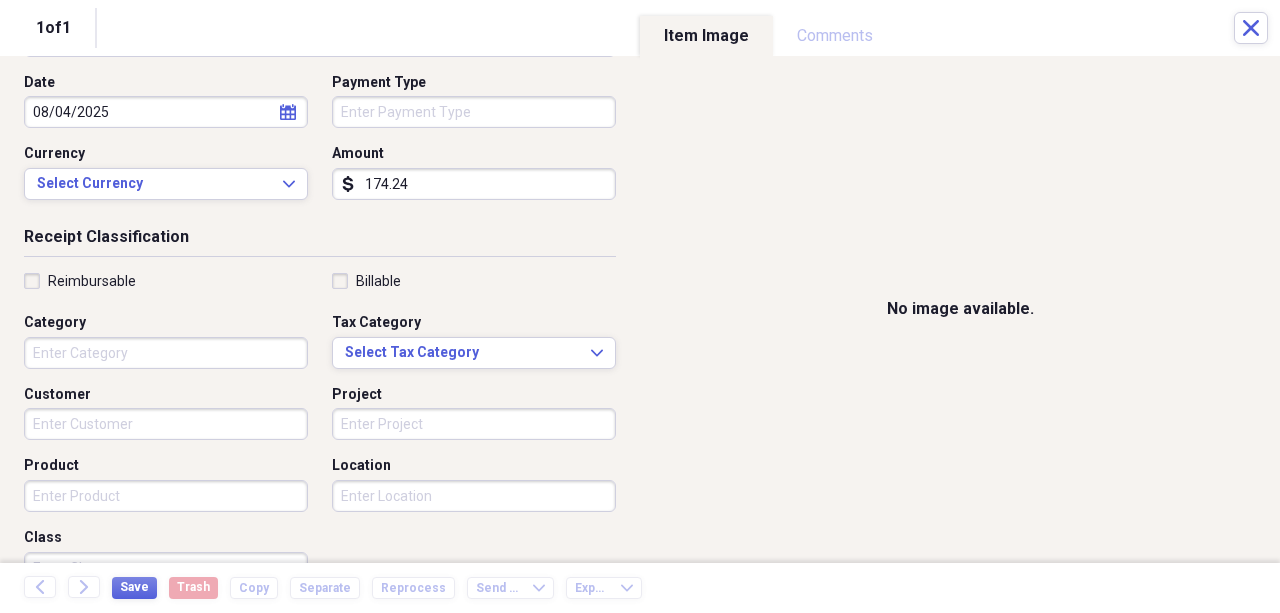 click on "Product" at bounding box center (166, 496) 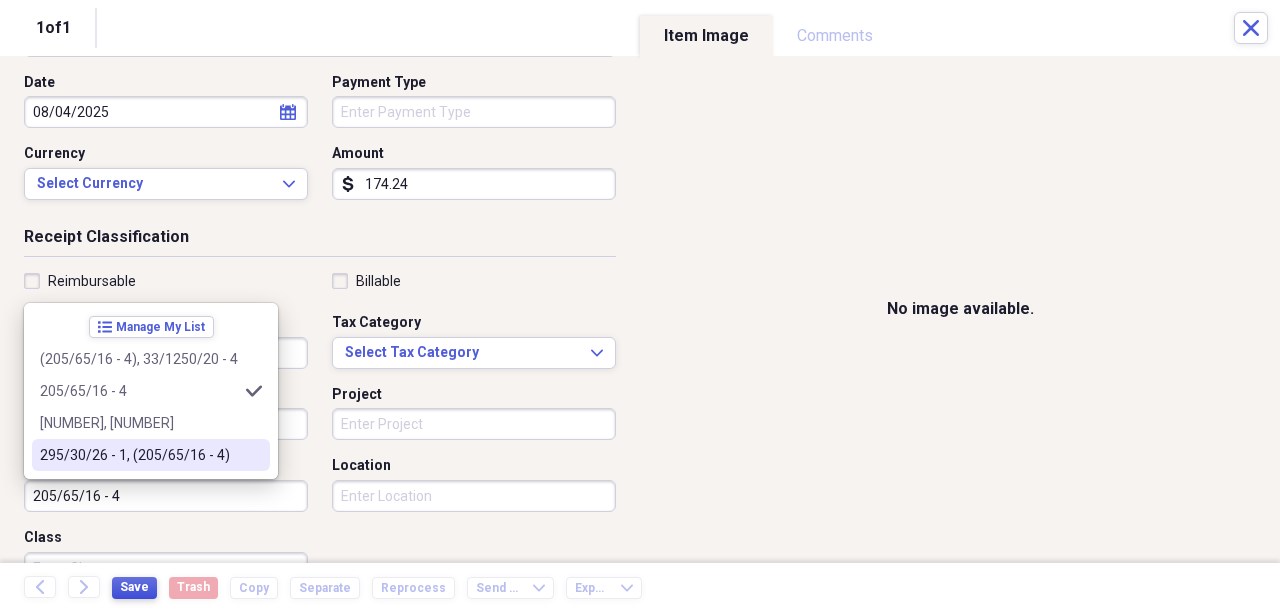 type on "205/65/16 - 4" 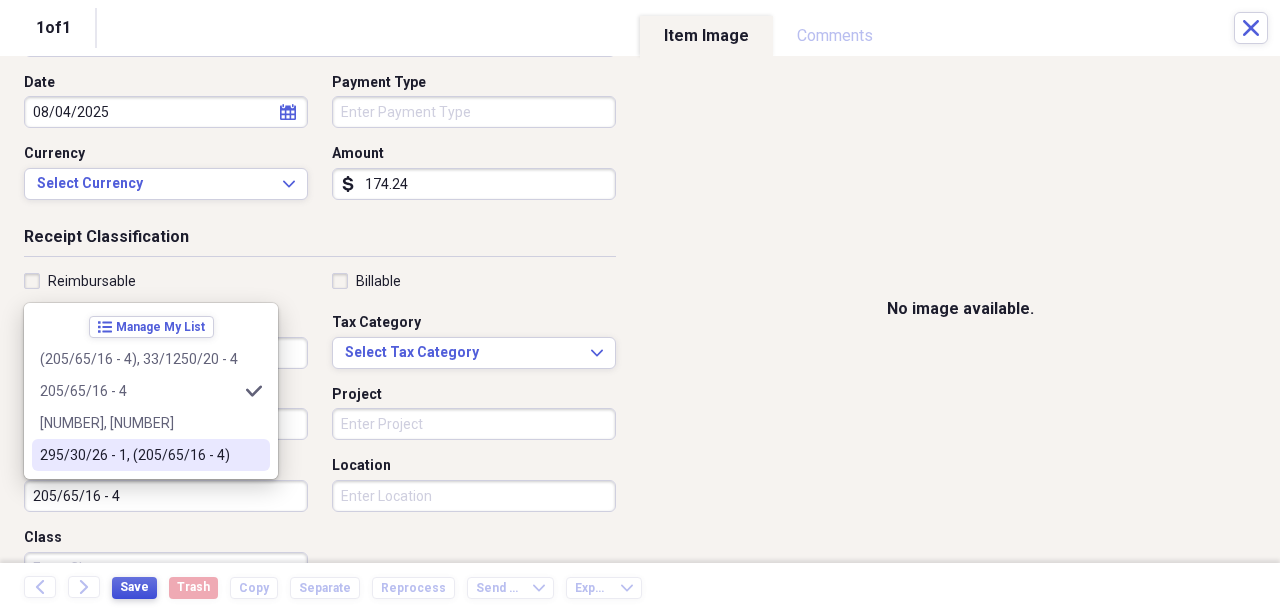 click on "Save" at bounding box center (134, 588) 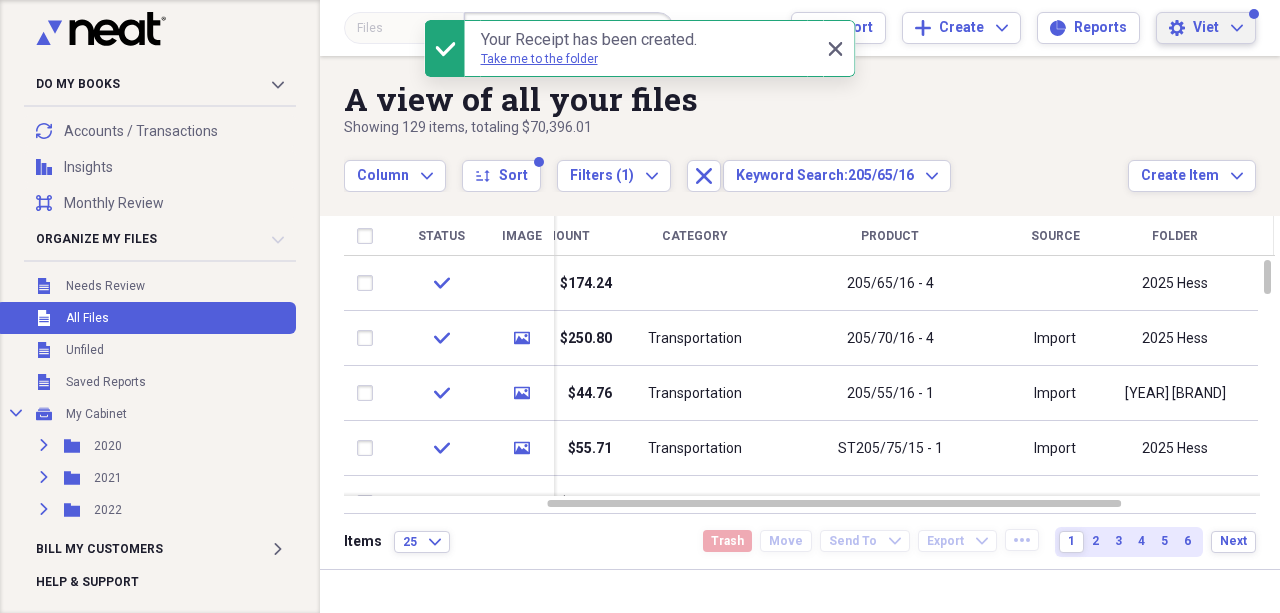 click on "Settings [BRAND] Expand" at bounding box center (1206, 28) 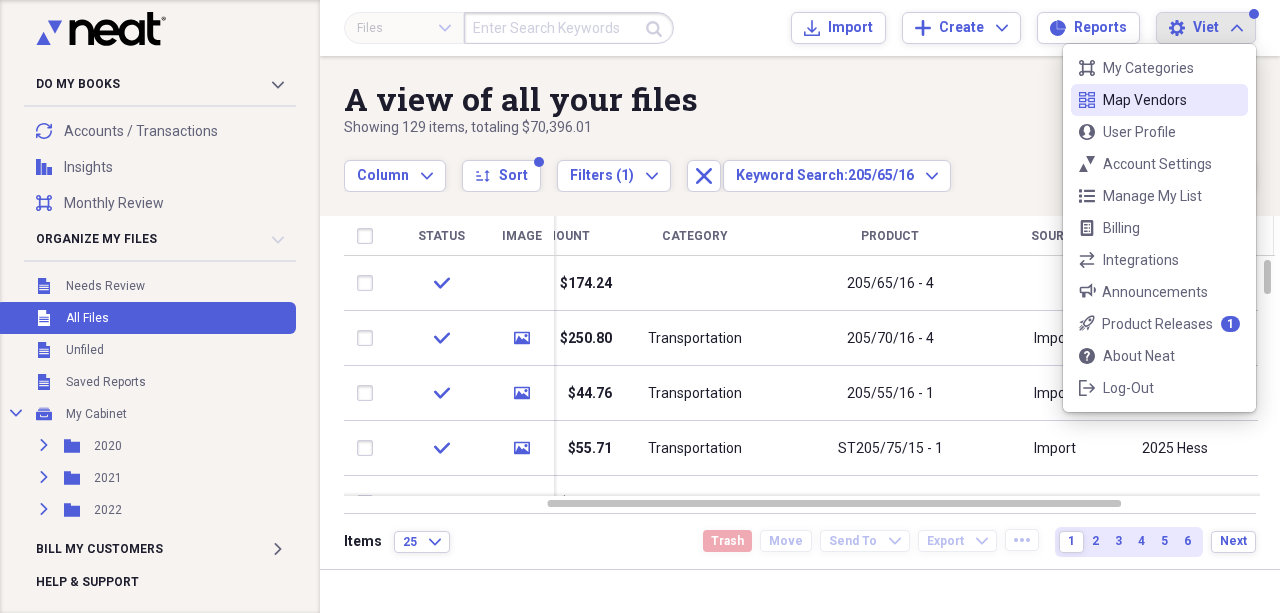 click at bounding box center [569, 28] 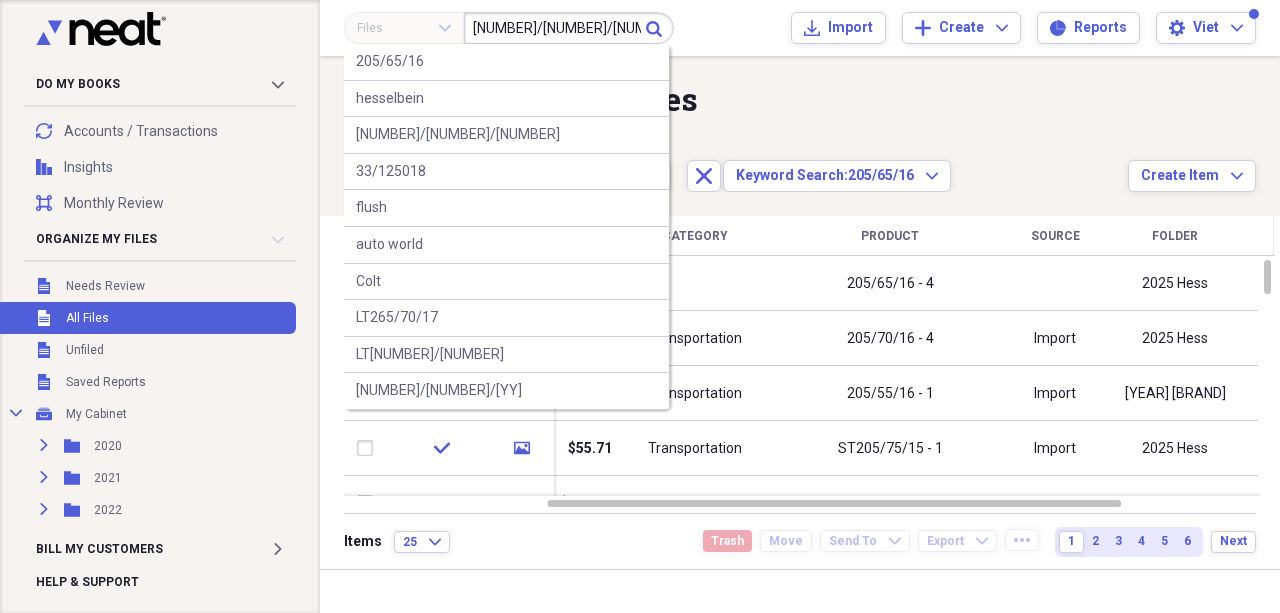 type on "[NUMBER]/[NUMBER]/[NUMBER]" 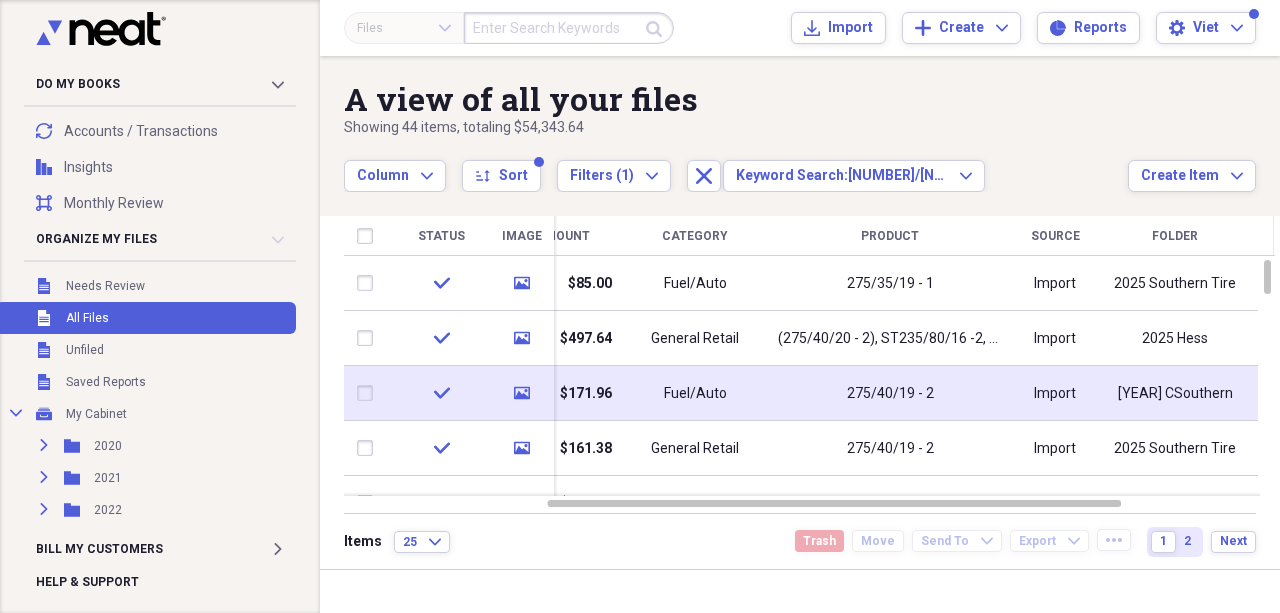click on "275/40/19 - 2" at bounding box center (890, 393) 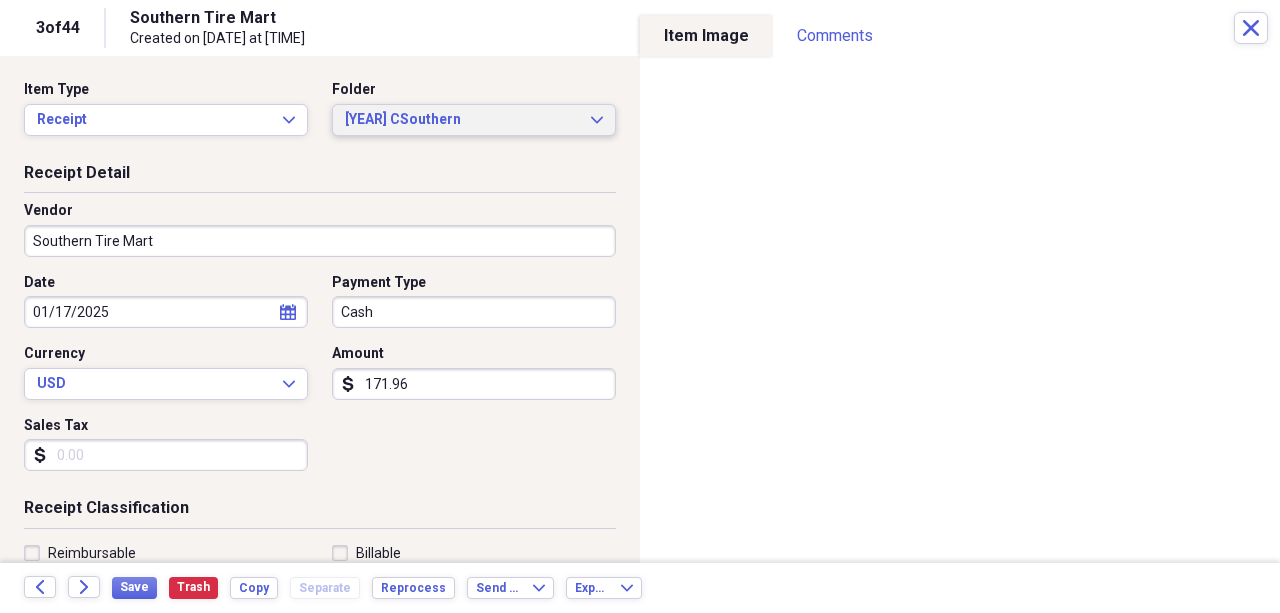 click on "[YEAR] CSouthern" at bounding box center (462, 120) 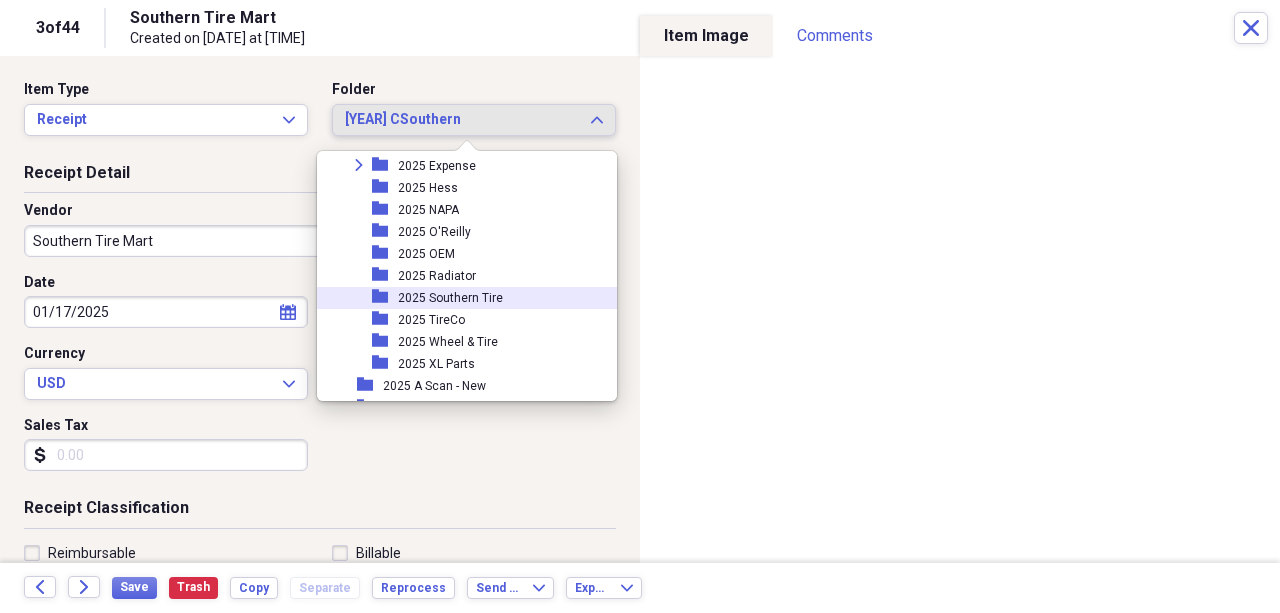 scroll, scrollTop: 1987, scrollLeft: 0, axis: vertical 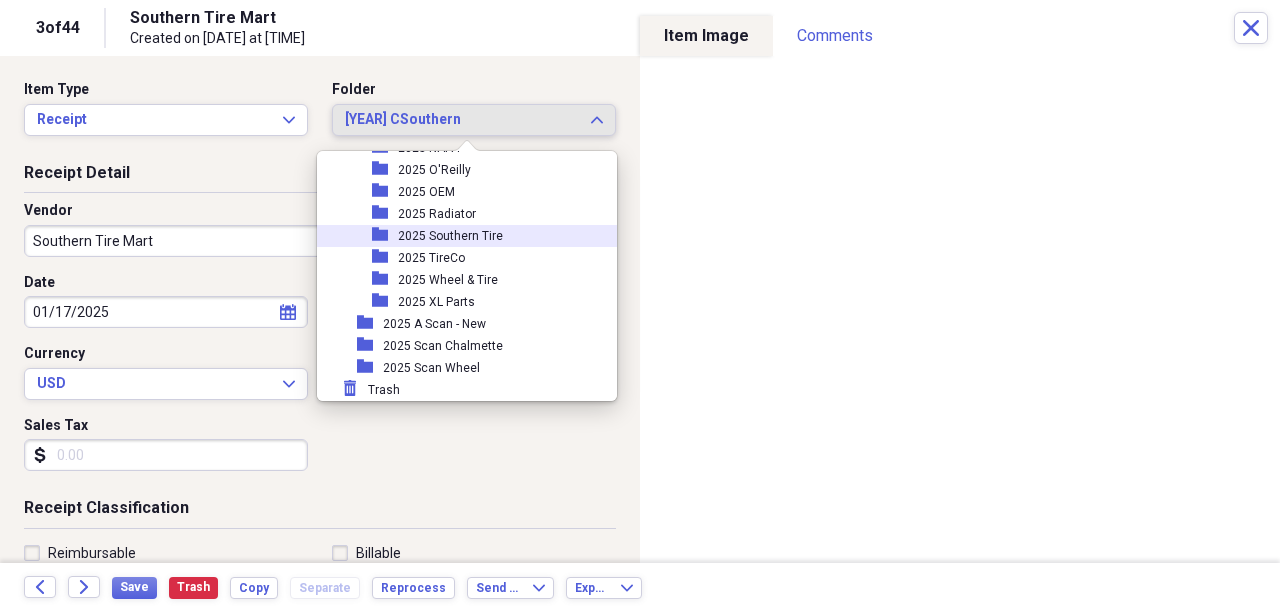 click on "2025 Southern Tire" at bounding box center [450, 236] 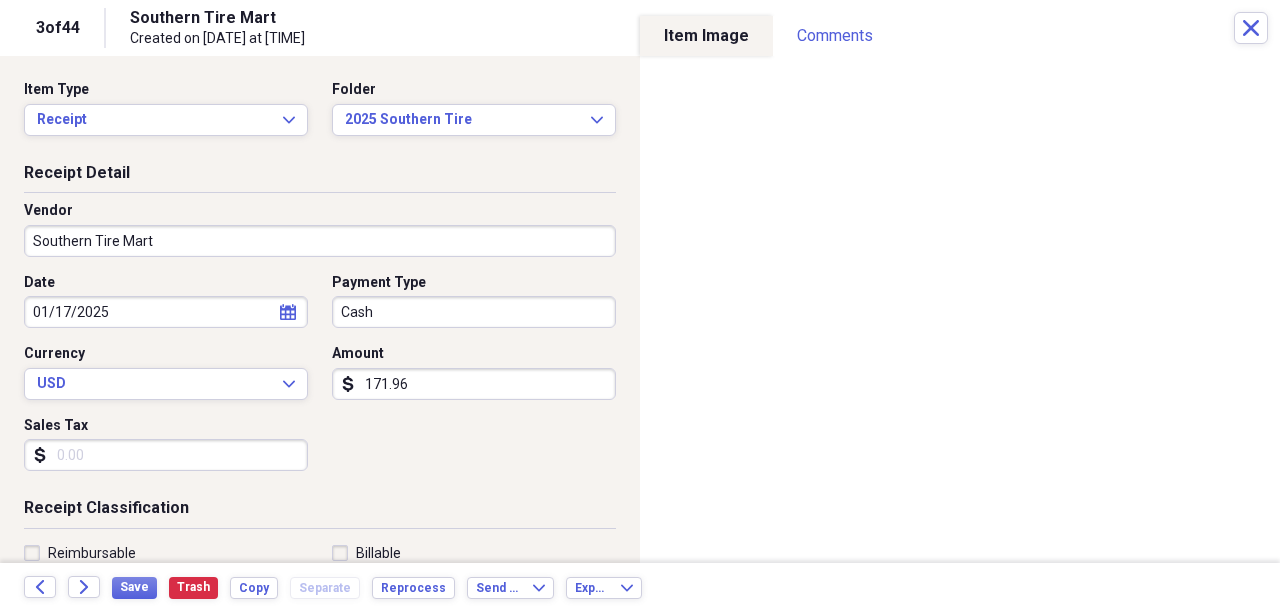 click on "01/17/2025" at bounding box center (166, 312) 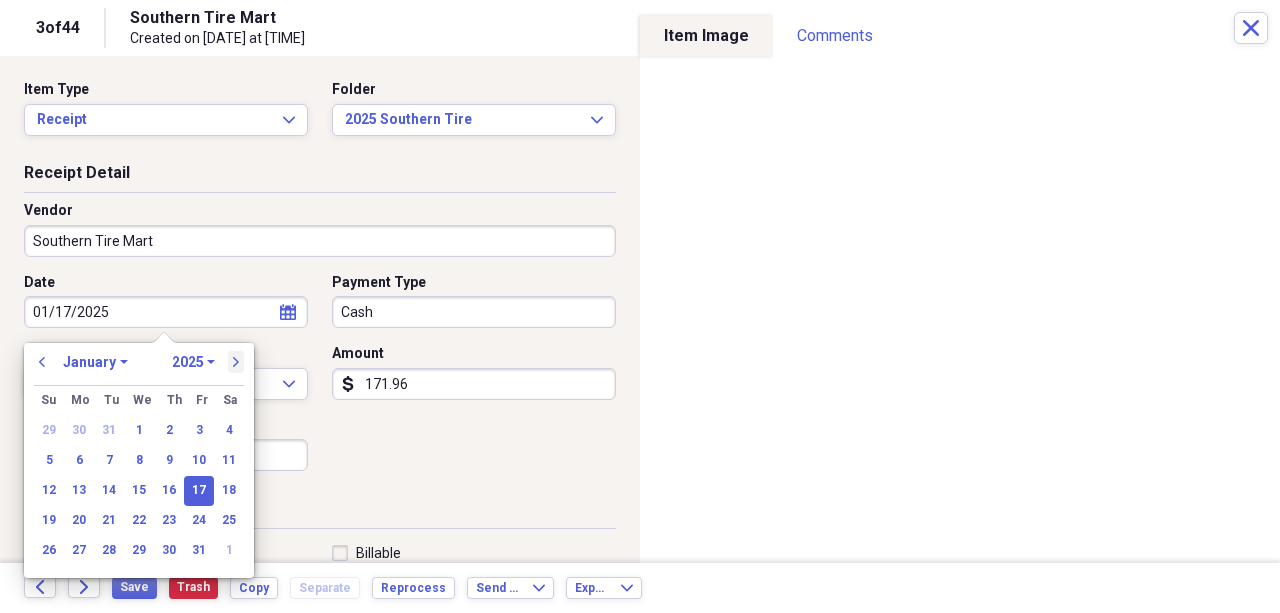 click on "next" at bounding box center (236, 362) 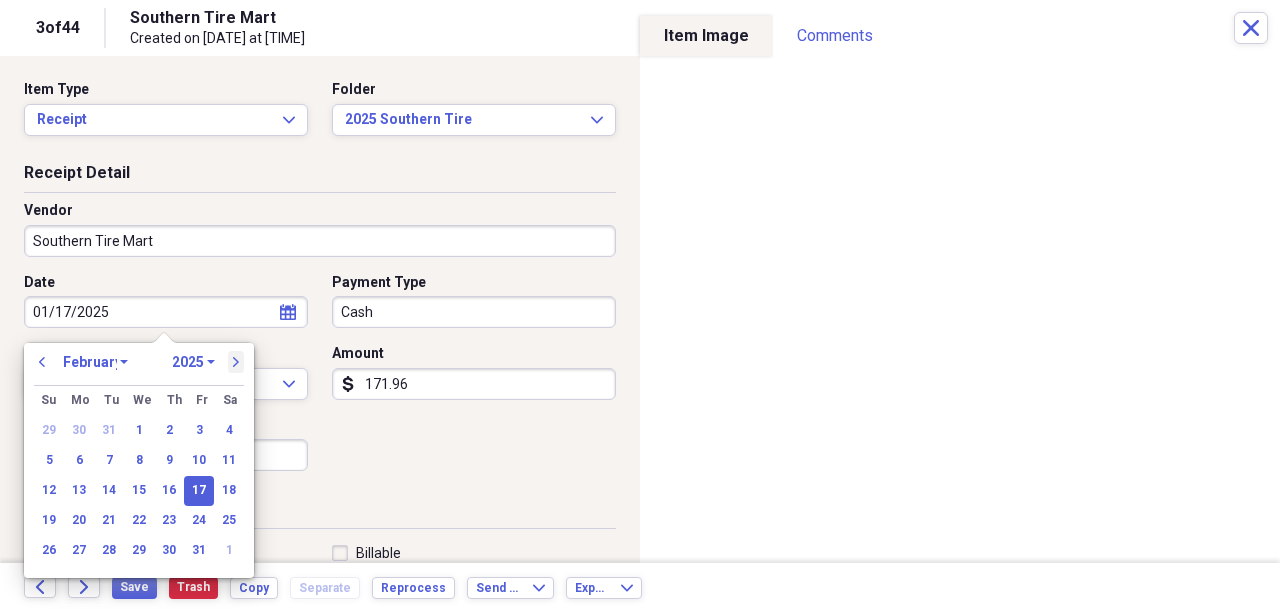 click on "next" at bounding box center (236, 362) 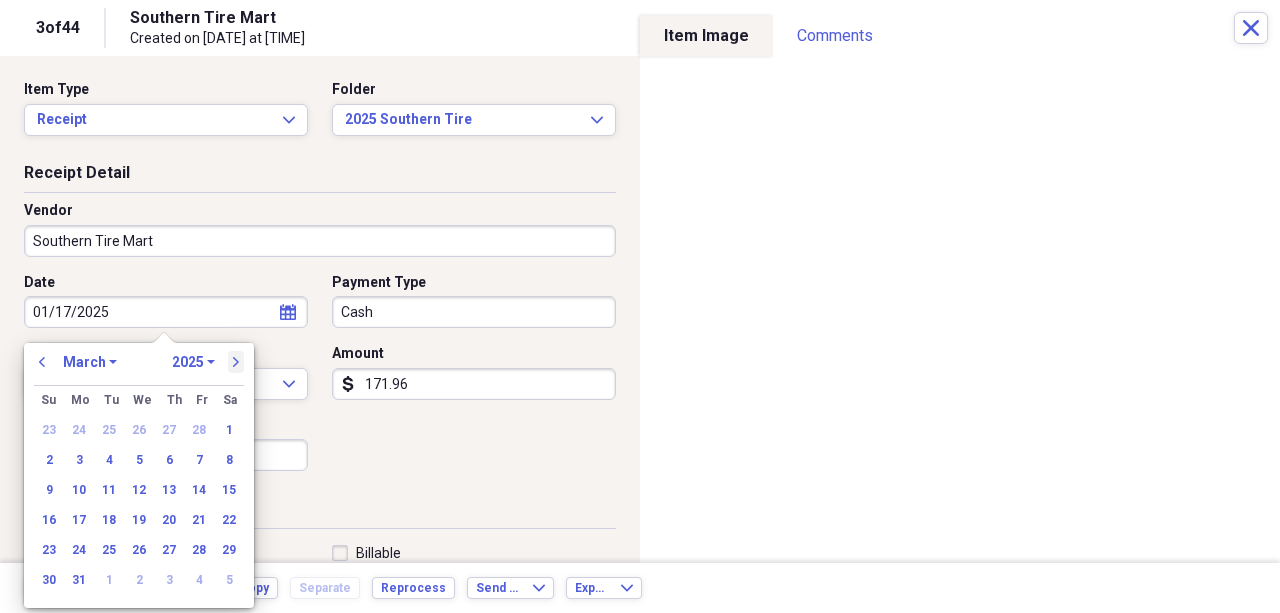 click on "next" at bounding box center (236, 362) 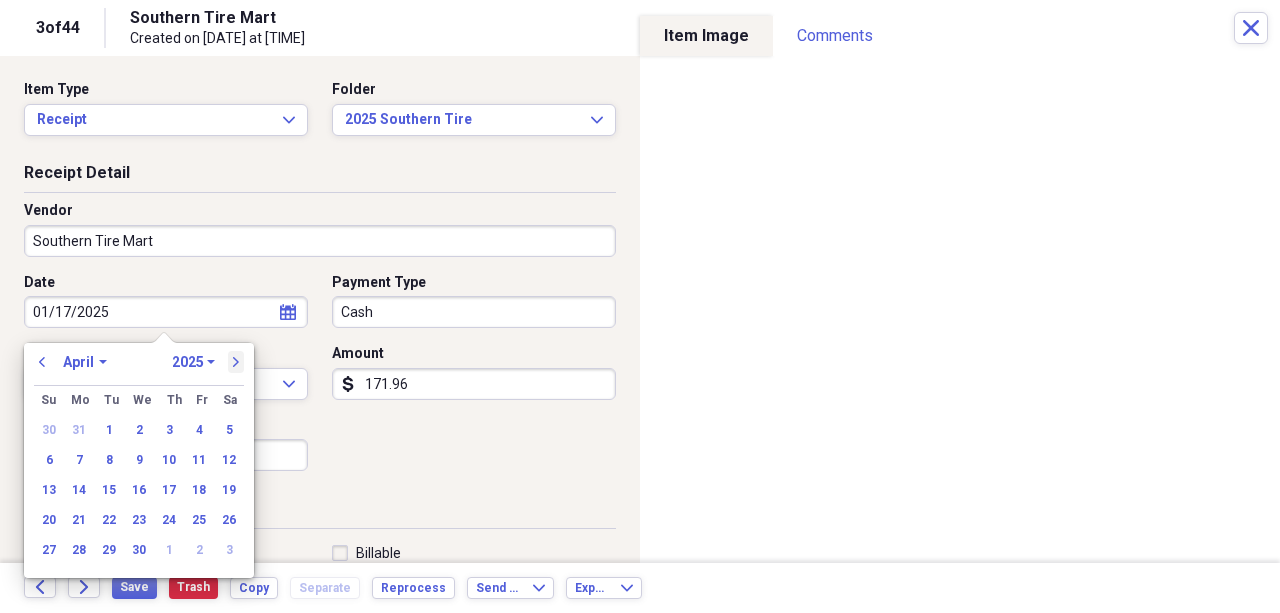click on "next" at bounding box center [236, 362] 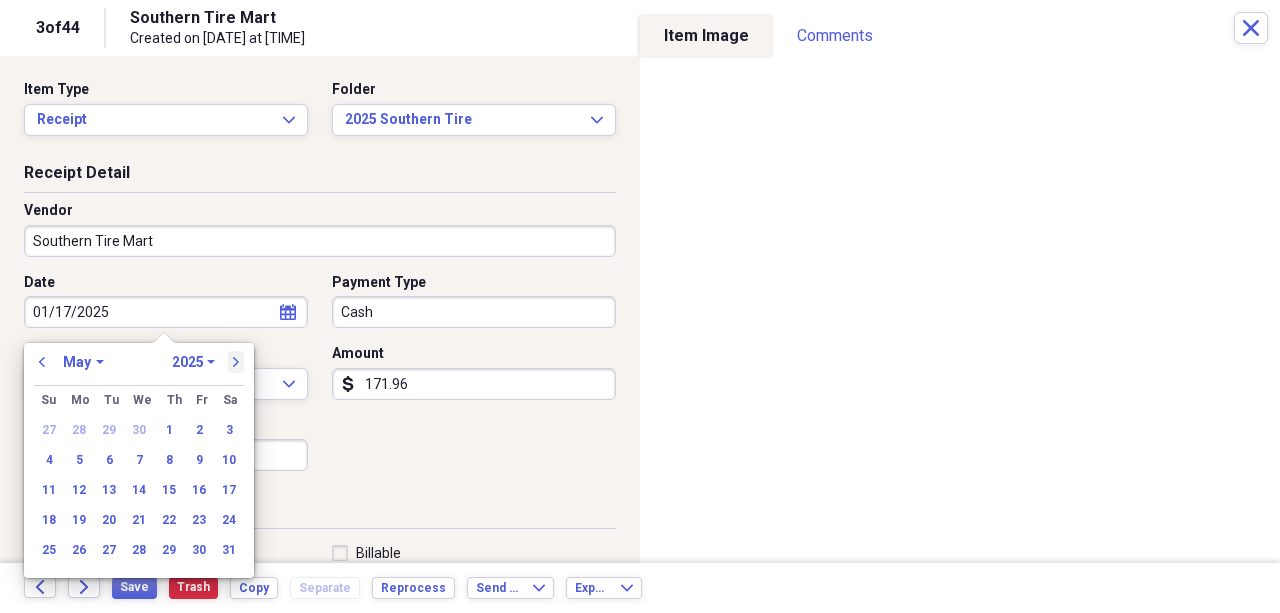 click on "next" at bounding box center (236, 362) 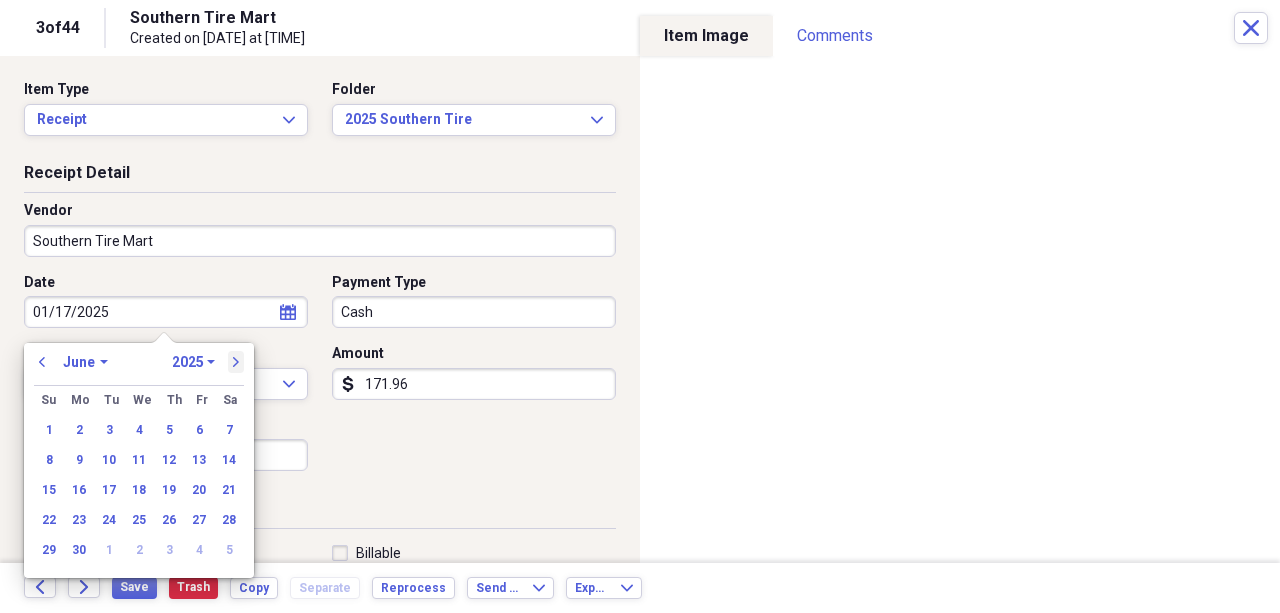 click on "next" at bounding box center (236, 362) 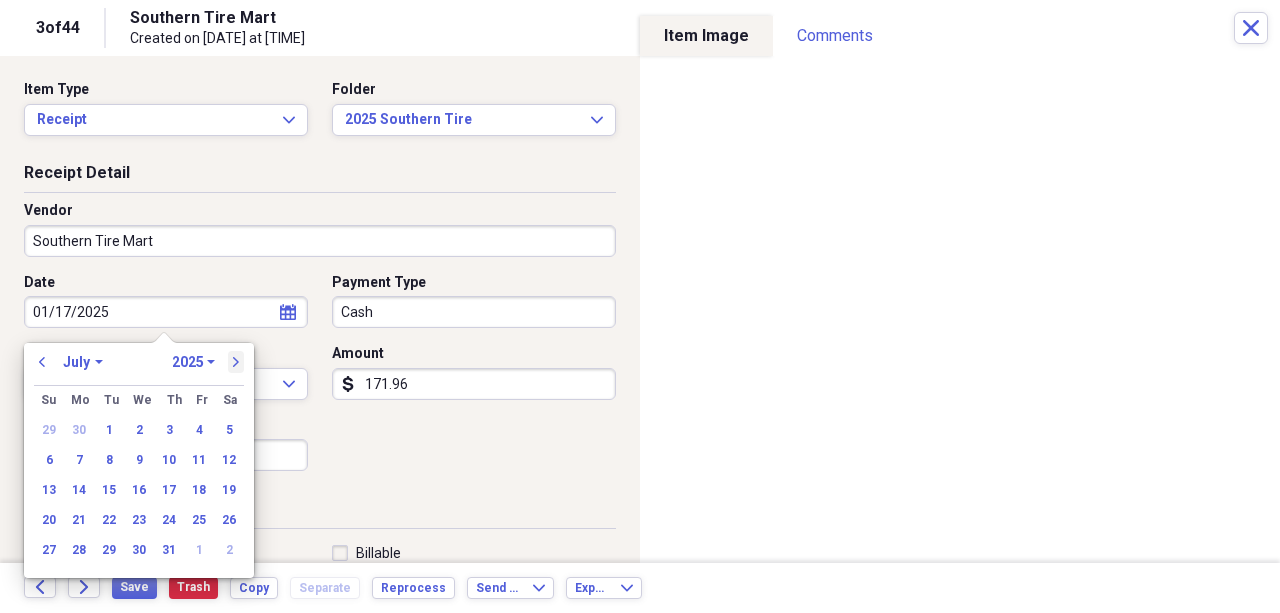 click on "next" at bounding box center (236, 362) 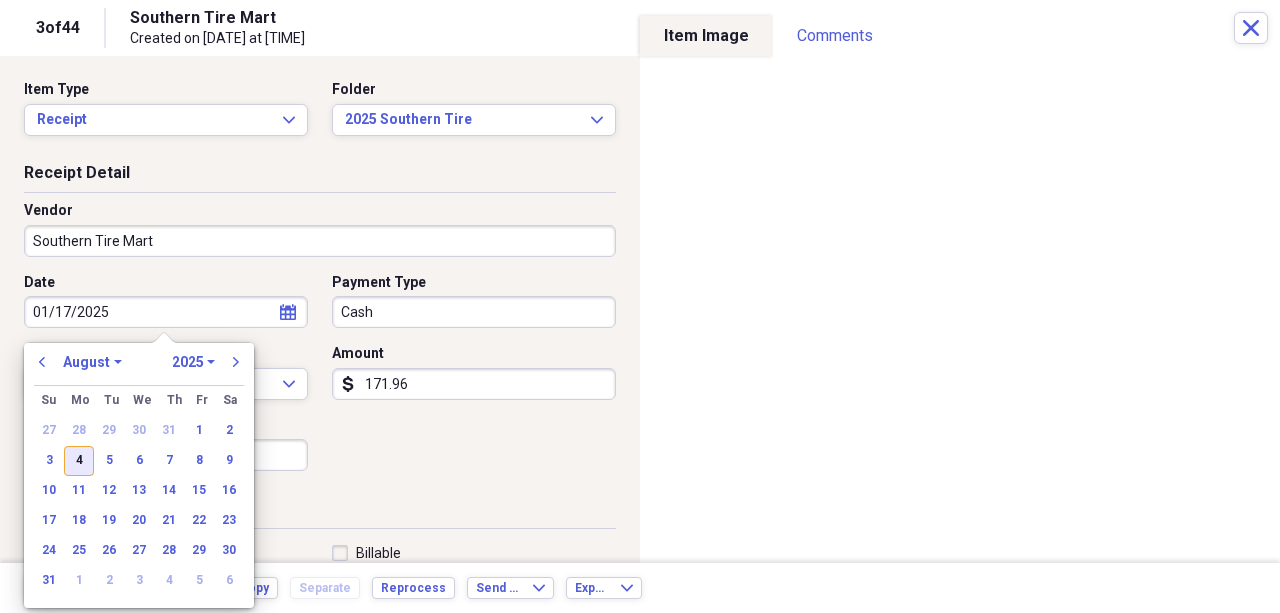click on "4" at bounding box center (79, 461) 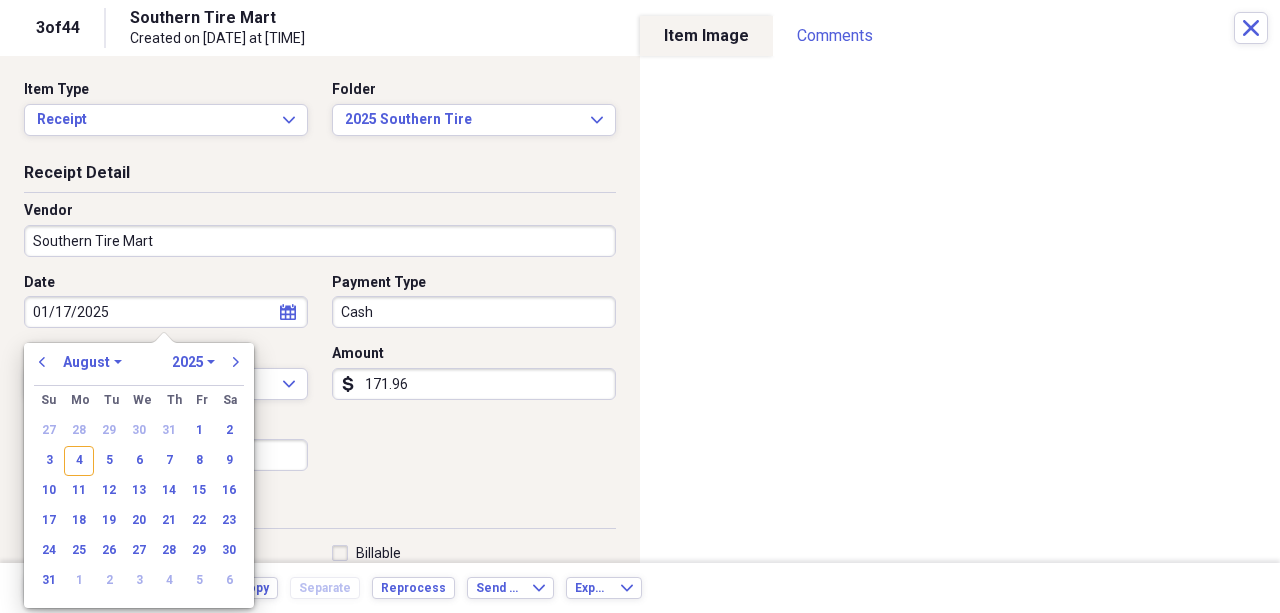 type on "08/04/2025" 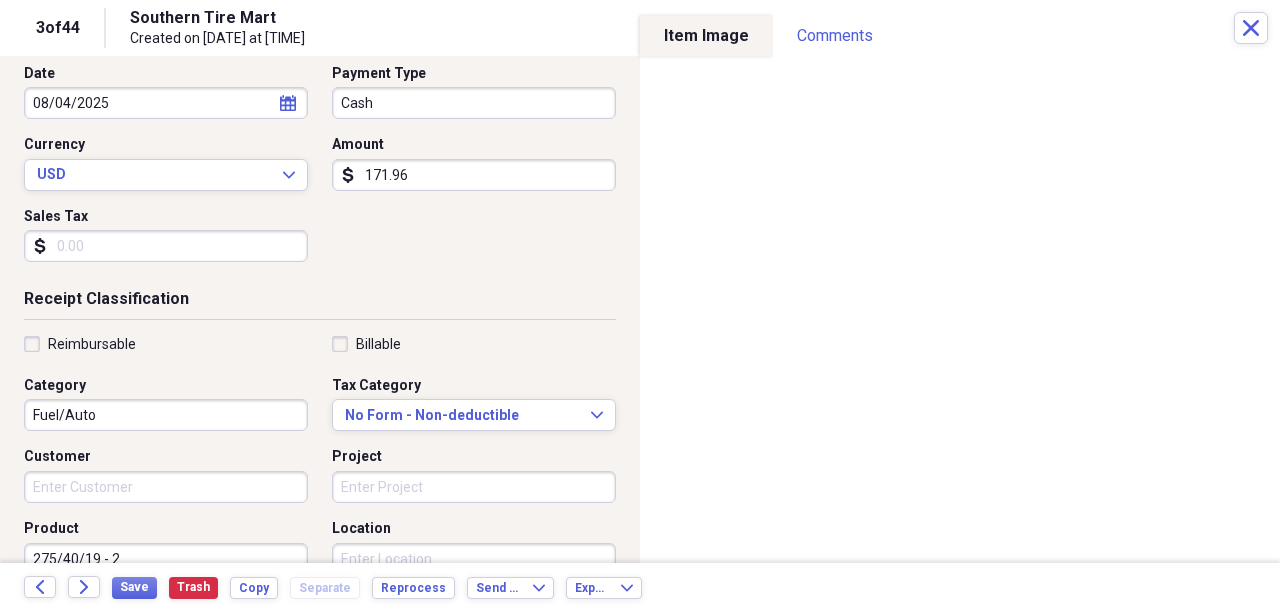 scroll, scrollTop: 0, scrollLeft: 0, axis: both 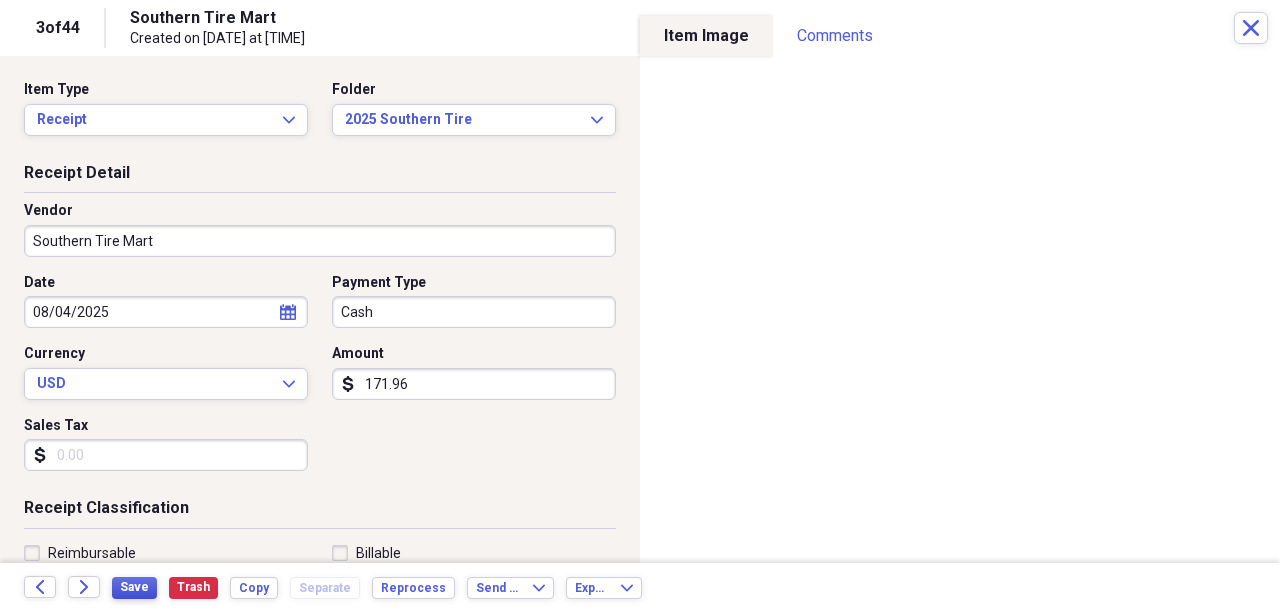 click on "Save" at bounding box center (134, 587) 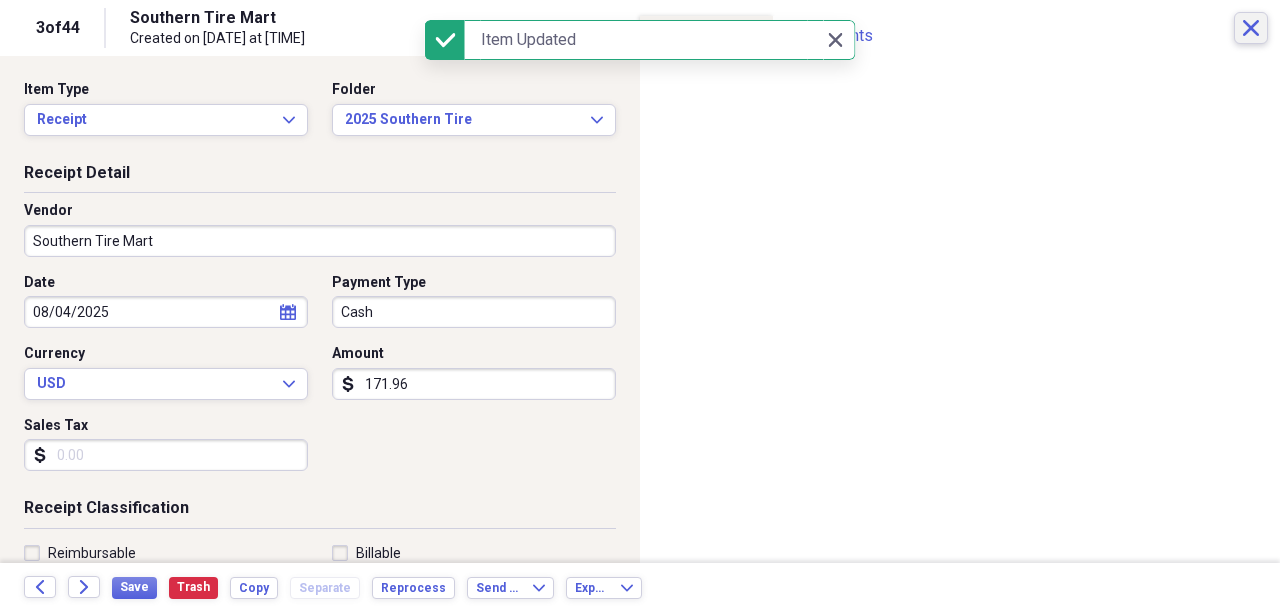click 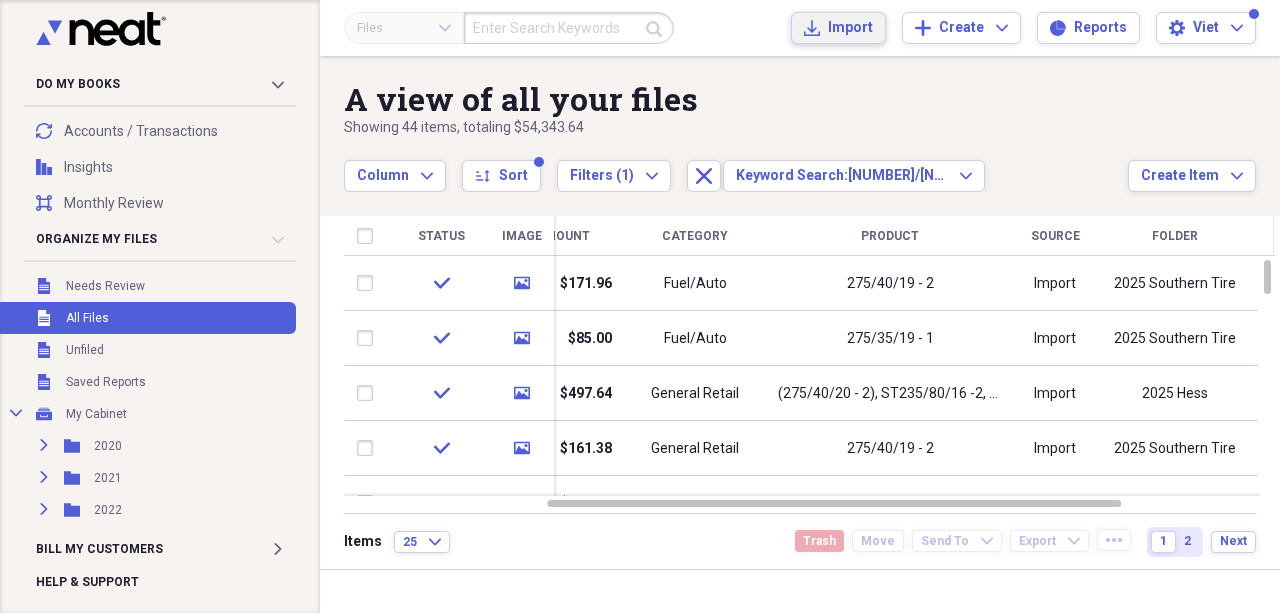click on "Import" at bounding box center [850, 28] 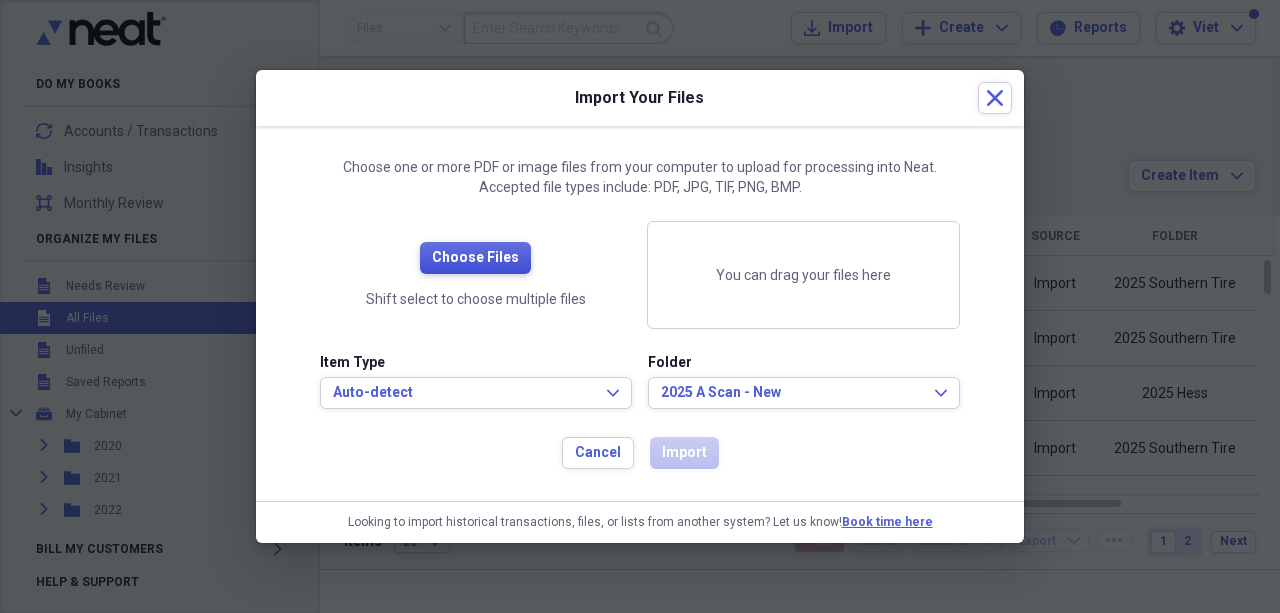 click on "Choose Files" at bounding box center [475, 258] 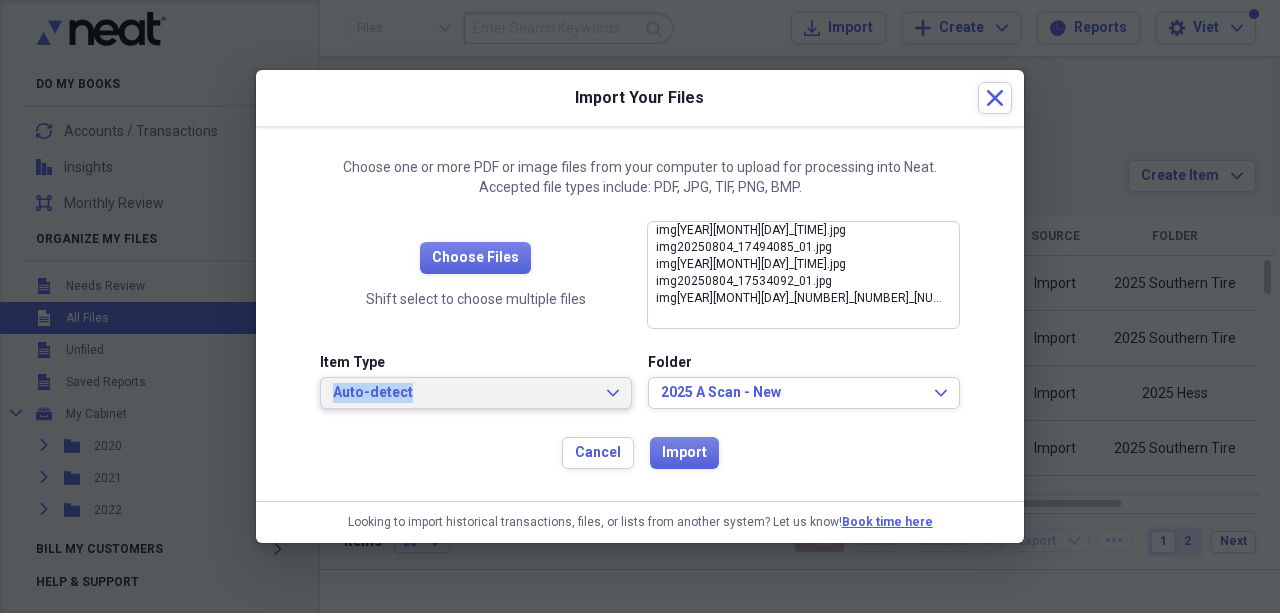 click on "Item Type Auto-detect Expand" at bounding box center (476, 381) 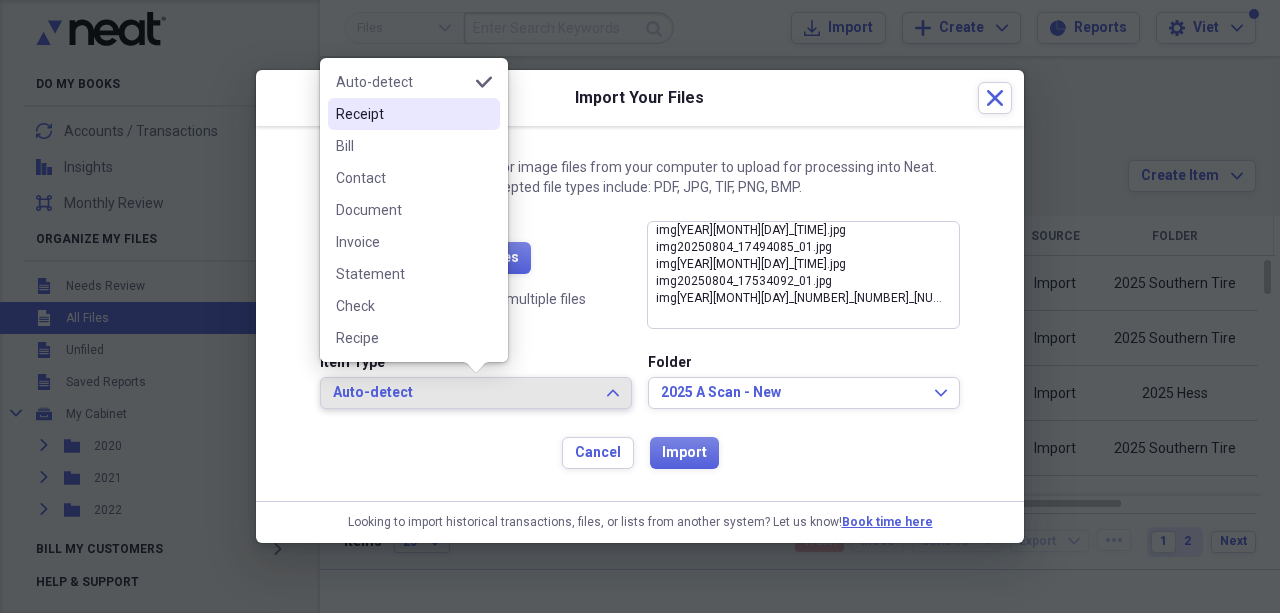 click on "Receipt" at bounding box center (402, 114) 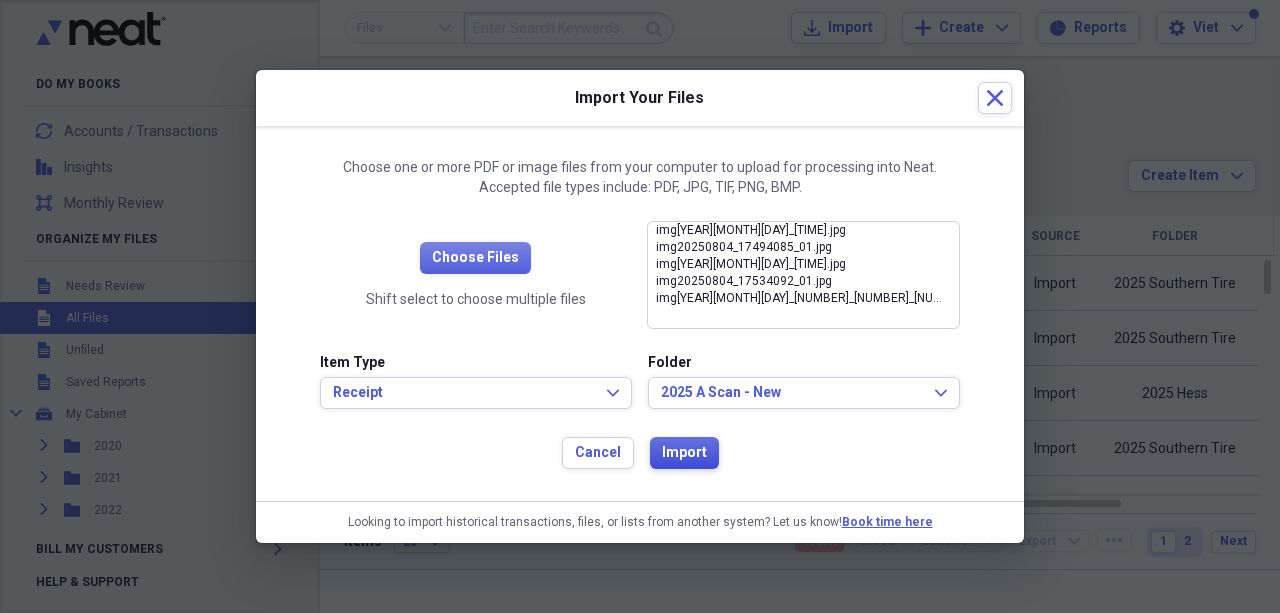 click on "Import" at bounding box center (684, 453) 